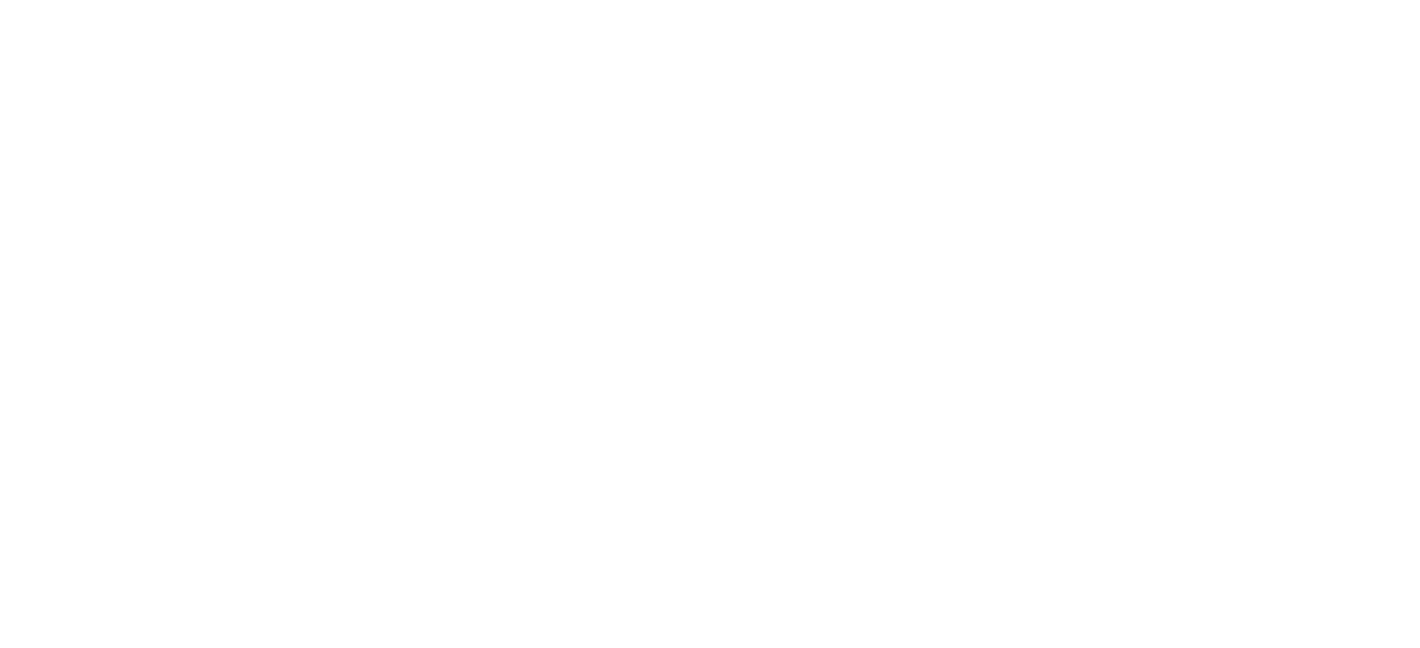 scroll, scrollTop: 0, scrollLeft: 0, axis: both 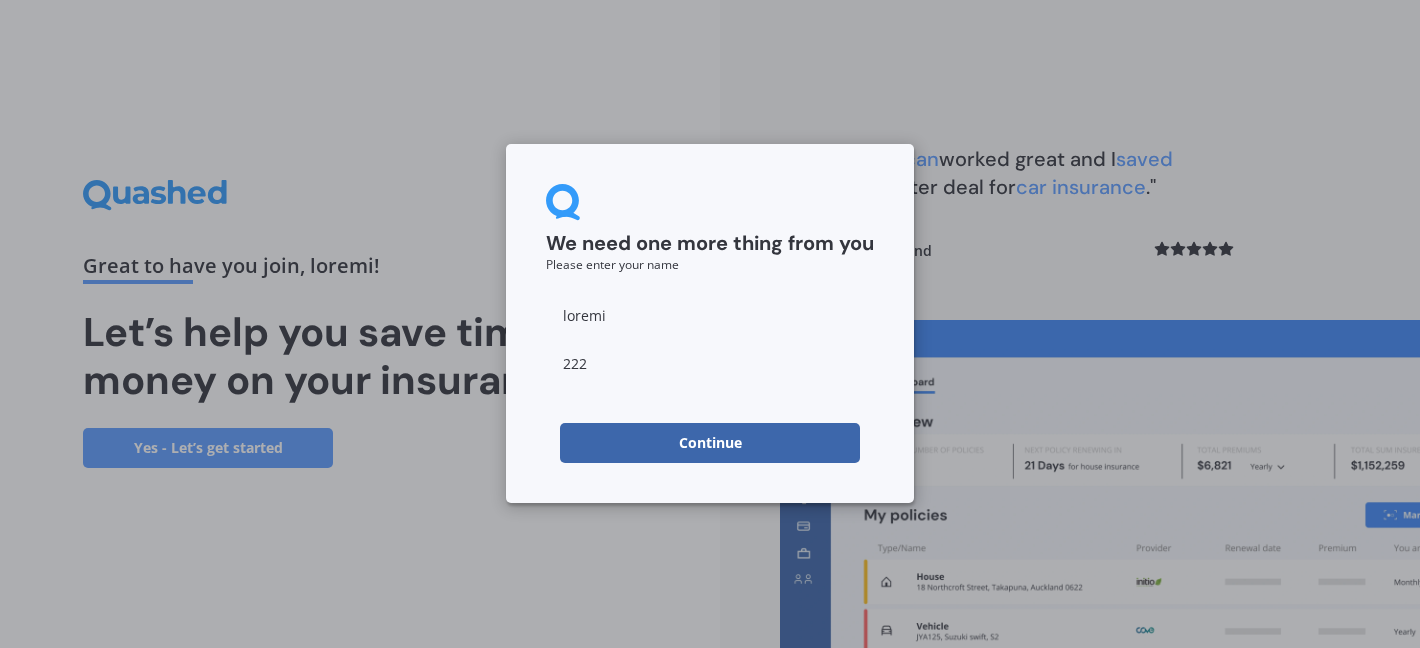 click on "loremi" at bounding box center (710, 315) 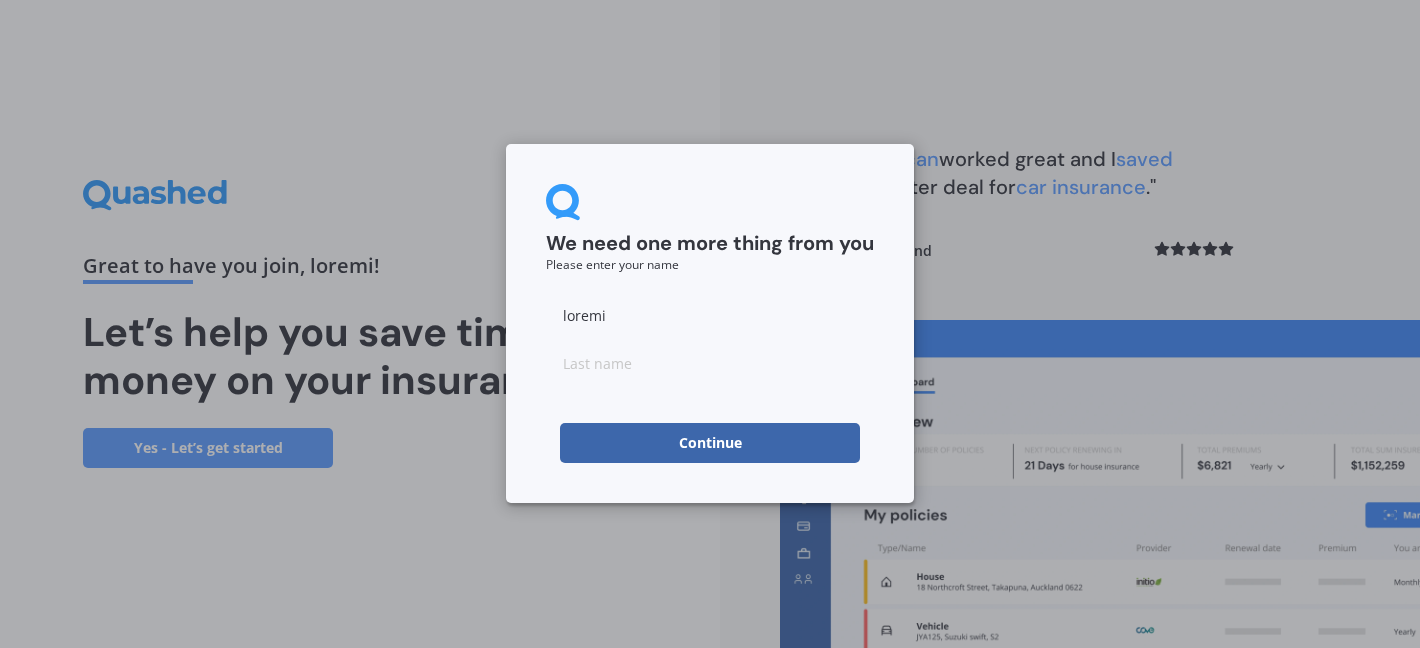 click on "Continue" at bounding box center [710, 443] 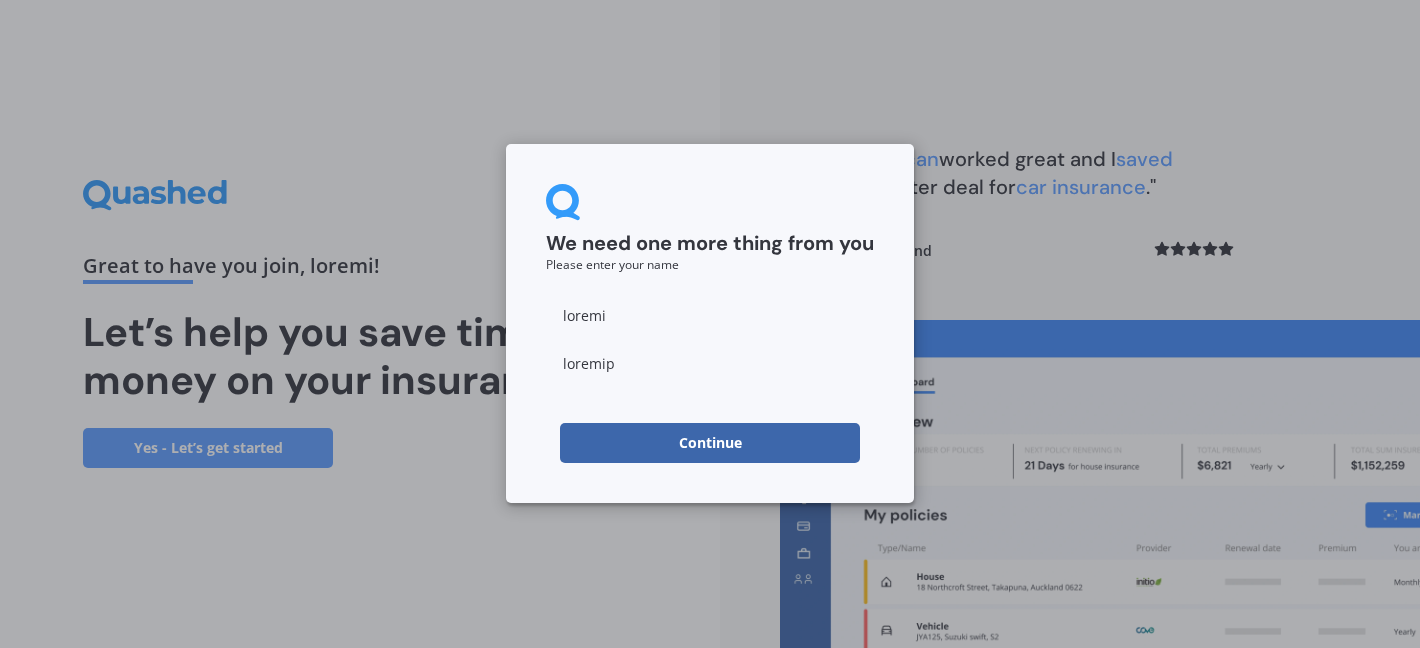 type on "loremip" 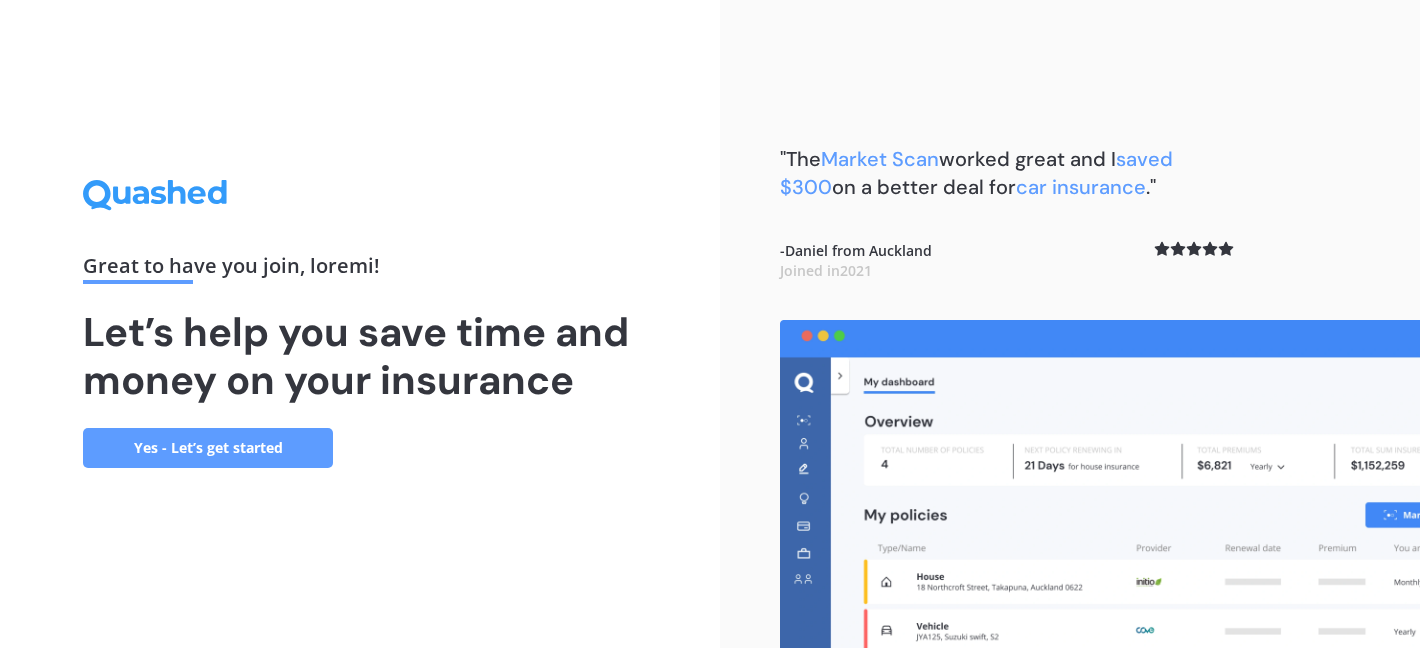click on "Yes - Let’s get started" at bounding box center [208, 448] 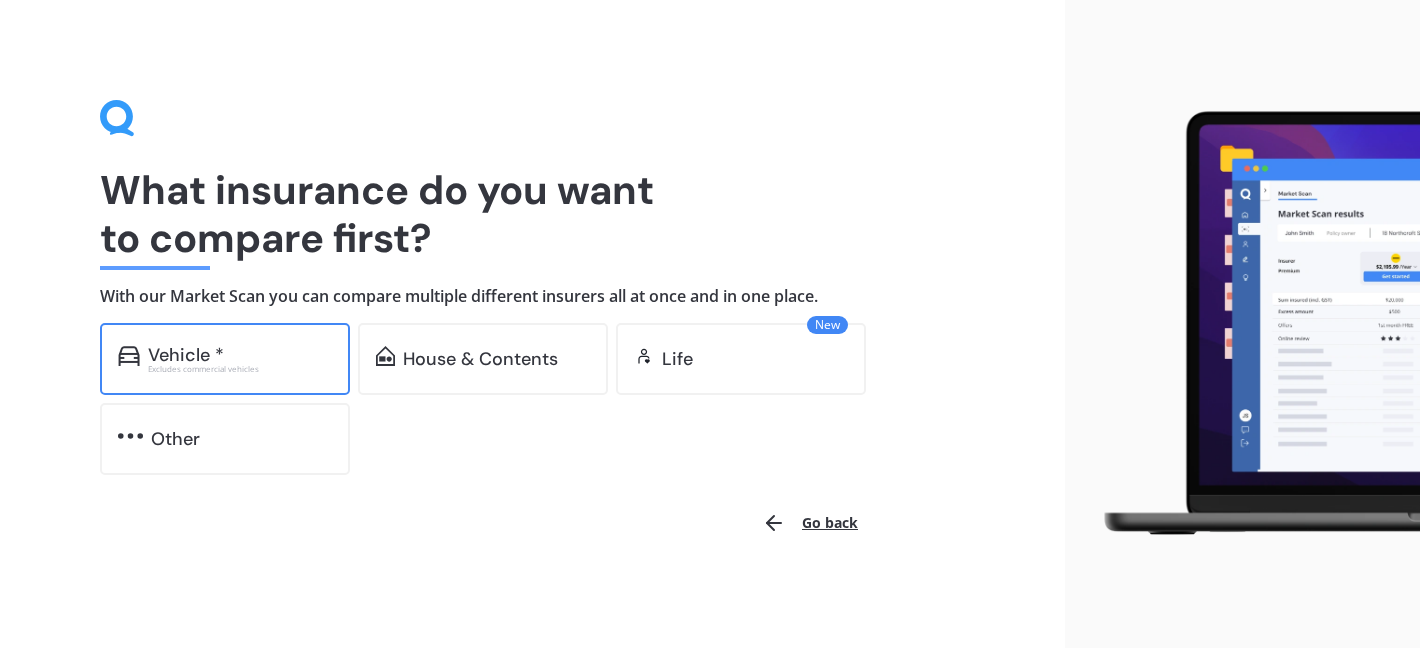 click on "Vehicle * Excludes commercial vehicles" at bounding box center (225, 359) 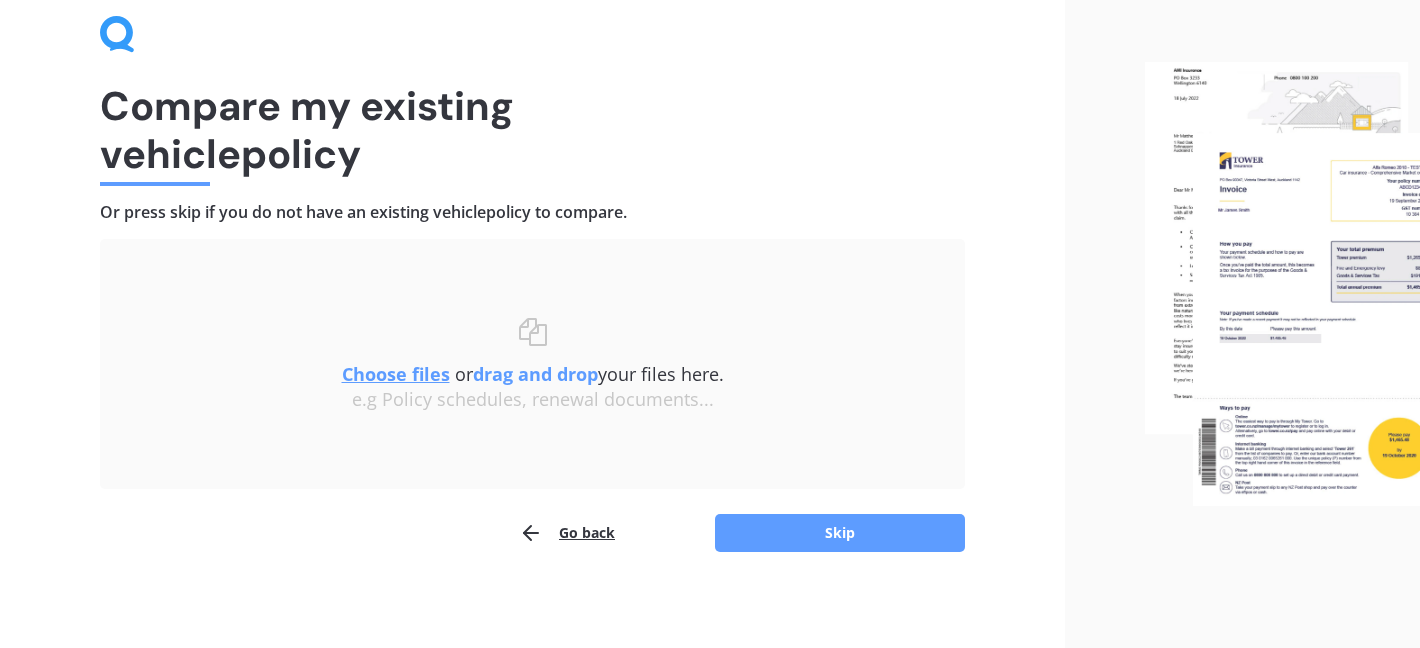 scroll, scrollTop: 88, scrollLeft: 0, axis: vertical 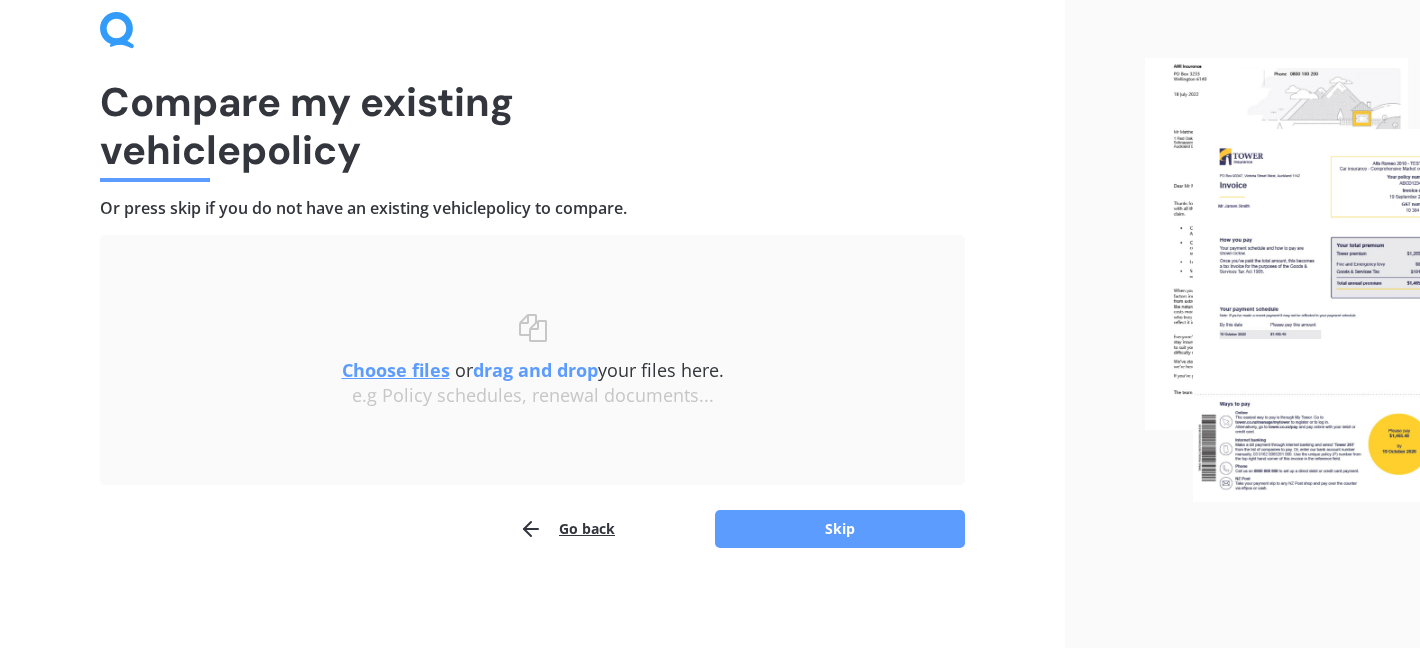 click on "Choose files" at bounding box center (396, 370) 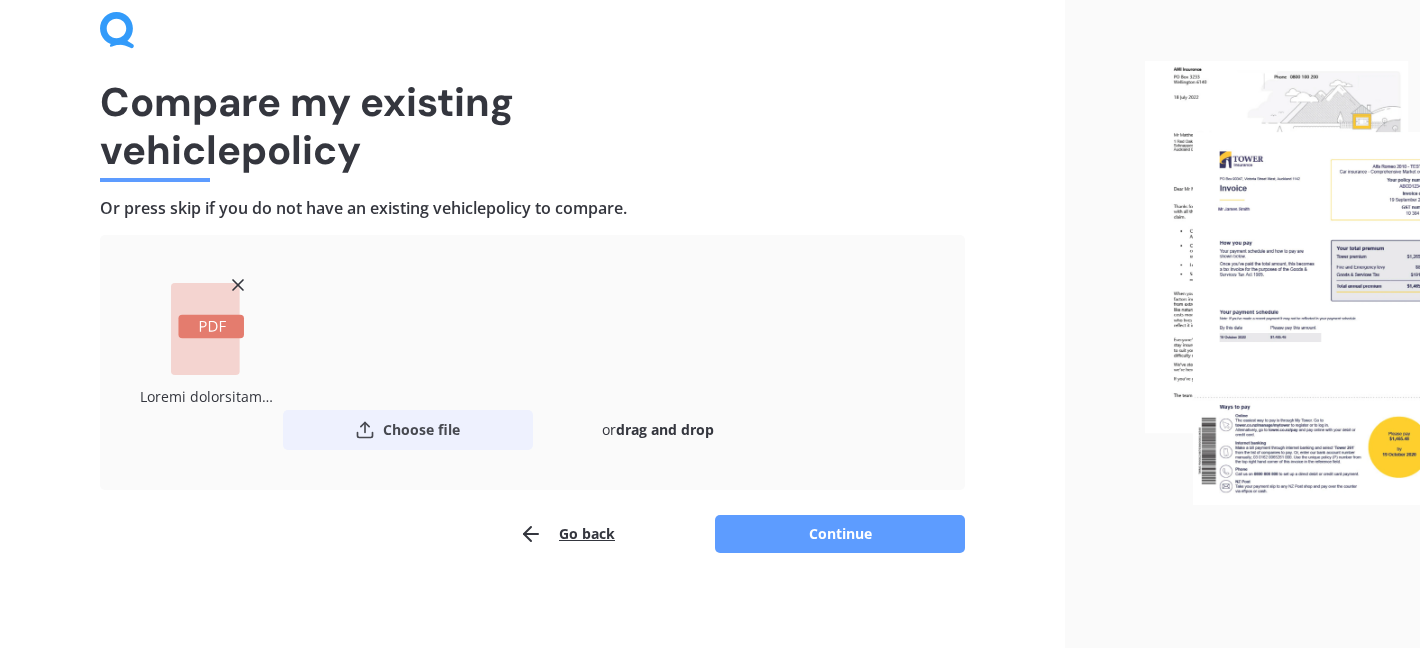 click on "Choose file" at bounding box center [408, 430] 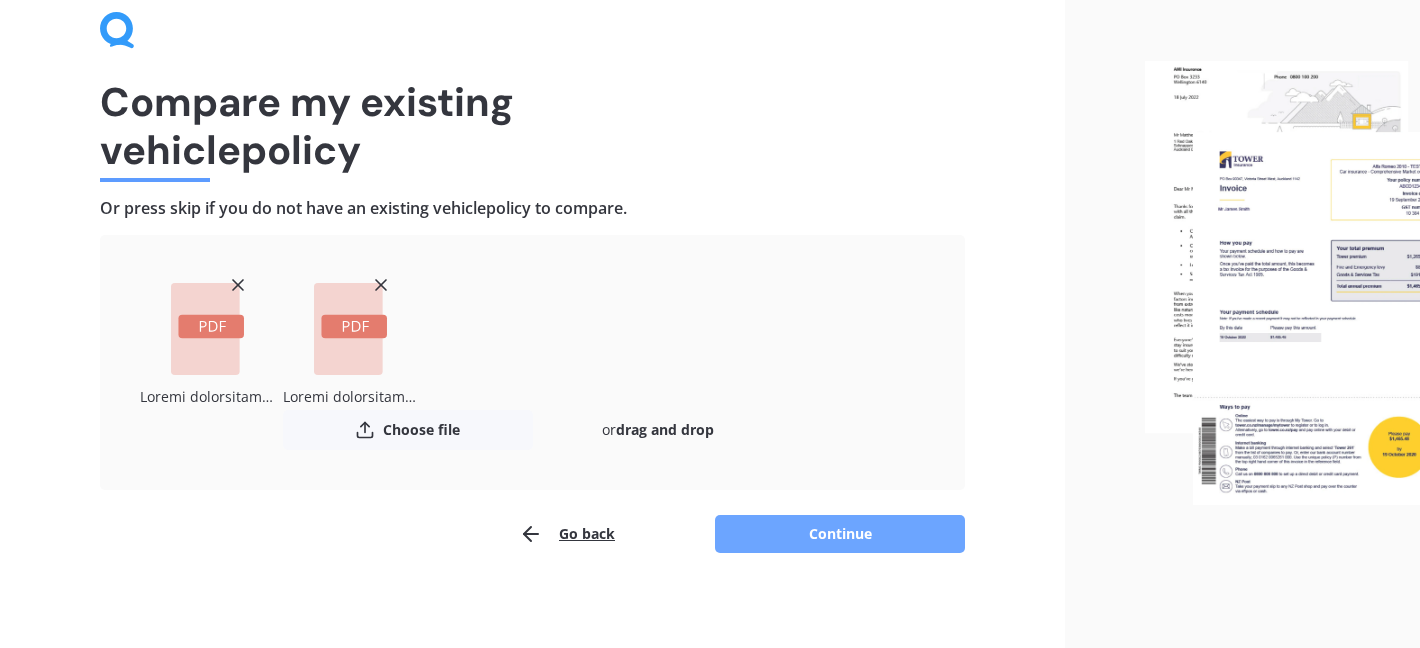 click on "Continue" at bounding box center [840, 534] 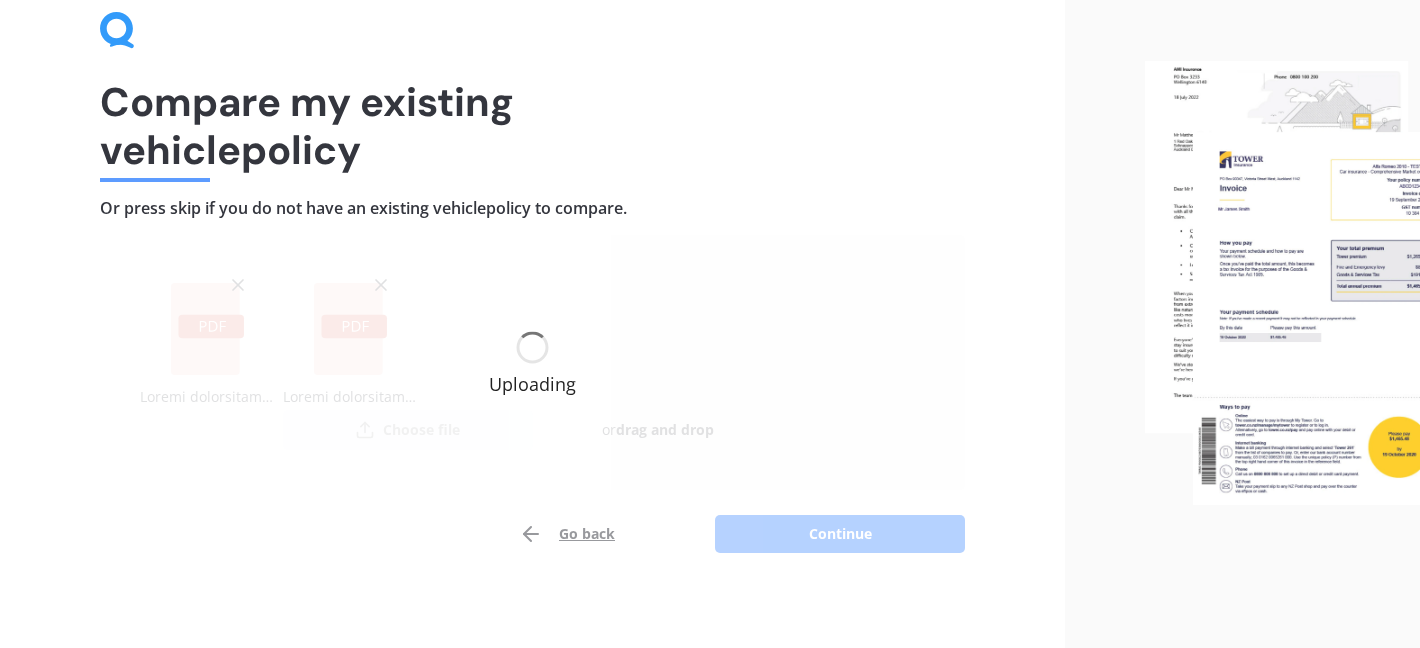 scroll, scrollTop: 0, scrollLeft: 0, axis: both 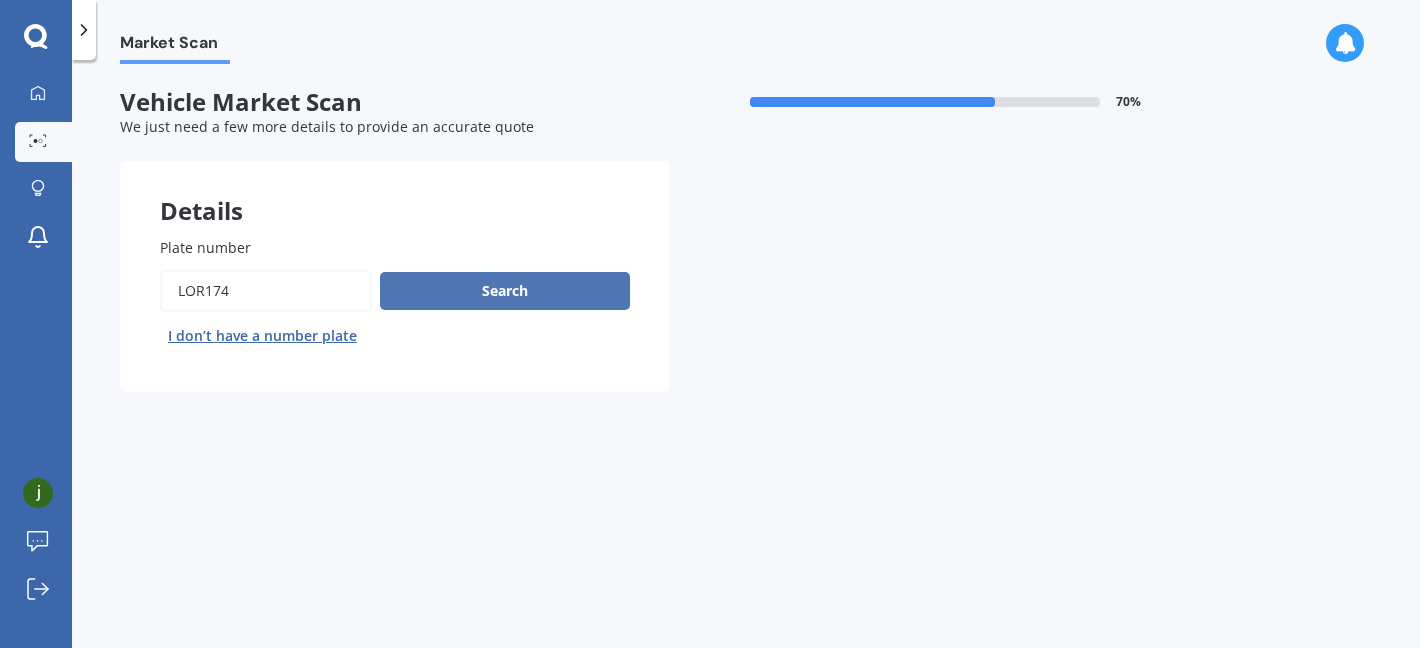 click on "Search" at bounding box center [505, 291] 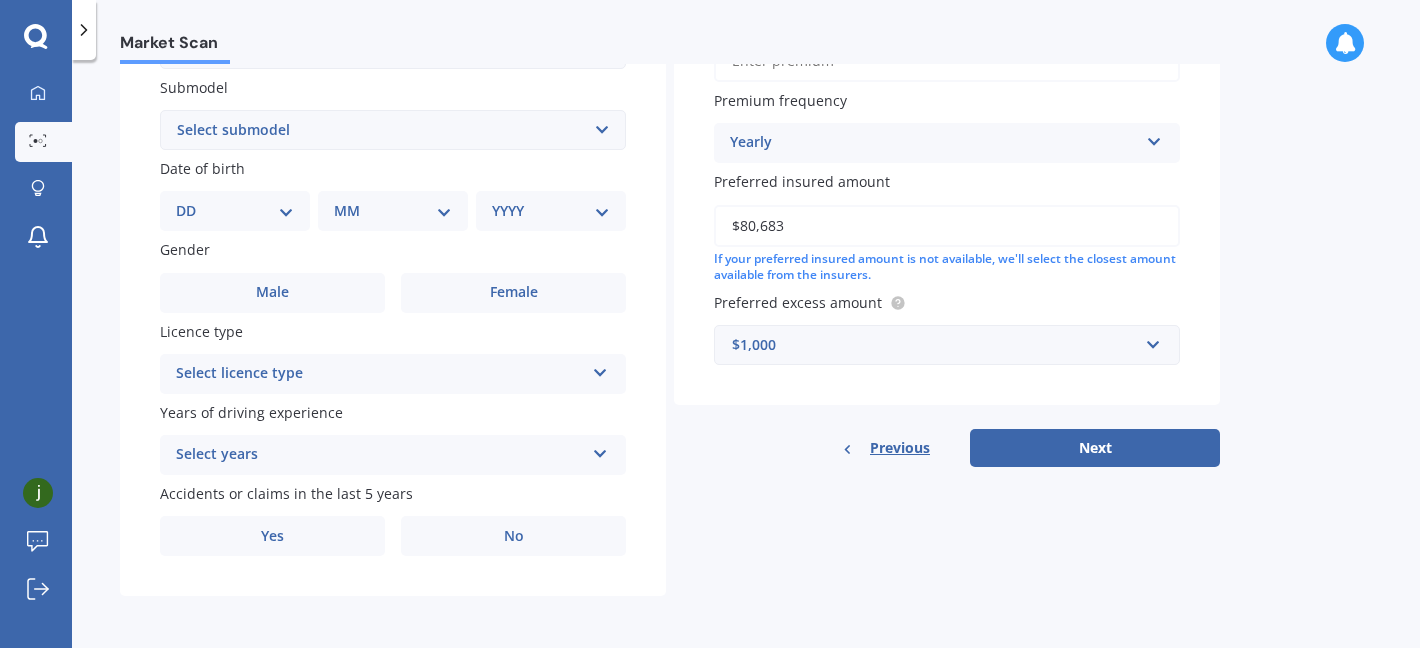 scroll, scrollTop: 534, scrollLeft: 0, axis: vertical 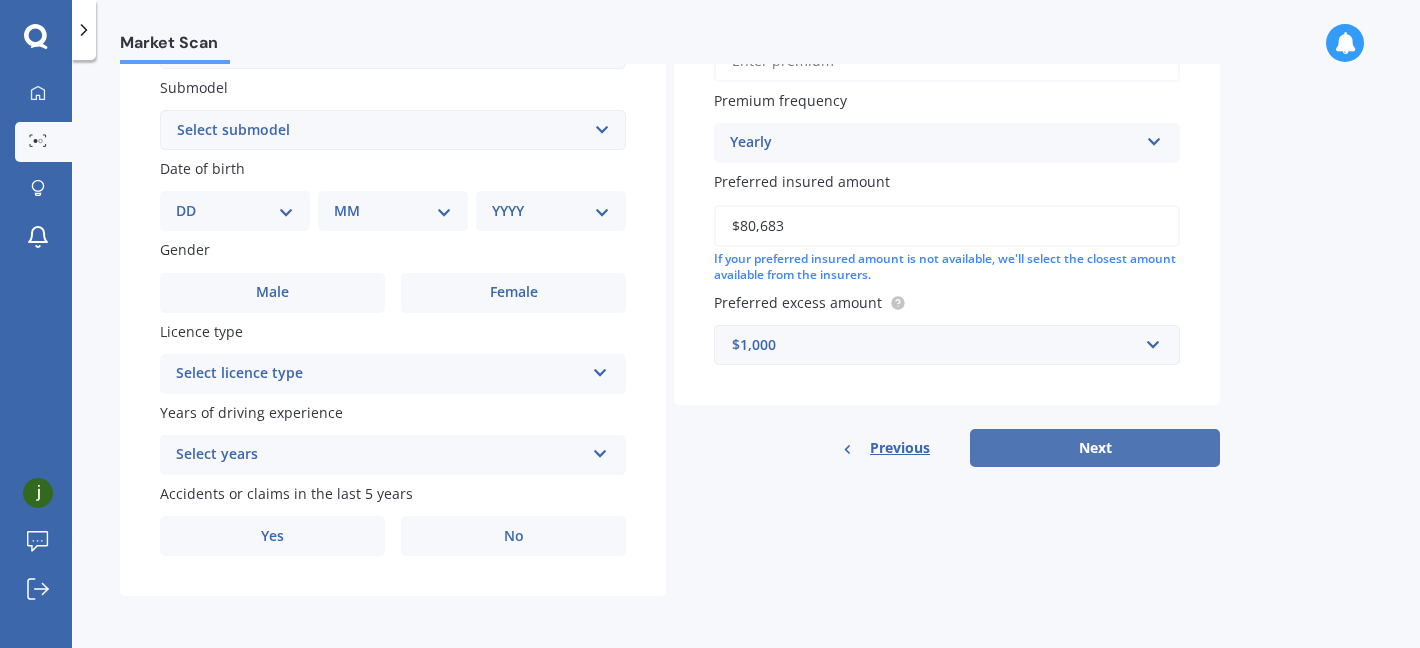 click on "Next" at bounding box center [1095, 448] 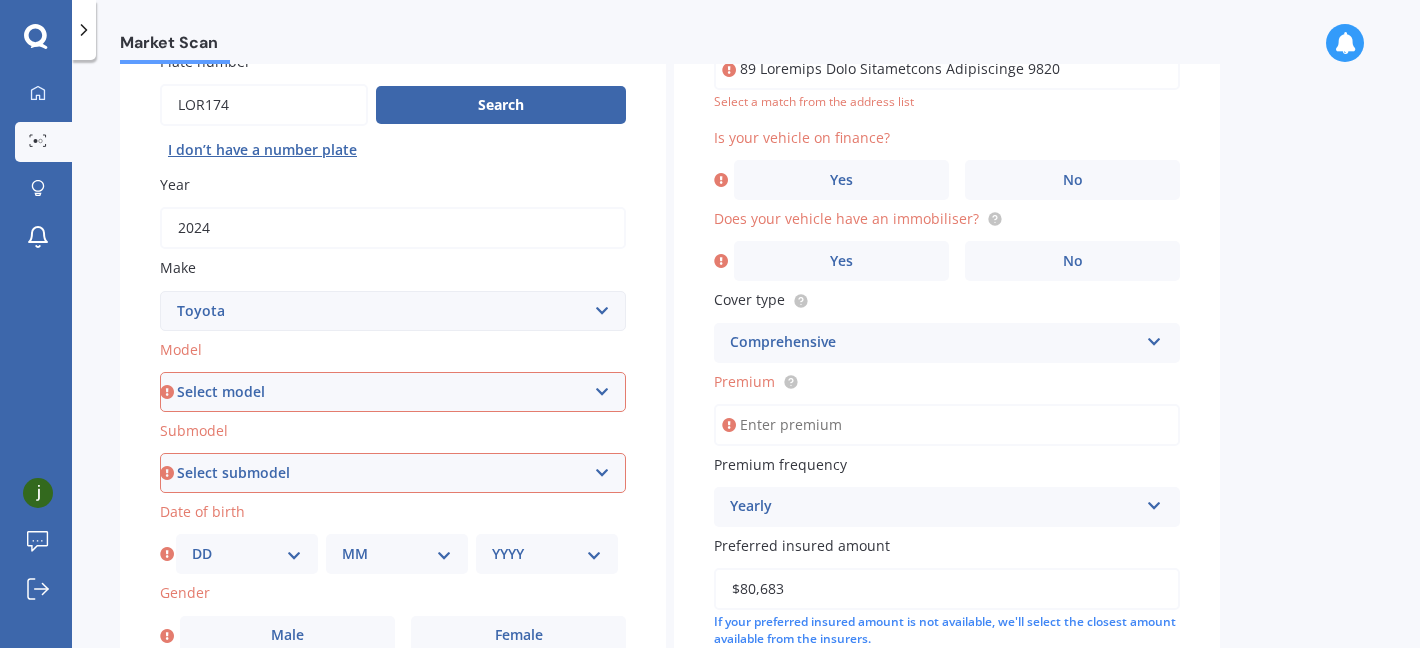 scroll, scrollTop: 187, scrollLeft: 0, axis: vertical 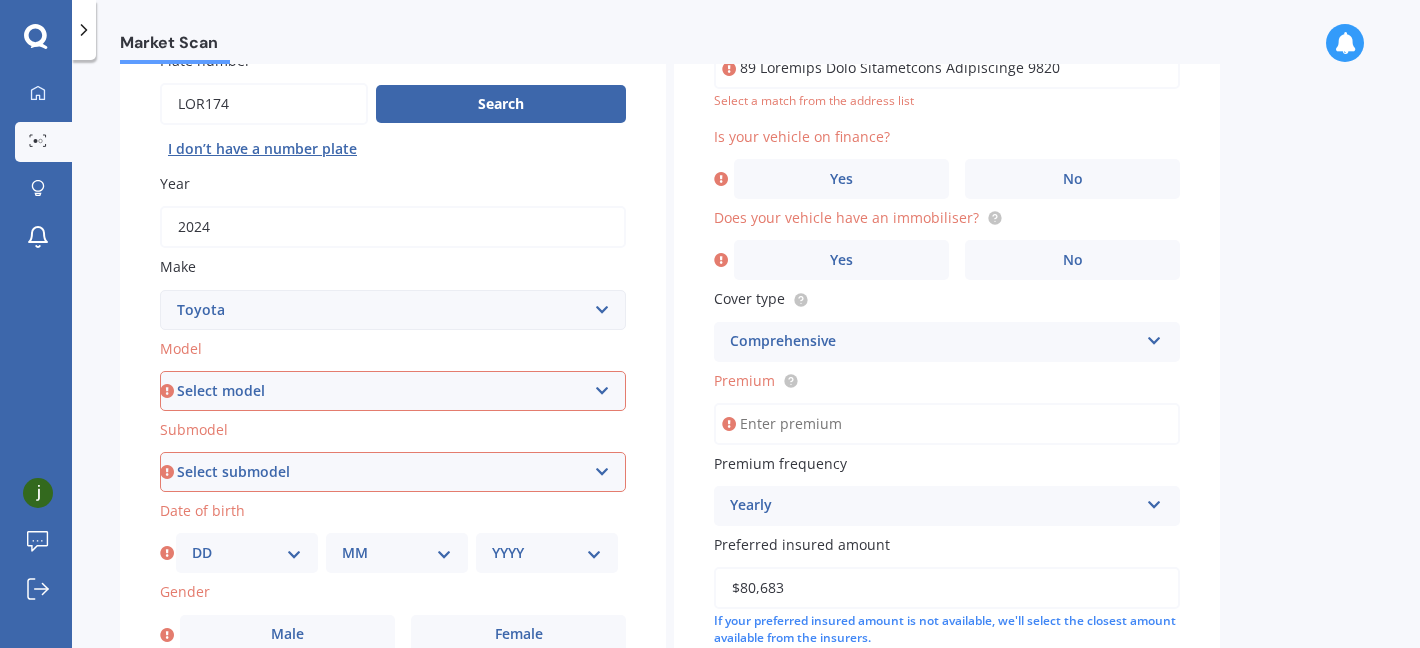 click on "Select model 4 Runner 86 Allex Allion Alphard Altezza Aqua Aristo Aurion Auris Avalon Avensis AYGO bB Belta Blade Blizzard 4WD Brevis Bundera 4WD C-HR Caldina Cami Camry Carib Carina Cavalier Celica Celsior Century Ceres Chaser Coaster Corolla Corona Corsa Cressida Cresta Crown Curren Cynos Deliboy Duet Dyna Echo Esquire Estima FJ Fortuner Funcargo Gaia Gracia Grande Granvia Harrier Hiace Highlander HILUX Ipsum iQ Isis IST Kluger Landcruiser LANDCRUISER PRADO Levin Liteace Marino Mark 2 Mark X Mirai MR-S MR2 Nadia Noah Nova Opa Paseo Passo Pixis Platz Porte Premio Previa MPV Prius Probox Progres Qualis Ractis RAIZE Raum RAV-4 Regius Van Runx Rush Sai Scepter Sera Sienta Soarer Spacio Spade Sprinter Starlet Succeed Supra Surf Tank Tarago Tercel Townace Toyo-ace Trueno Tundra Vanguard Vellfire Verossa Vienta Vista Vitz Voltz Voxy Will Windom Wish Yaris" at bounding box center (393, 391) 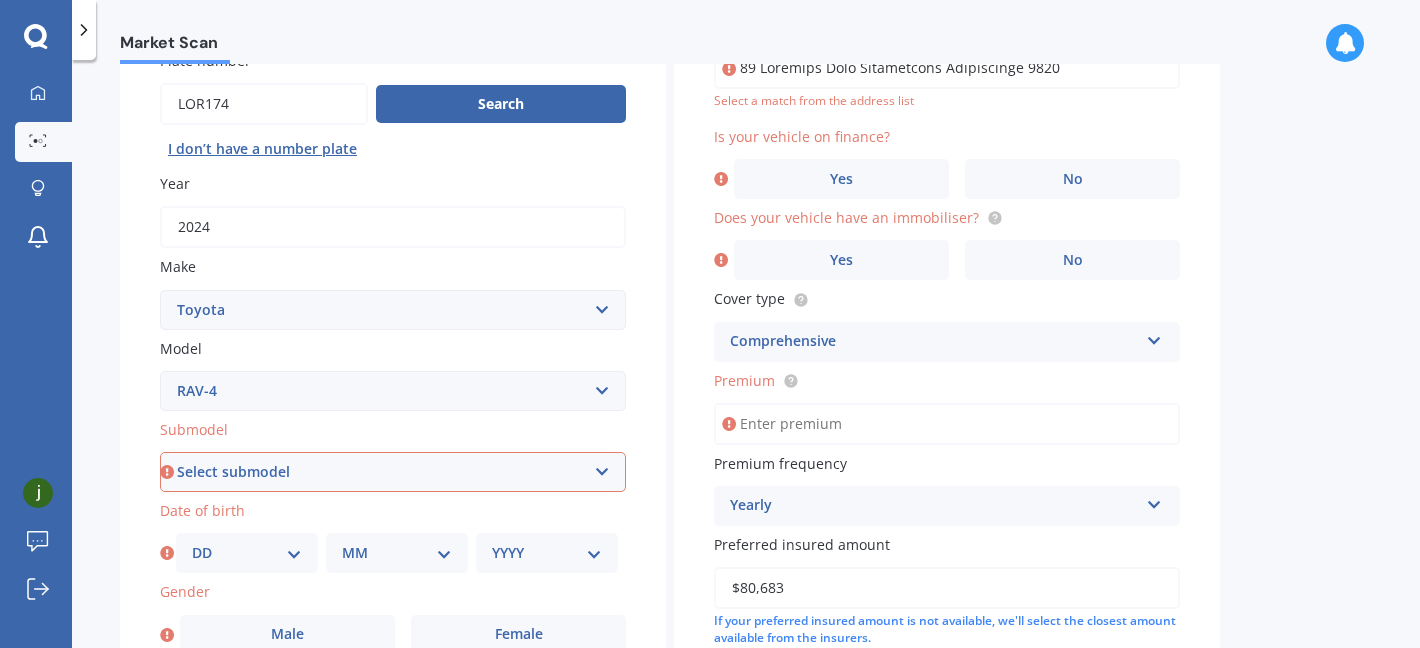 click on "Select submodel Diesel EV GX SUV 2.2/4WD/6AT Hybrid Hybrid 2WD Petrol" at bounding box center (393, 472) 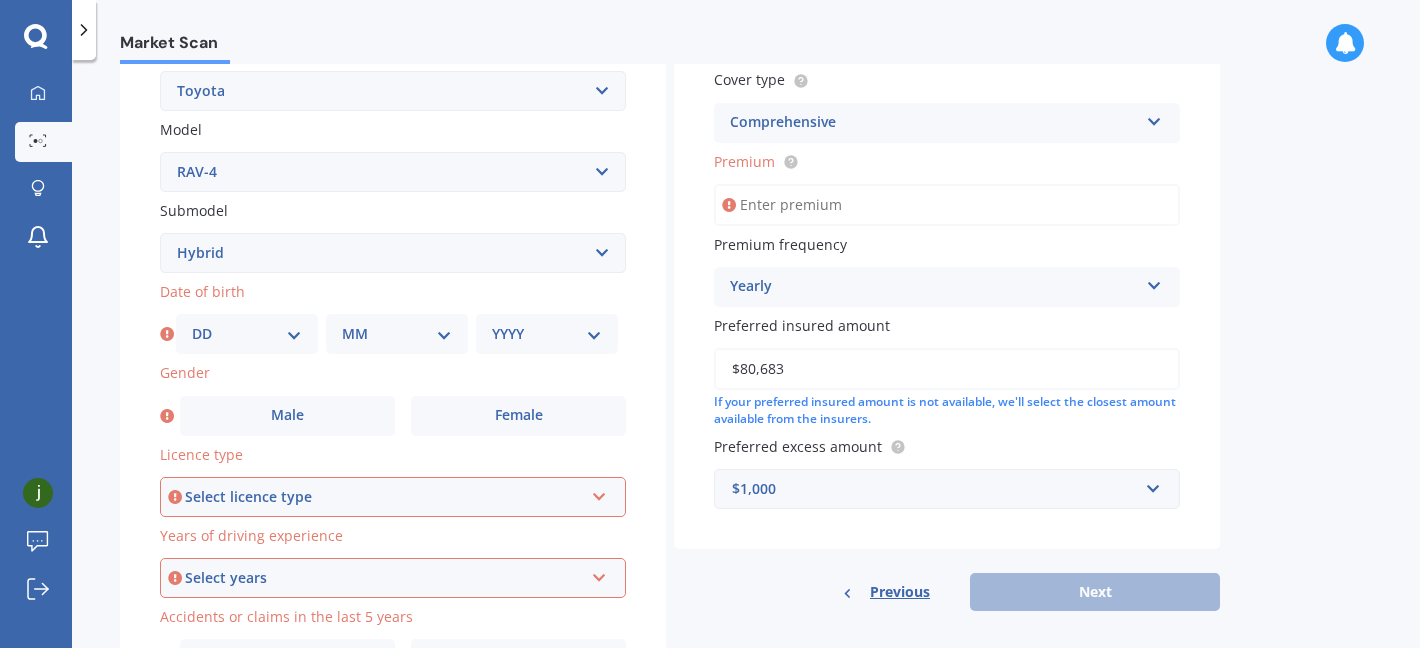 scroll, scrollTop: 411, scrollLeft: 0, axis: vertical 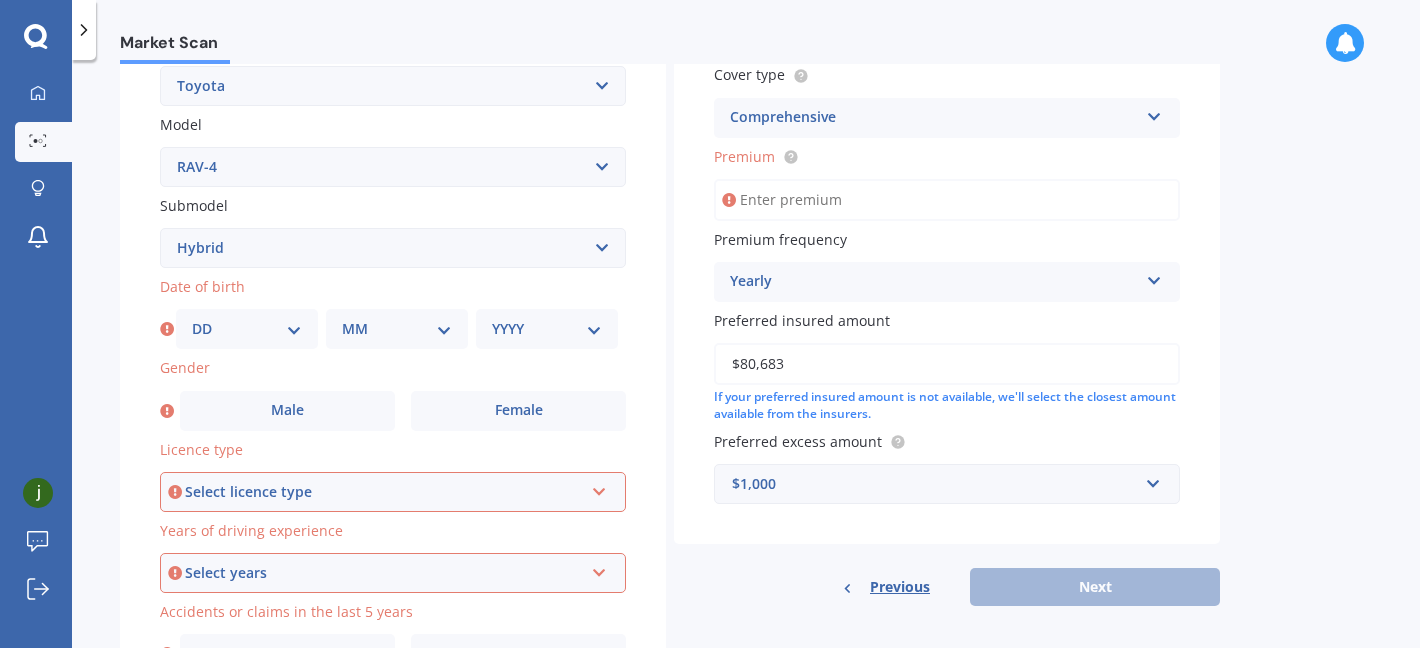 click on "DD 01 02 03 04 05 06 07 08 09 10 11 12 13 14 15 16 17 18 19 20 21 22 23 24 25 26 27 28 29 30 31" at bounding box center (247, 329) 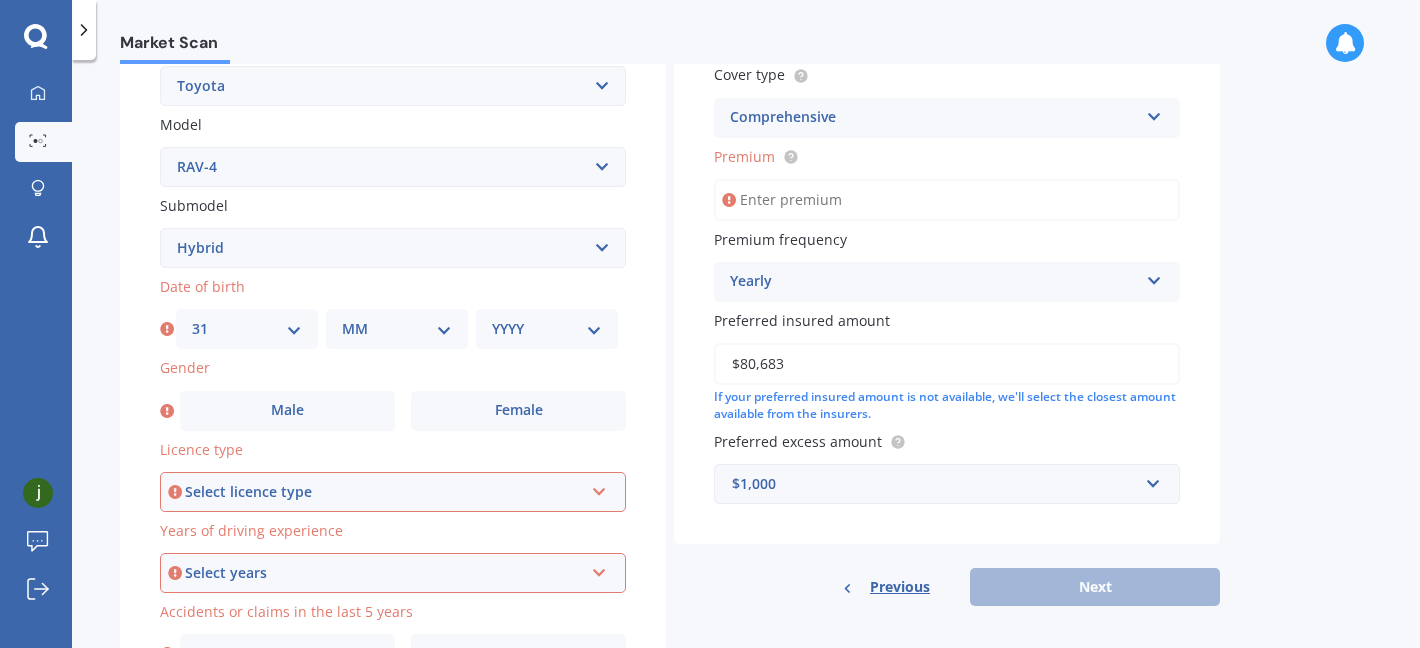 click on "MM 01 02 03 04 05 06 07 08 09 10 11 12" at bounding box center [397, 329] 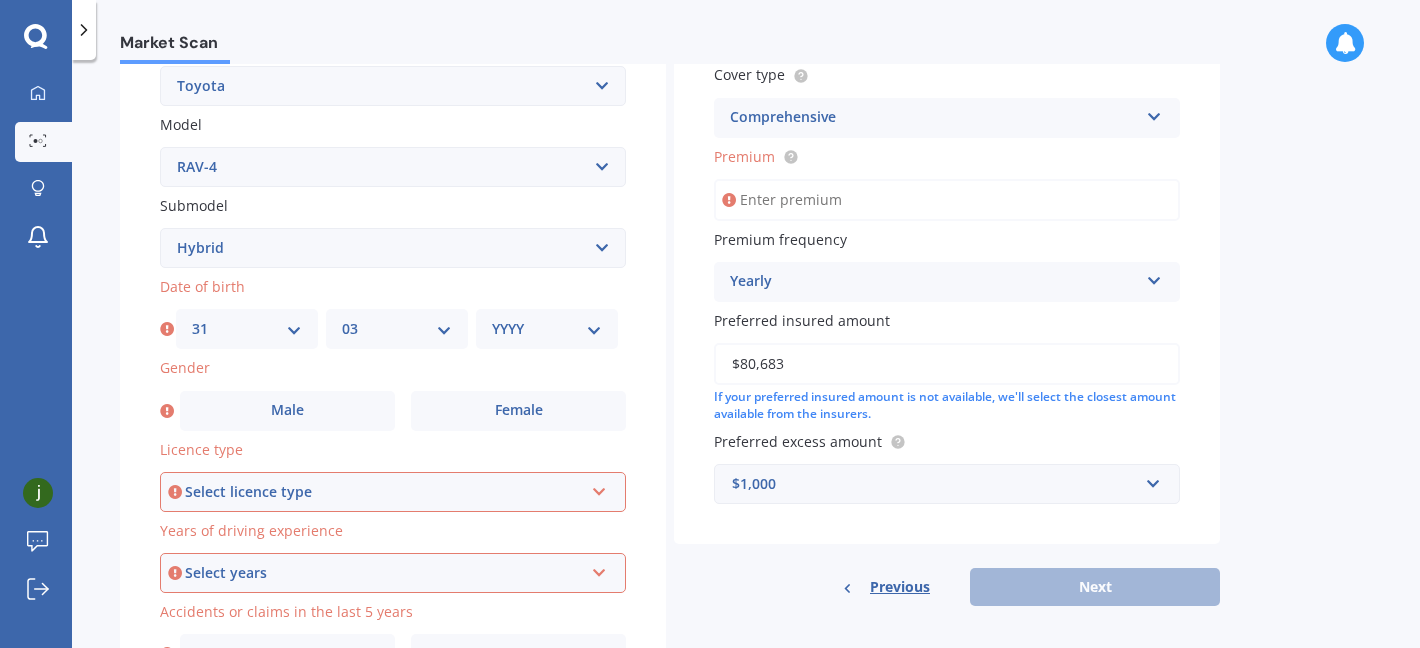 click on "YYYY 2025 2024 2023 2022 2021 2020 2019 2018 2017 2016 2015 2014 2013 2012 2011 2010 2009 2008 2007 2006 2005 2004 2003 2002 2001 2000 1999 1998 1997 1996 1995 1994 1993 1992 1991 1990 1989 1988 1987 1986 1985 1984 1983 1982 1981 1980 1979 1978 1977 1976 1975 1974 1973 1972 1971 1970 1969 1968 1967 1966 1965 1964 1963 1962 1961 1960 1959 1958 1957 1956 1955 1954 1953 1952 1951 1950 1949 1948 1947 1946 1945 1944 1943 1942 1941 1940 1939 1938 1937 1936 1935 1934 1933 1932 1931 1930 1929 1928 1927 1926" at bounding box center [547, 329] 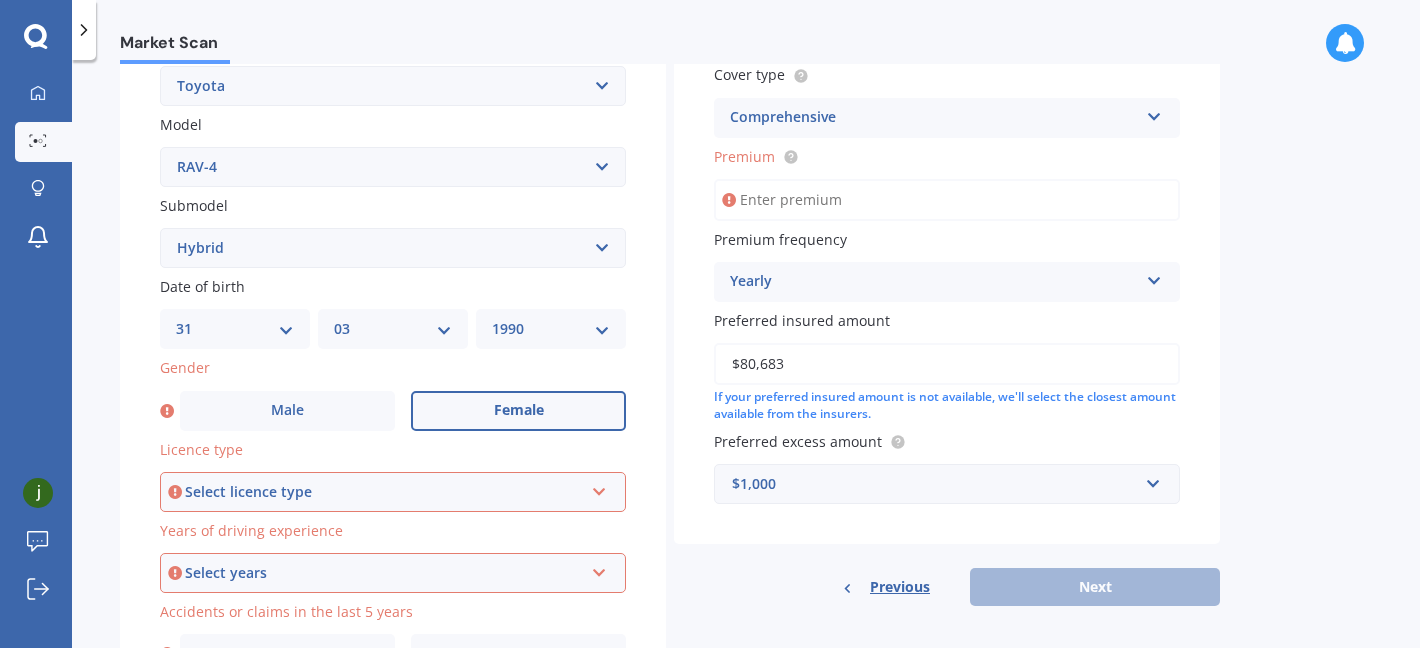 click on "Female" at bounding box center [518, 411] 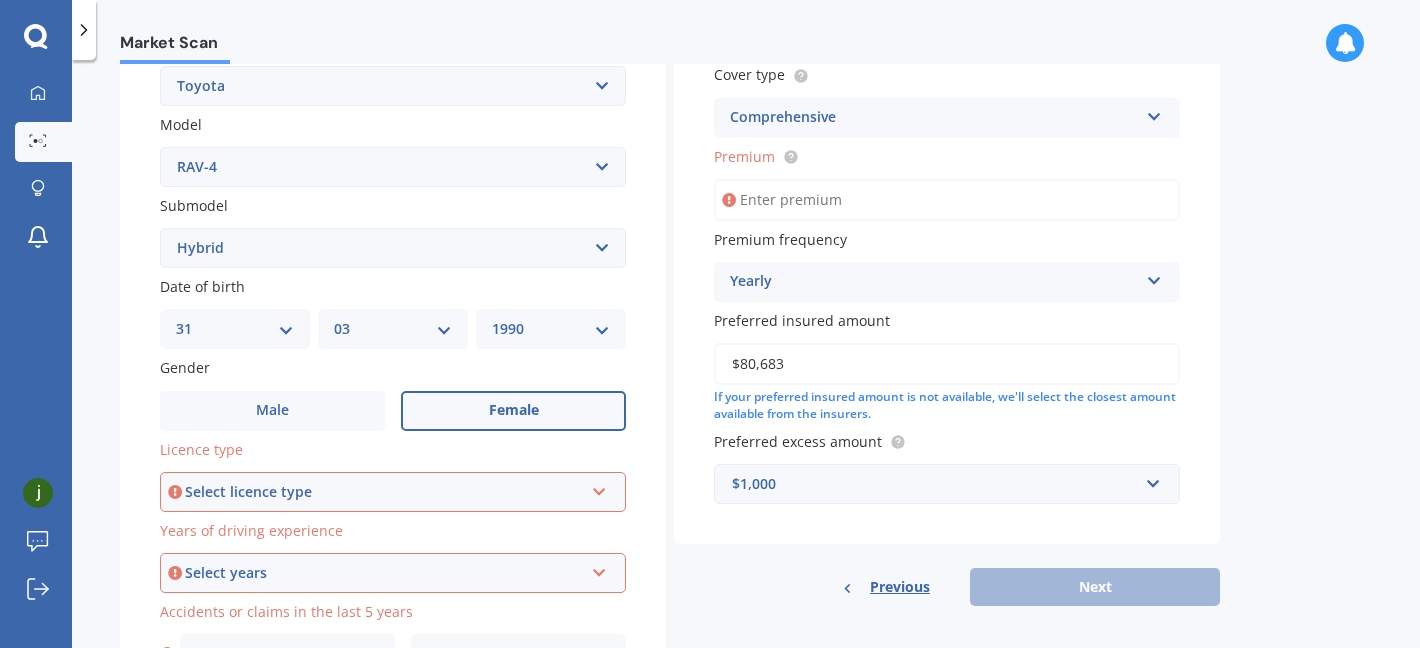 click on "Select licence type" at bounding box center [384, 492] 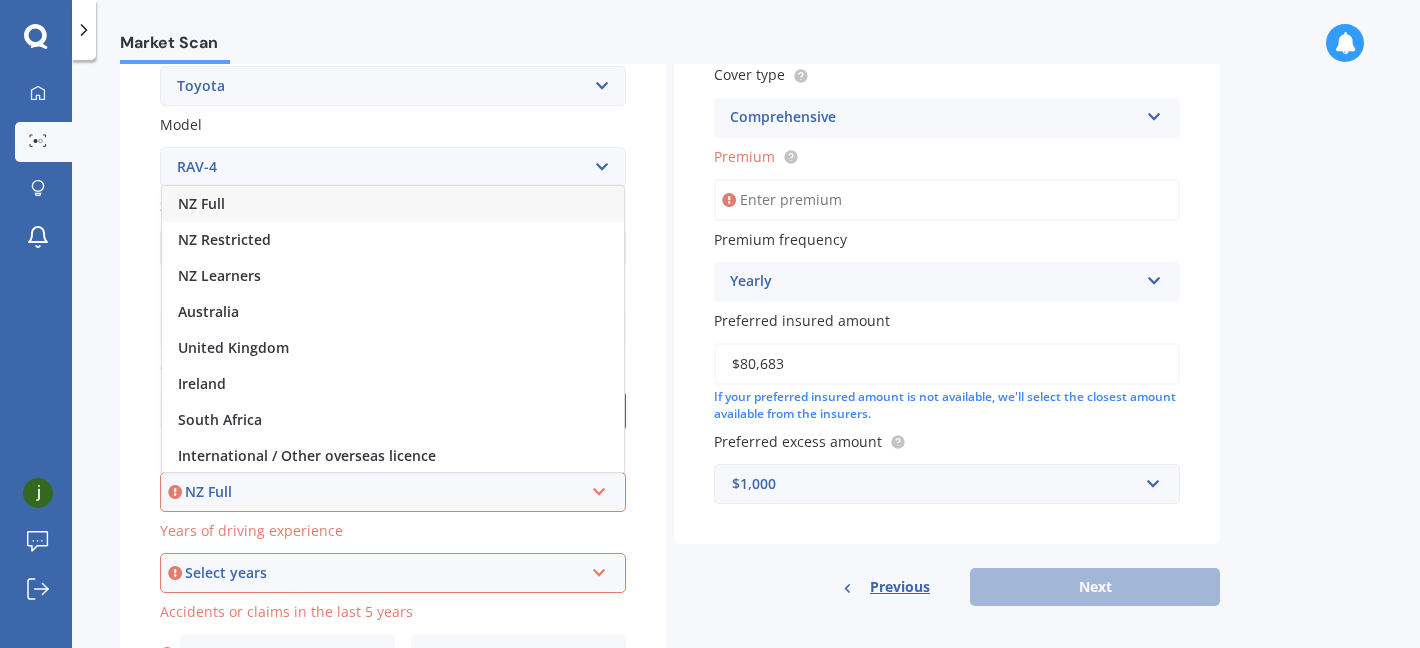 click on "NZ Full" at bounding box center [393, 204] 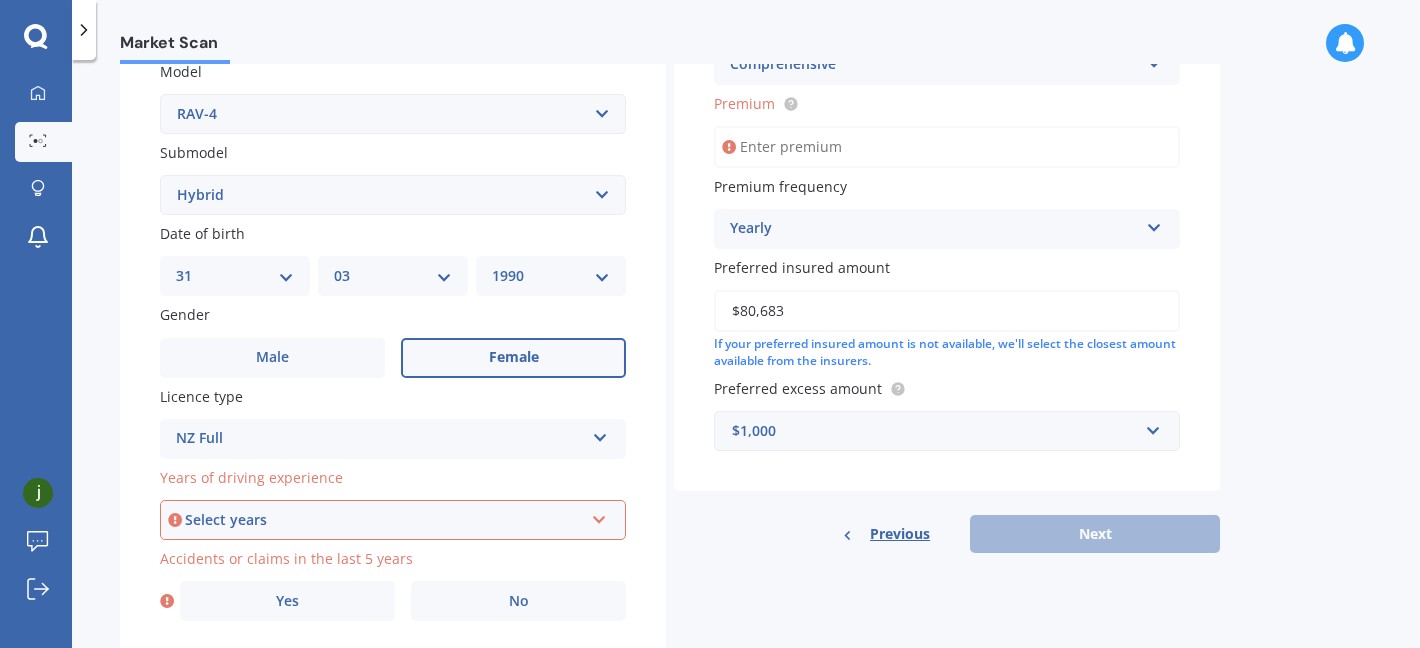 scroll, scrollTop: 534, scrollLeft: 0, axis: vertical 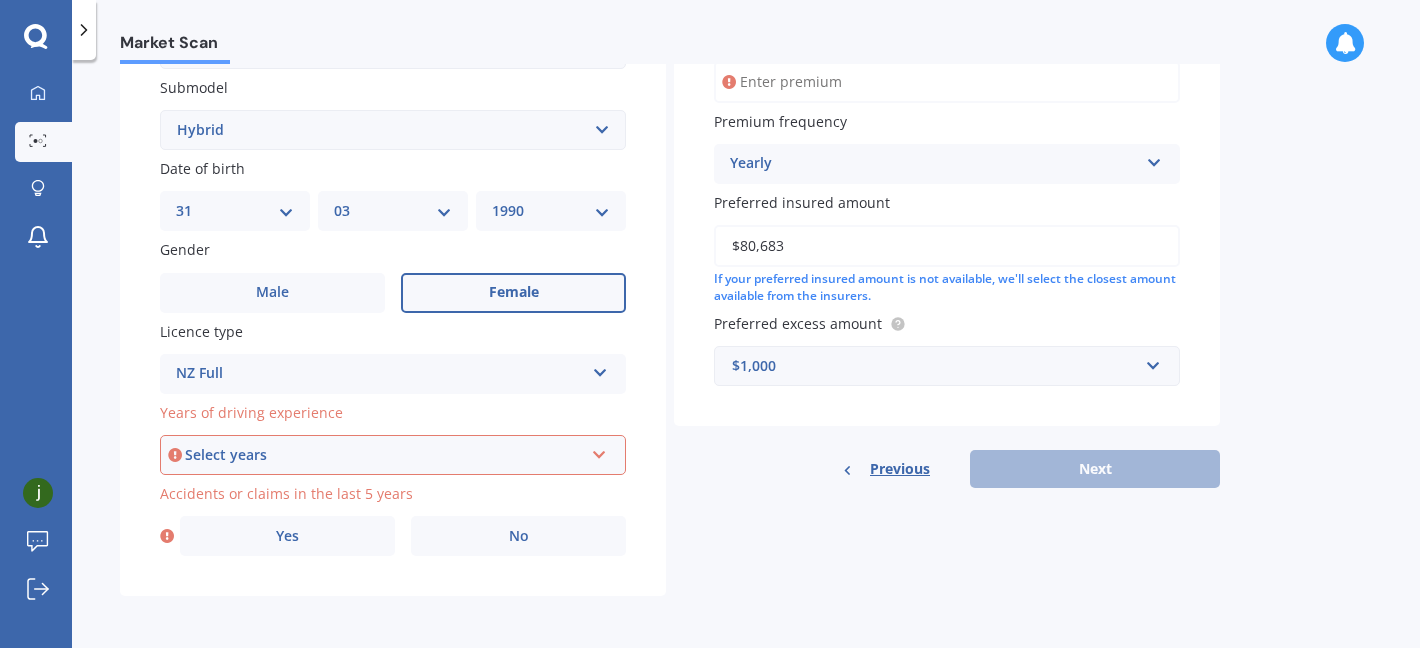 click on "Select years" at bounding box center (384, 455) 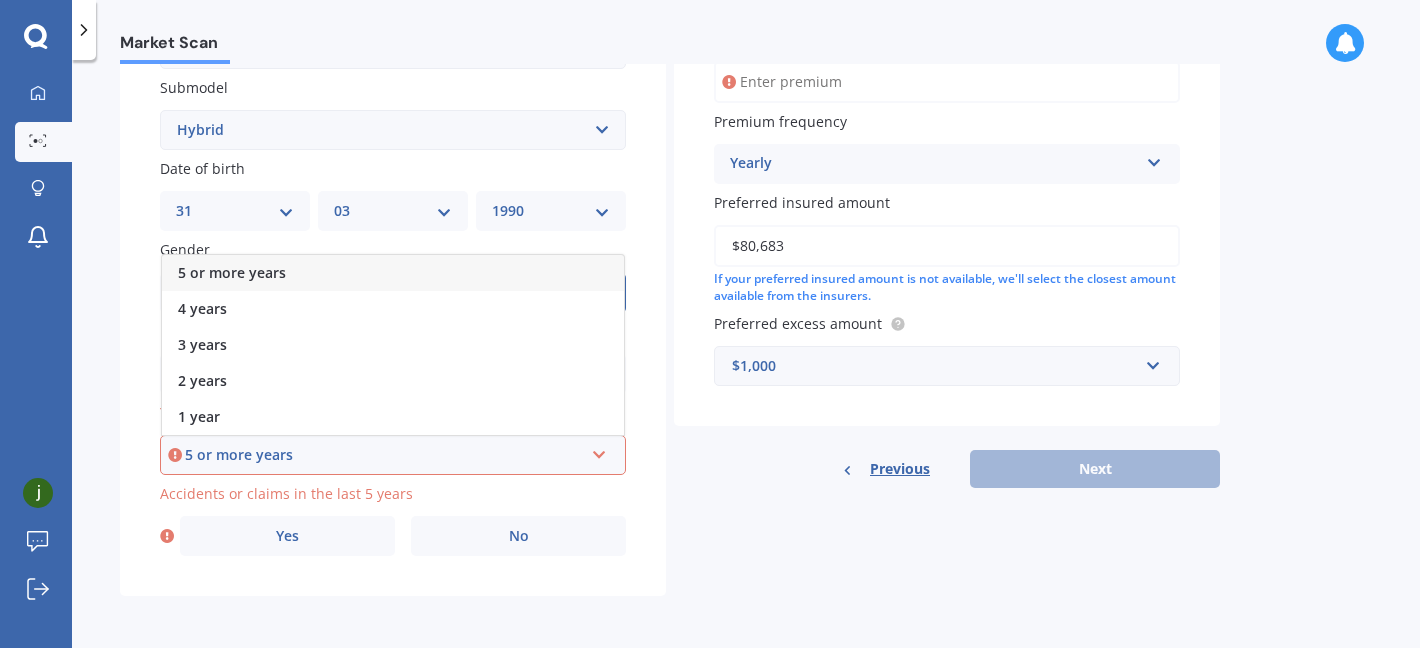 click on "5 or more years" at bounding box center (393, 273) 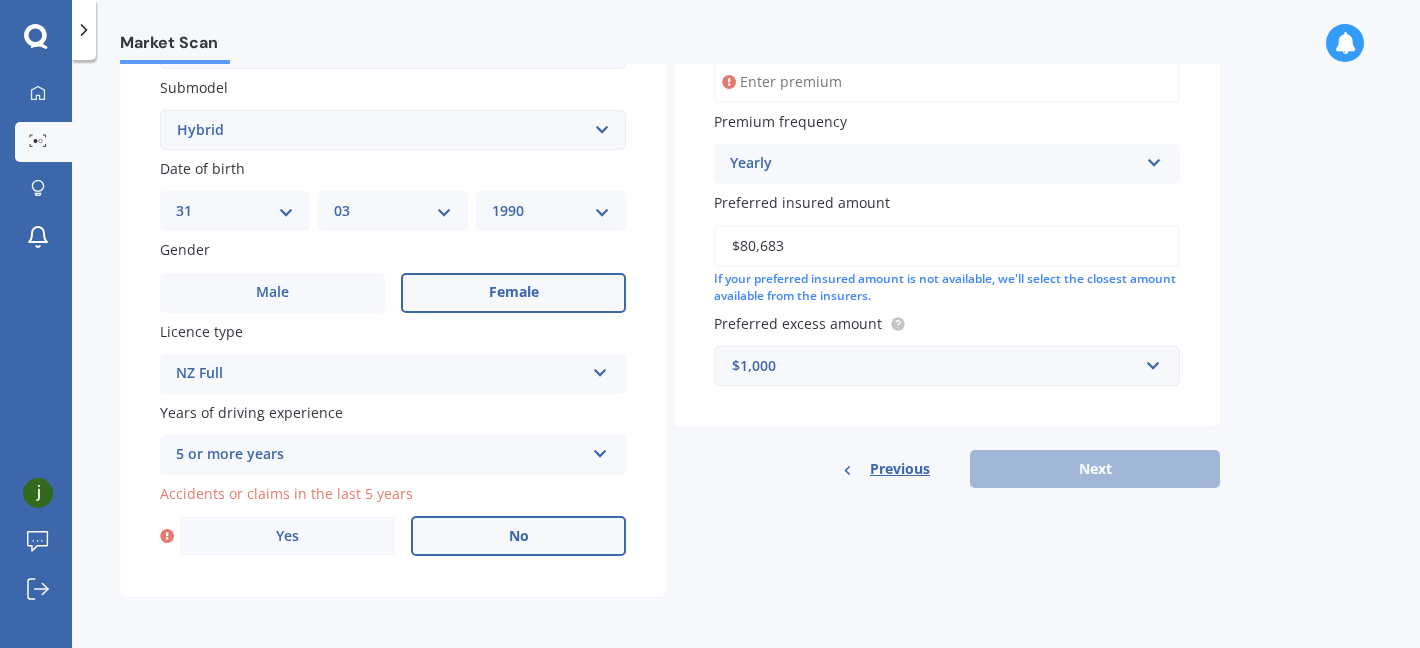 click on "No" at bounding box center (518, 536) 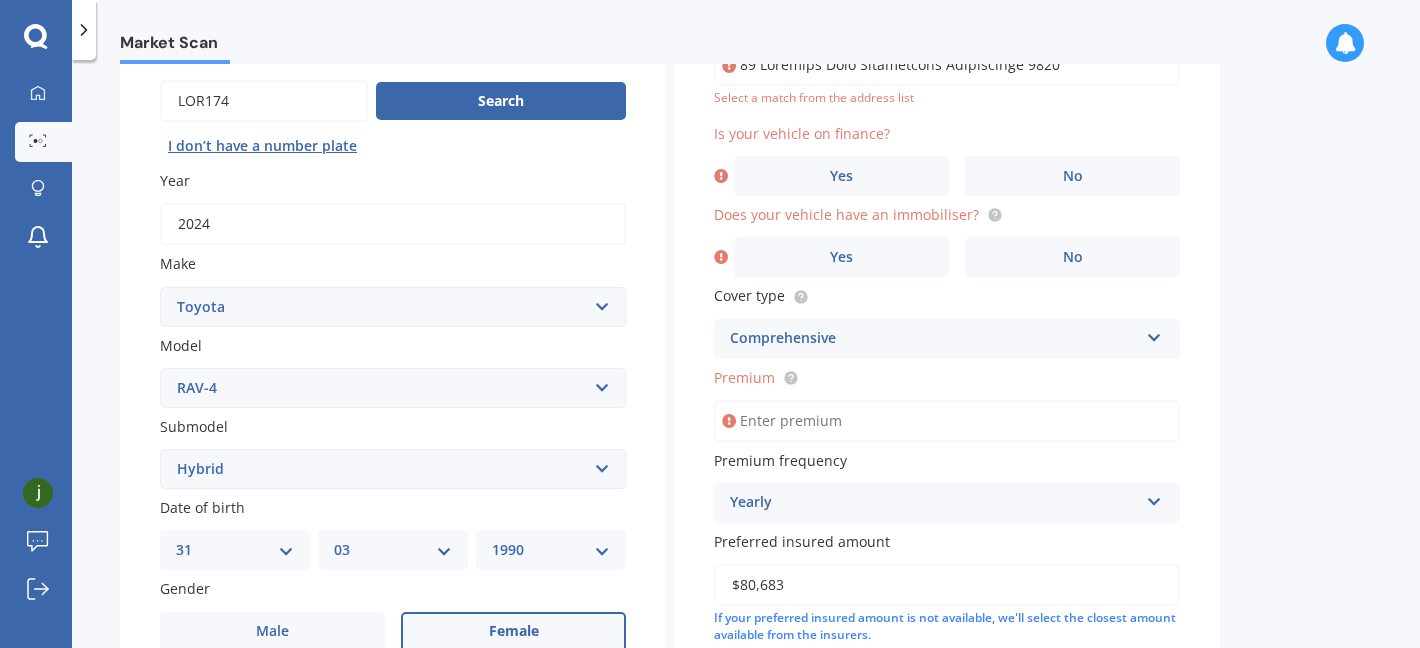 scroll, scrollTop: 137, scrollLeft: 0, axis: vertical 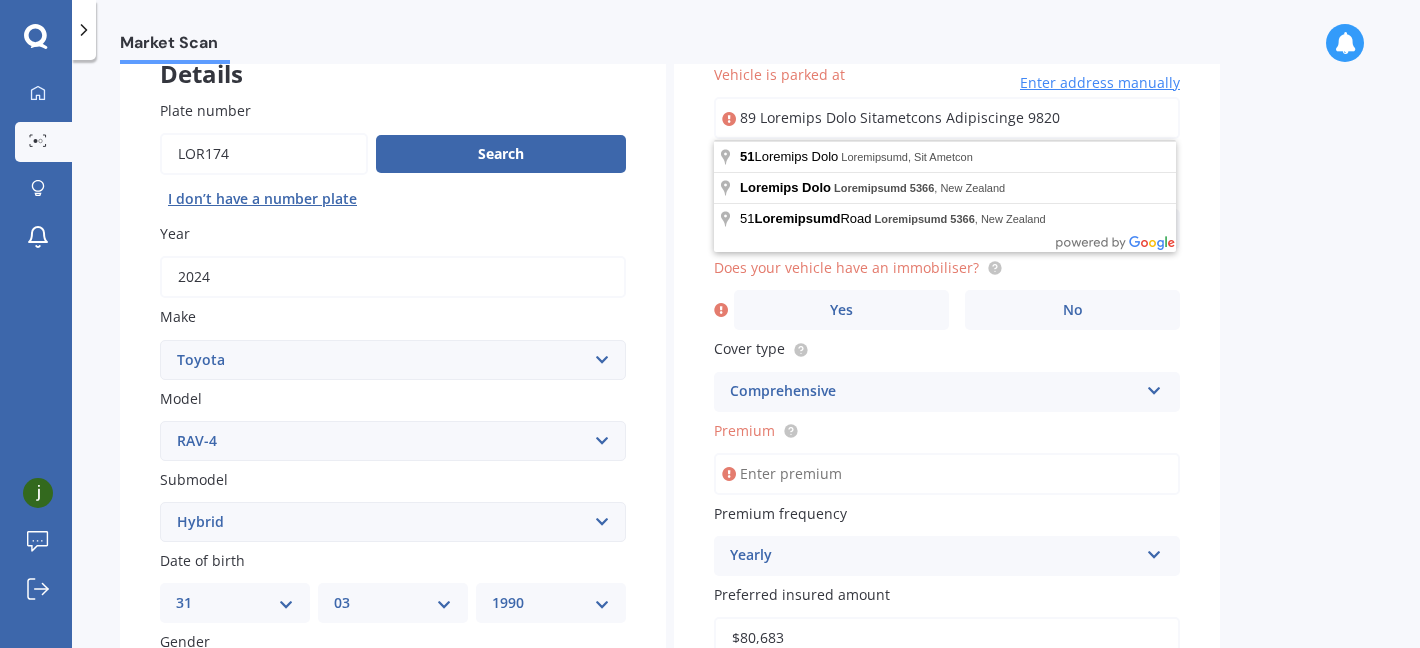 drag, startPoint x: 1092, startPoint y: 121, endPoint x: 726, endPoint y: 111, distance: 366.1366 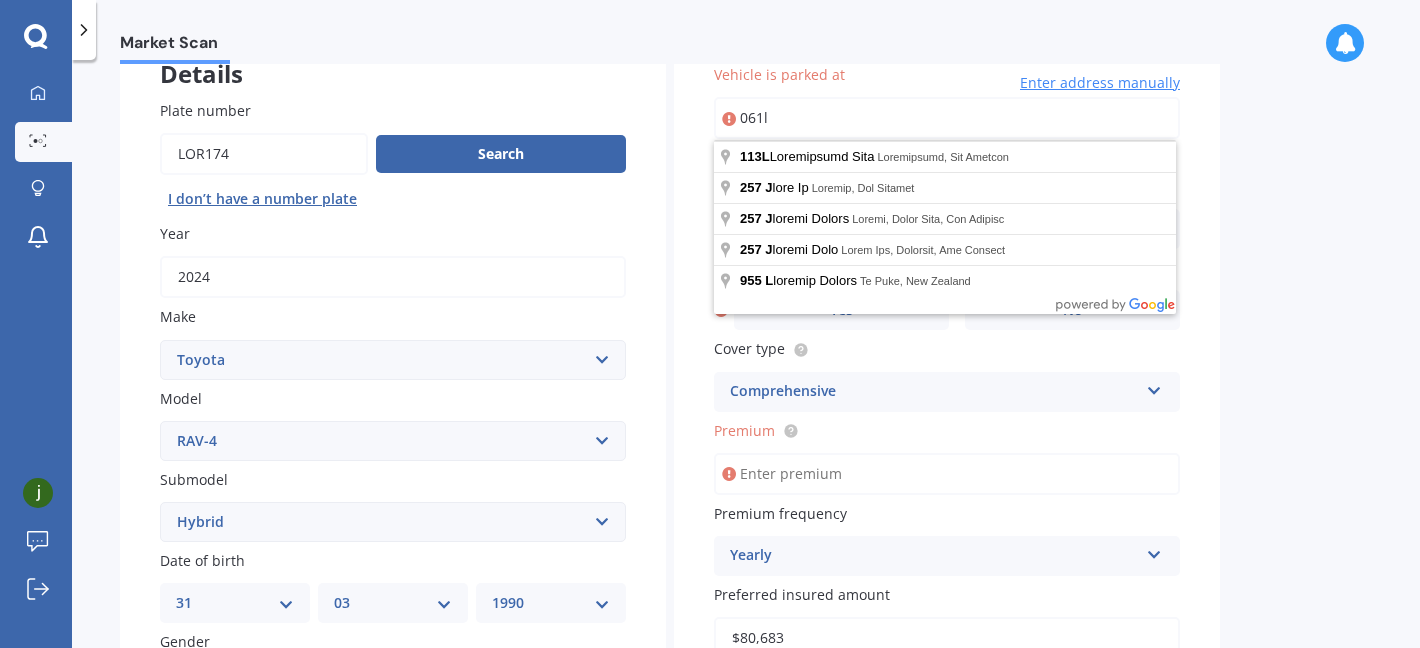 type on "061l" 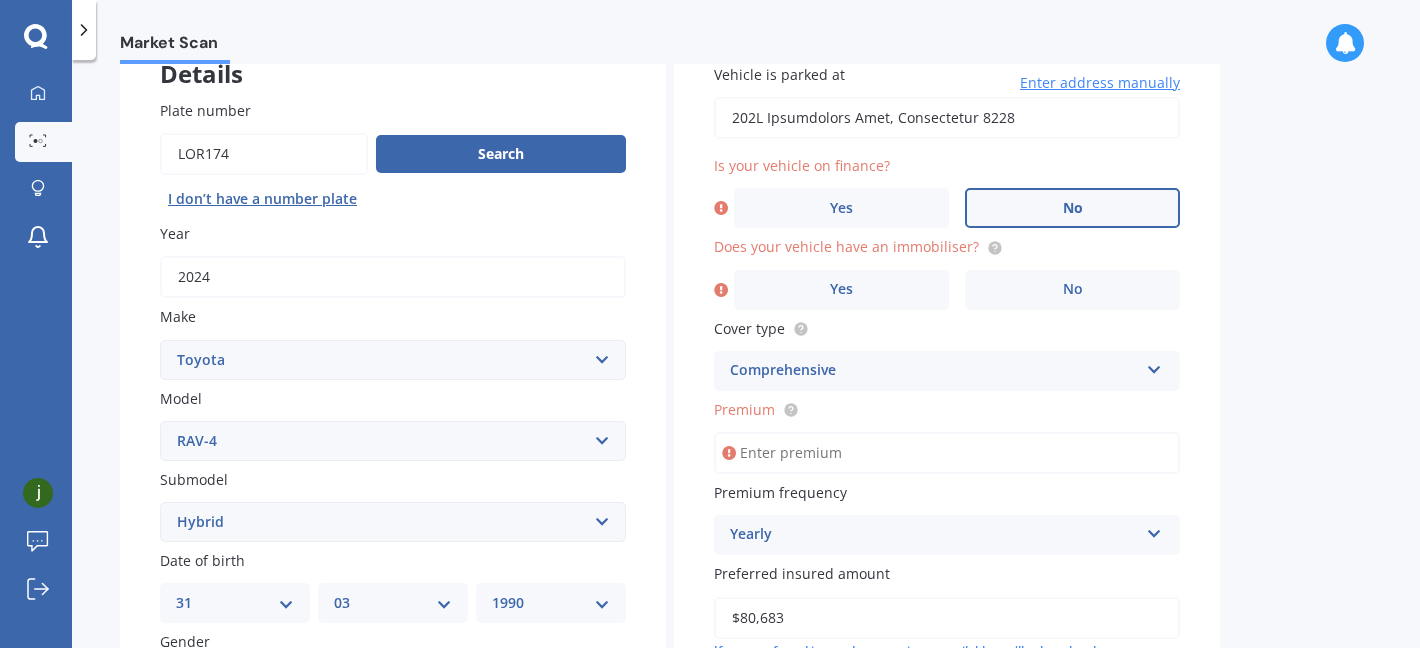click on "No" at bounding box center (1072, 208) 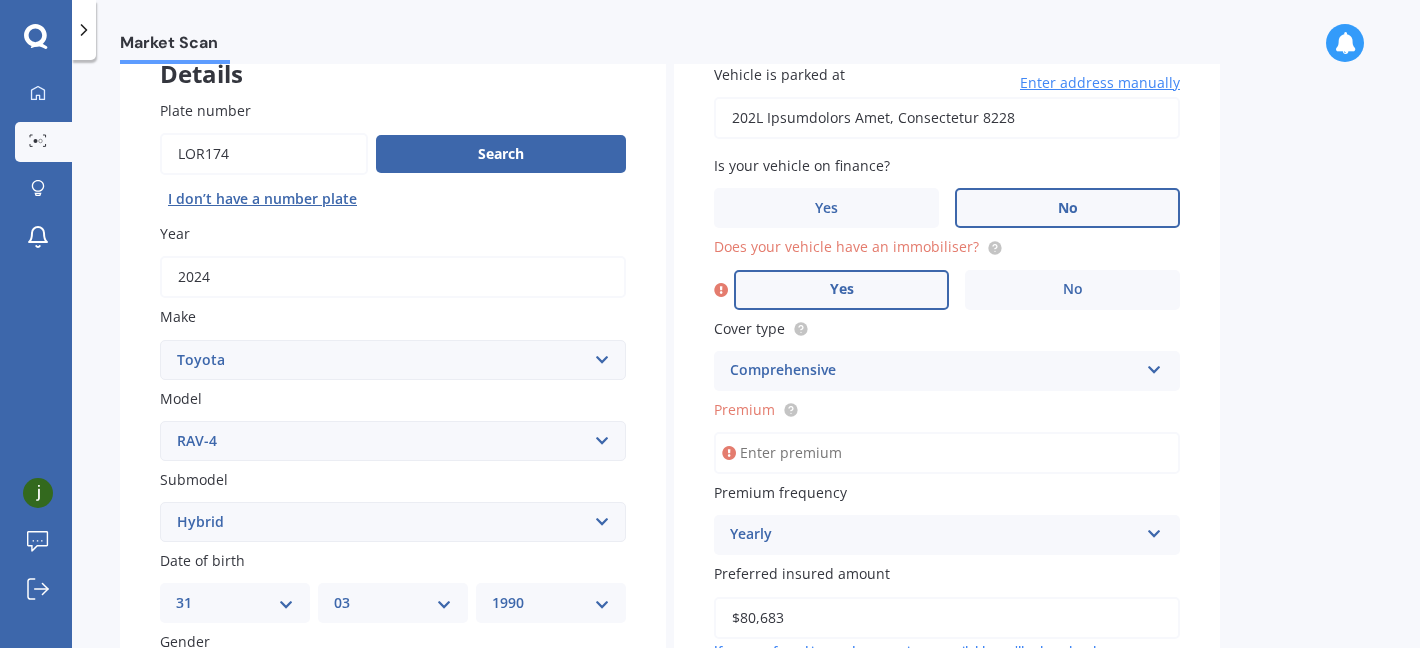 click on "Yes" at bounding box center [841, 290] 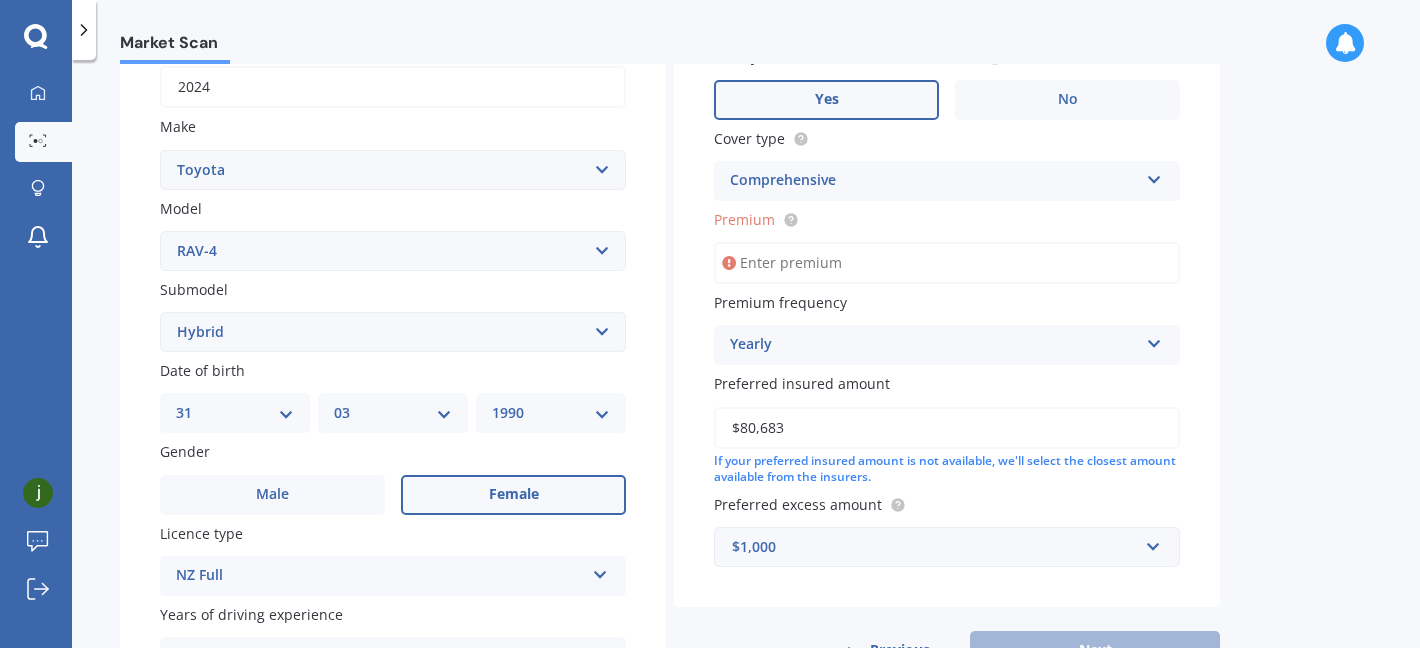 scroll, scrollTop: 339, scrollLeft: 0, axis: vertical 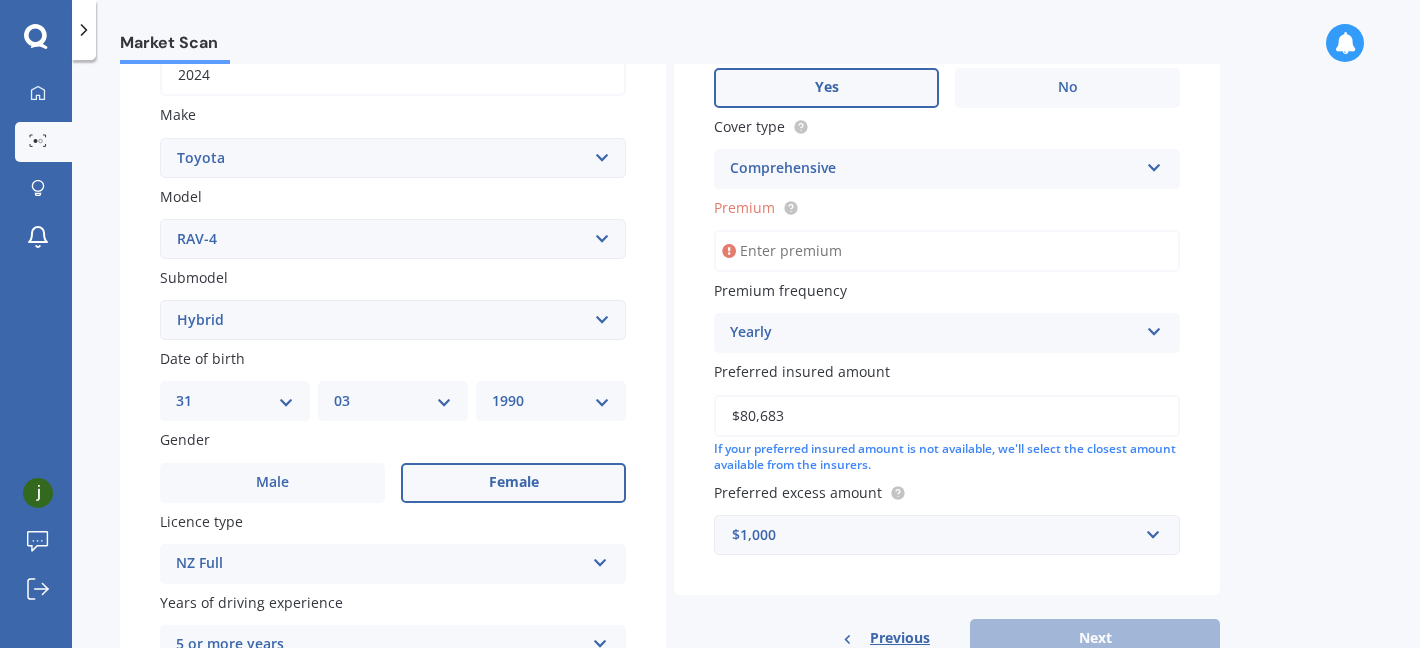 click on "Premium" at bounding box center [947, 251] 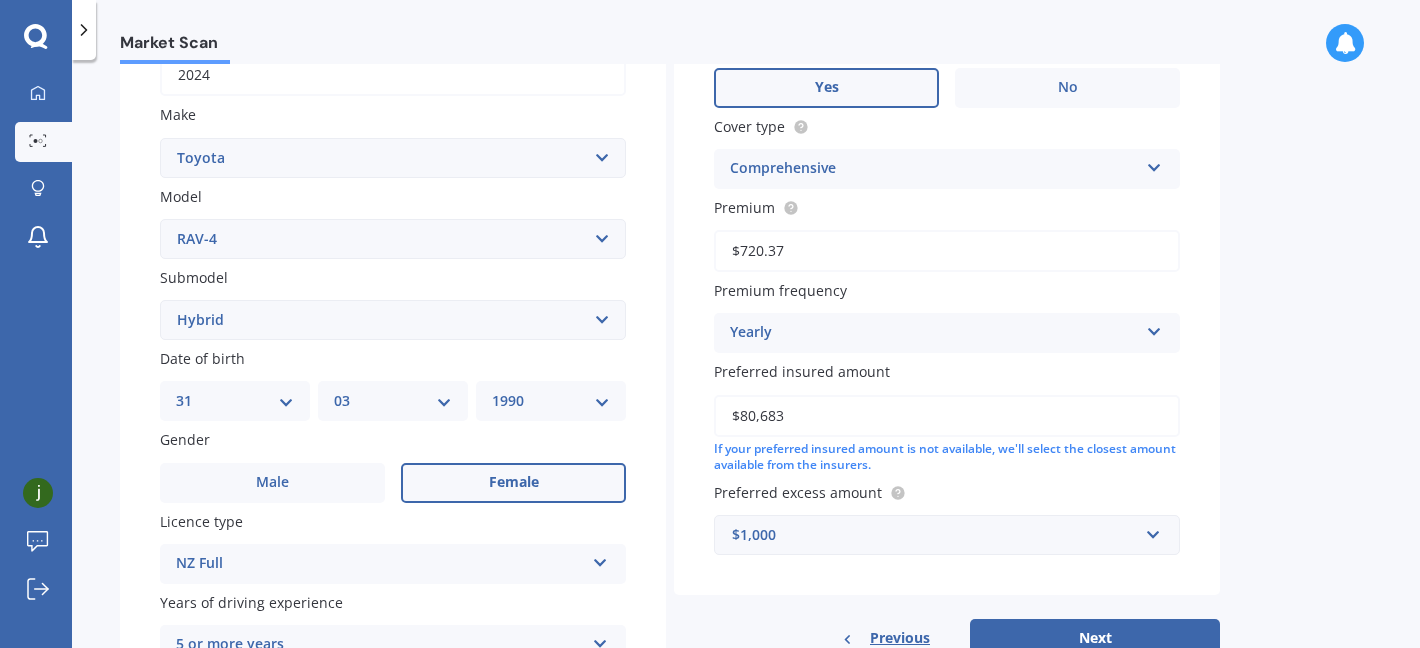 type on "$720.37" 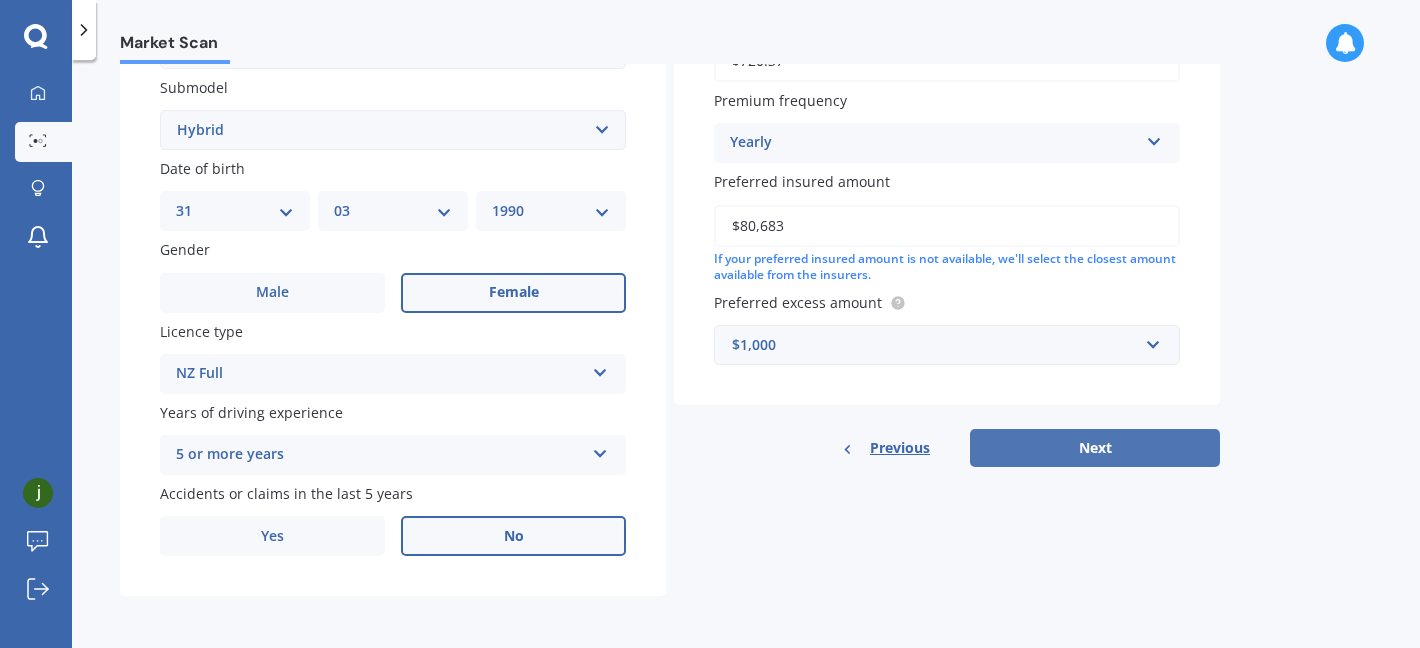 click on "Next" at bounding box center [1095, 448] 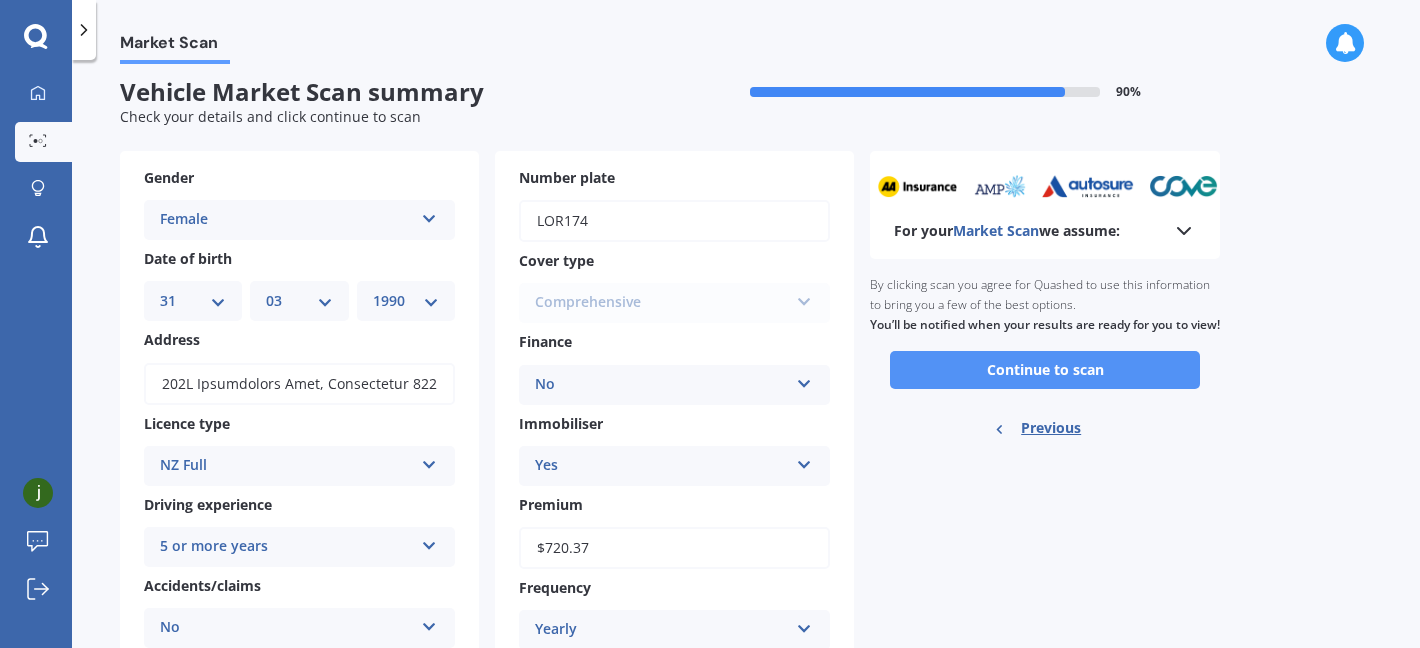 scroll, scrollTop: 0, scrollLeft: 0, axis: both 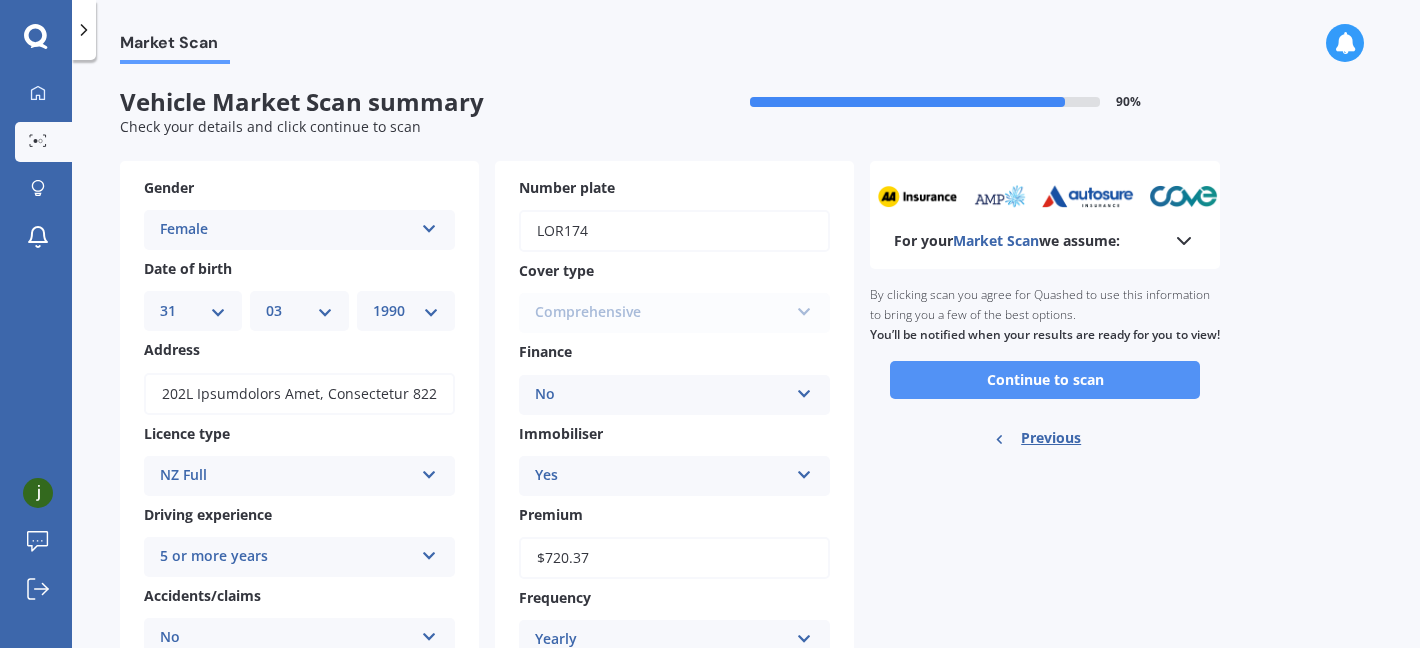 click on "Continue to scan" at bounding box center (1045, 380) 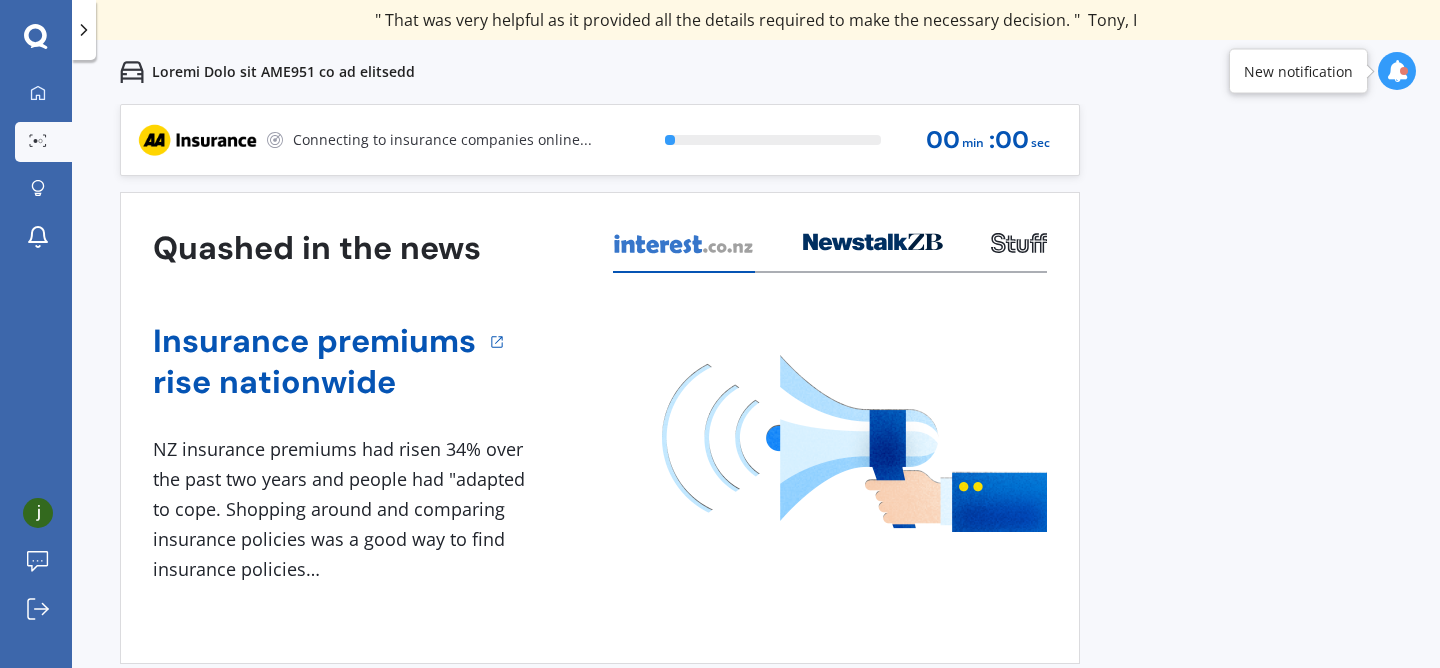 scroll, scrollTop: 56, scrollLeft: 0, axis: vertical 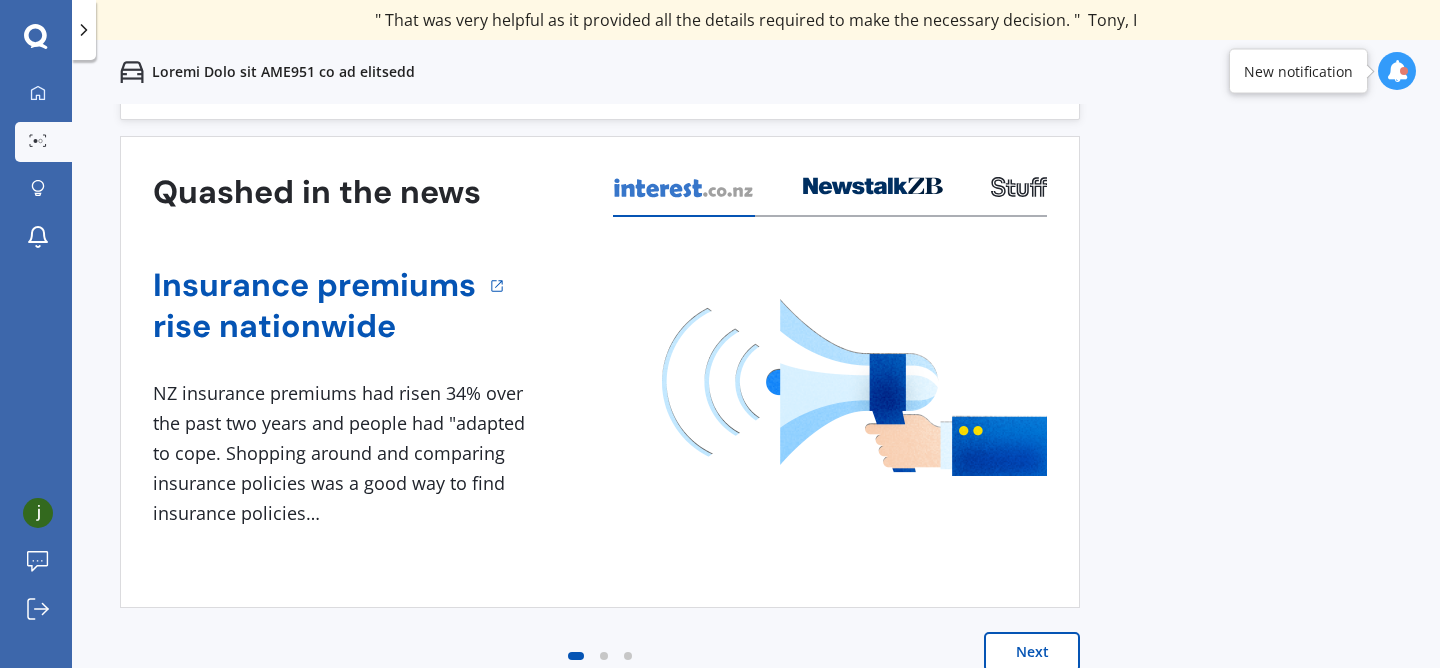 click on "Next" at bounding box center [1032, 652] 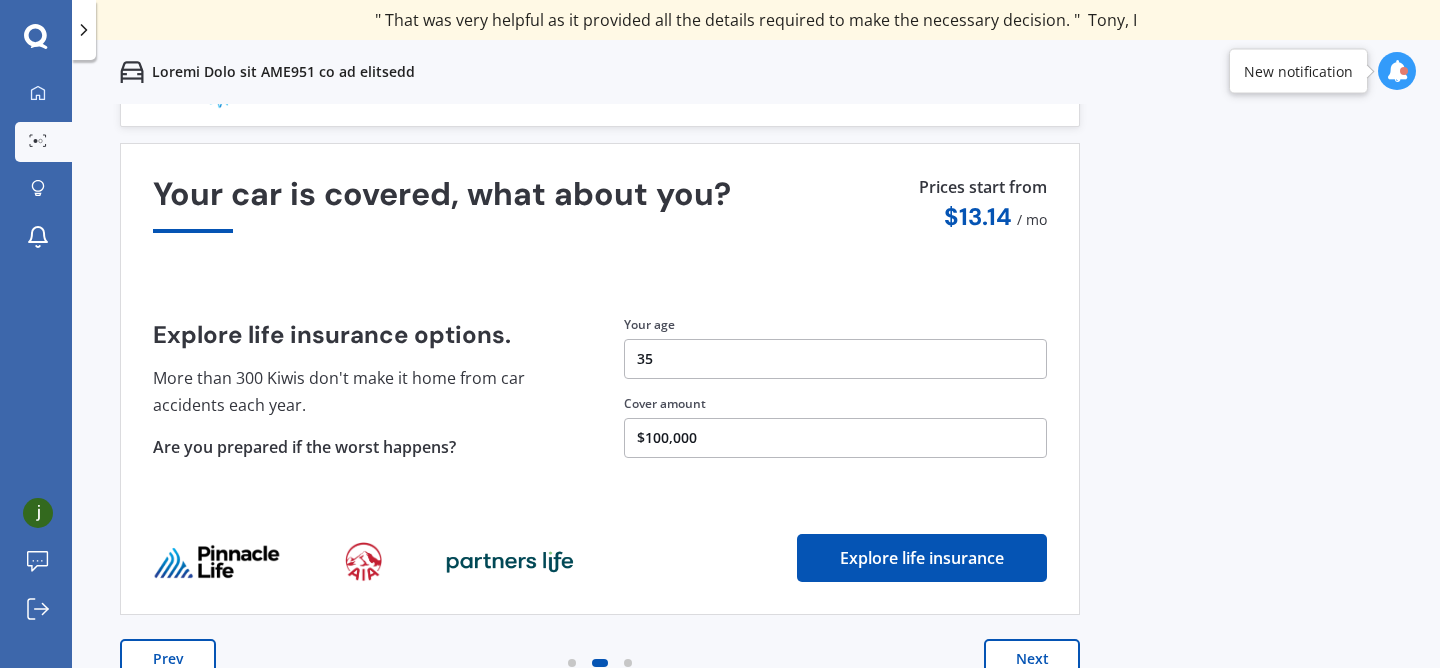 scroll, scrollTop: 56, scrollLeft: 0, axis: vertical 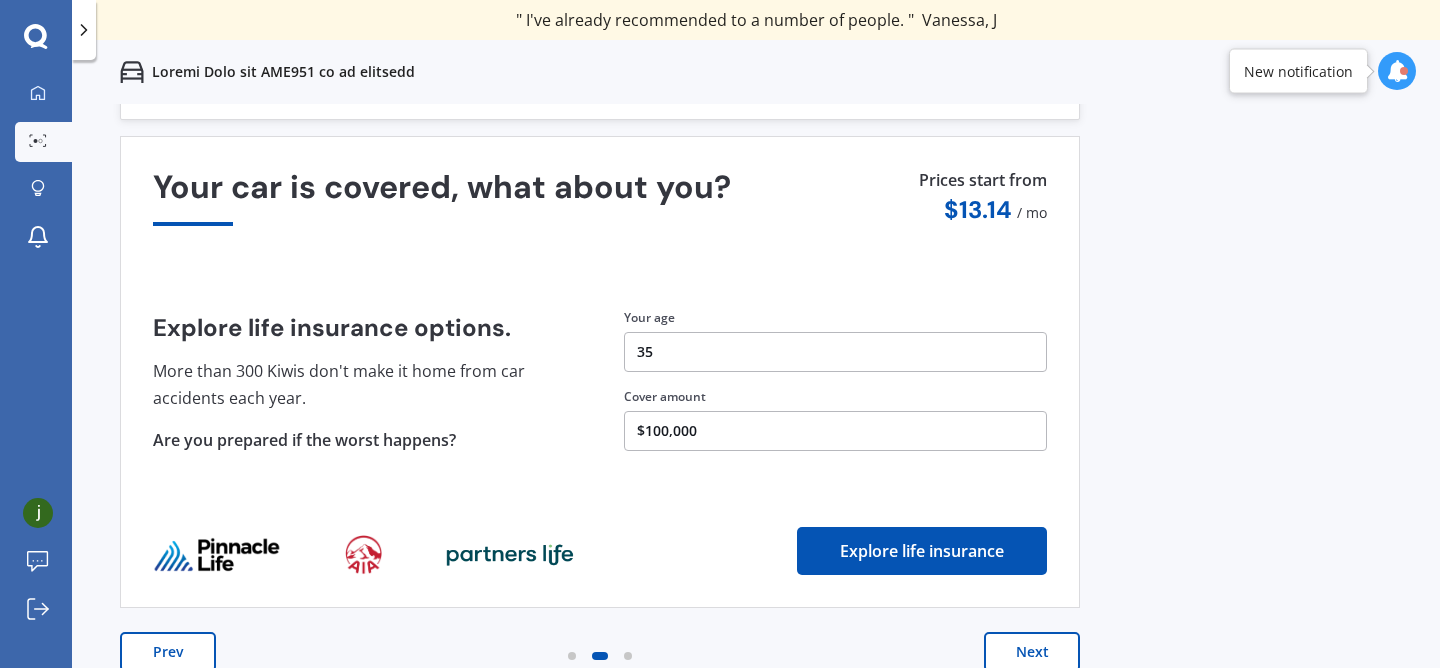 click on "Next" at bounding box center [1032, 652] 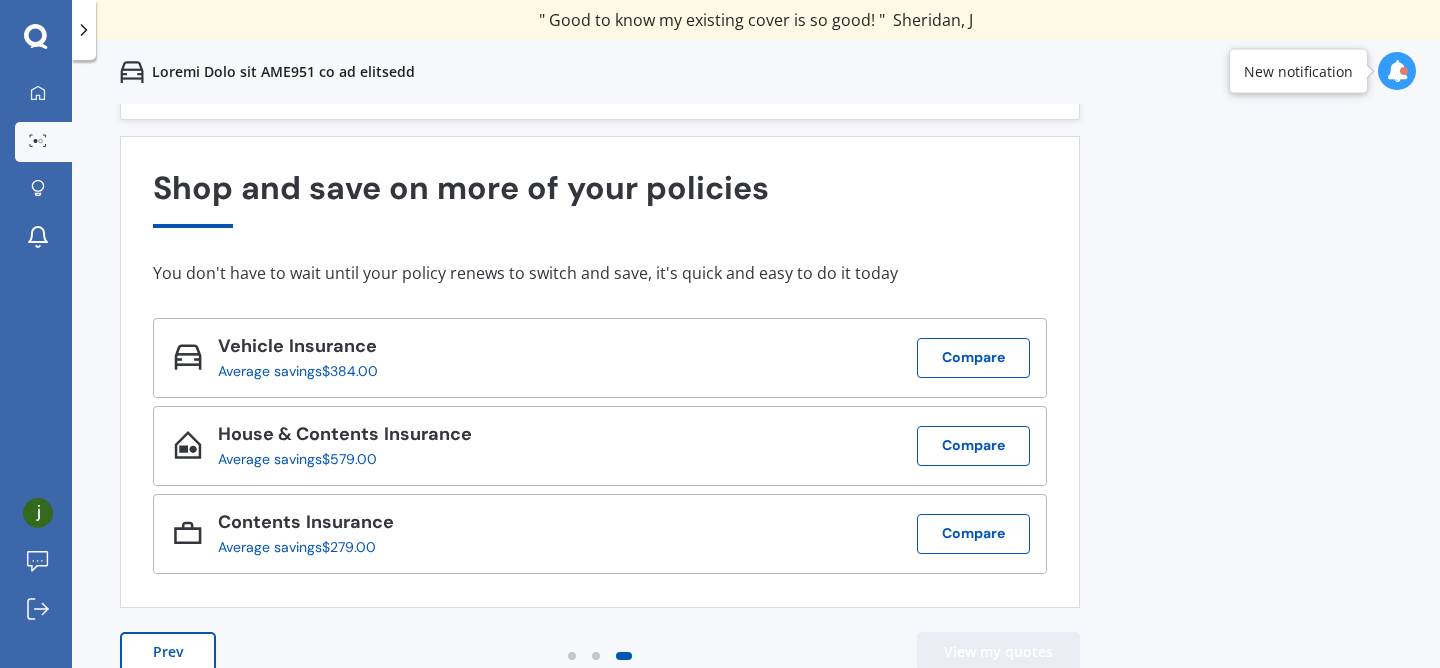 scroll, scrollTop: 0, scrollLeft: 0, axis: both 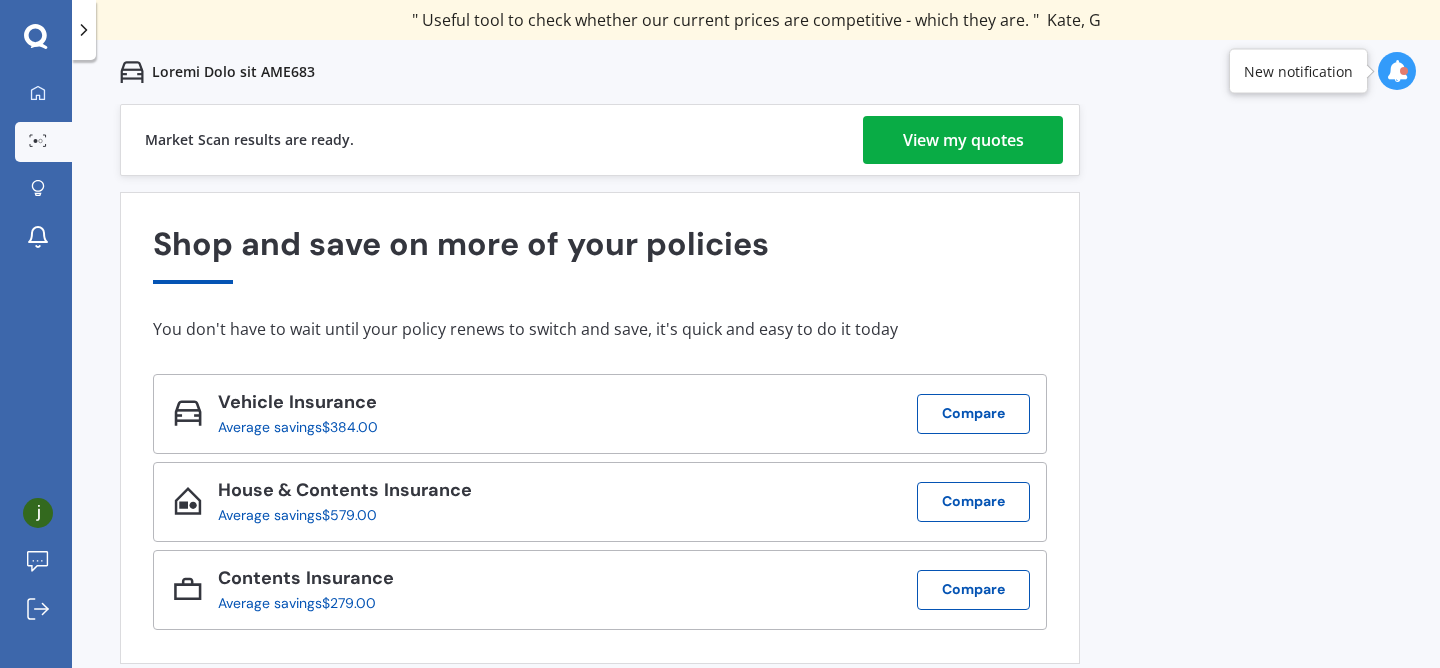 click on "View my quotes" at bounding box center [963, 140] 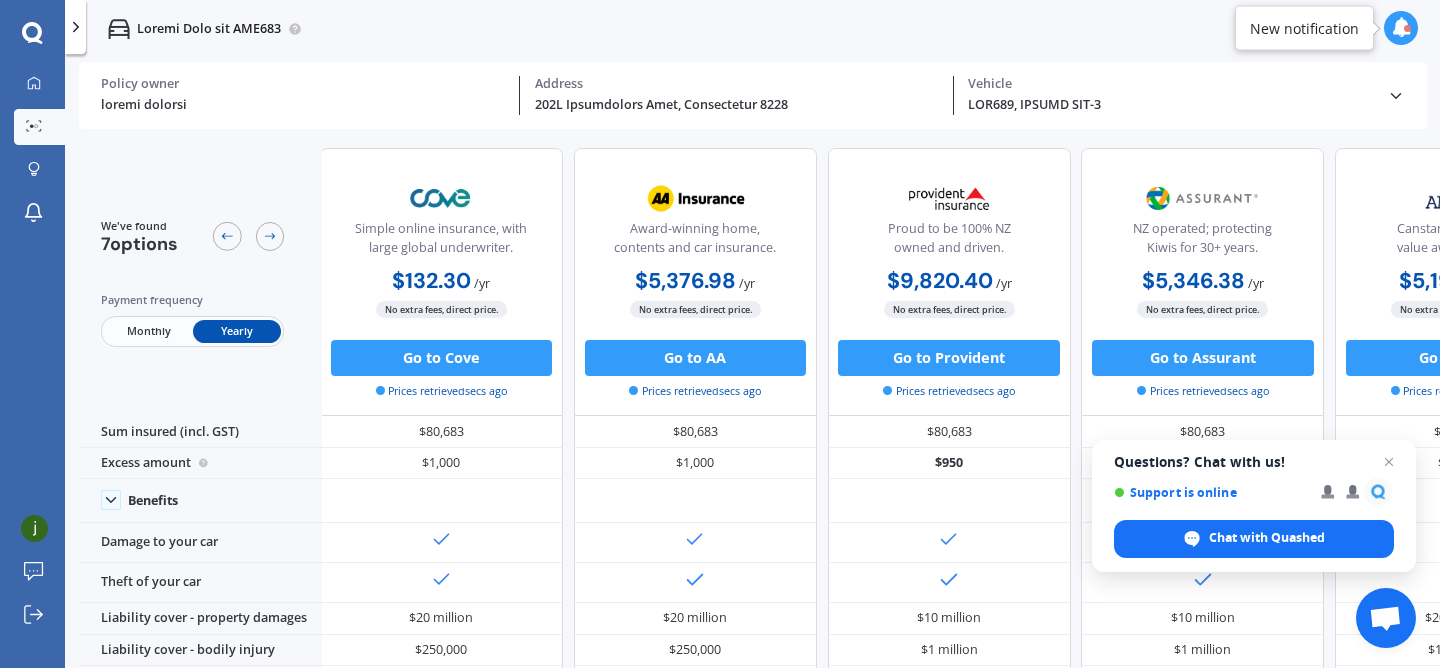 scroll, scrollTop: 0, scrollLeft: 0, axis: both 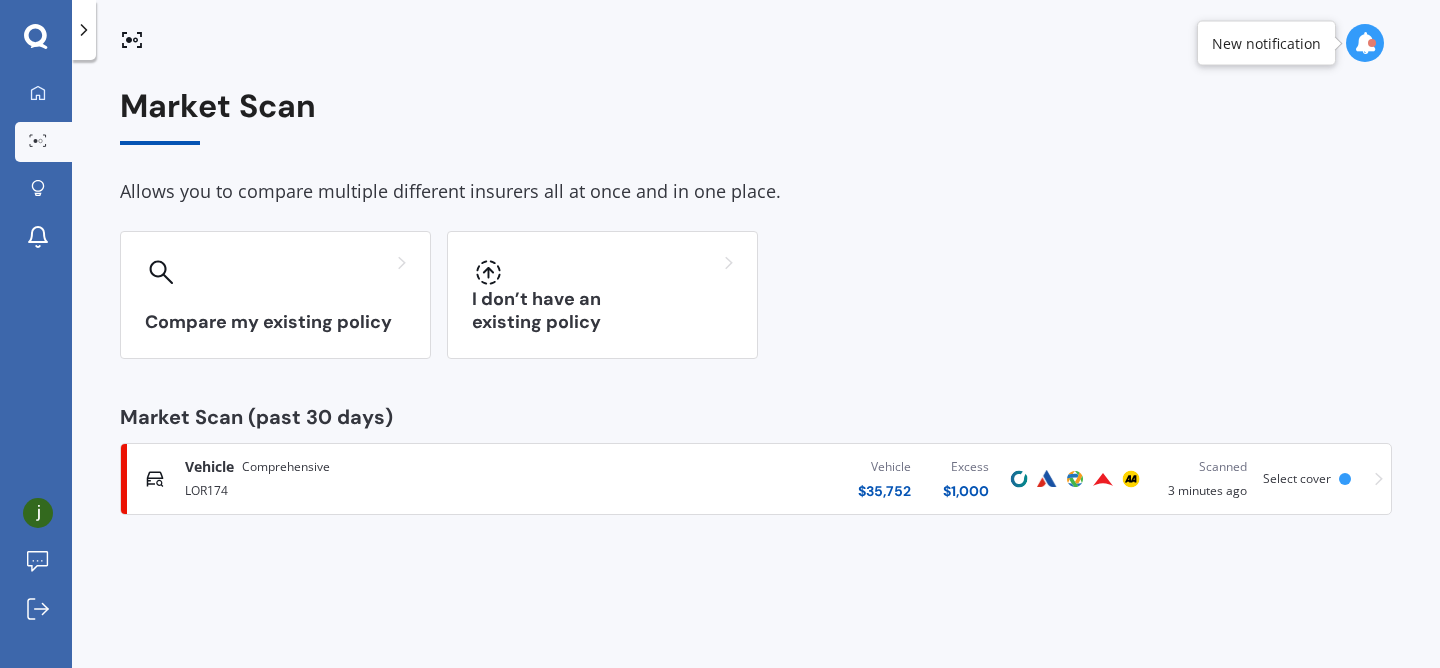click on "Loremip Dolorsitametc ADI993 Elitsed $ 47,751 Doeius $ 1,463 Tempori 7 utlabor etd Magnaa enima" at bounding box center (756, 479) 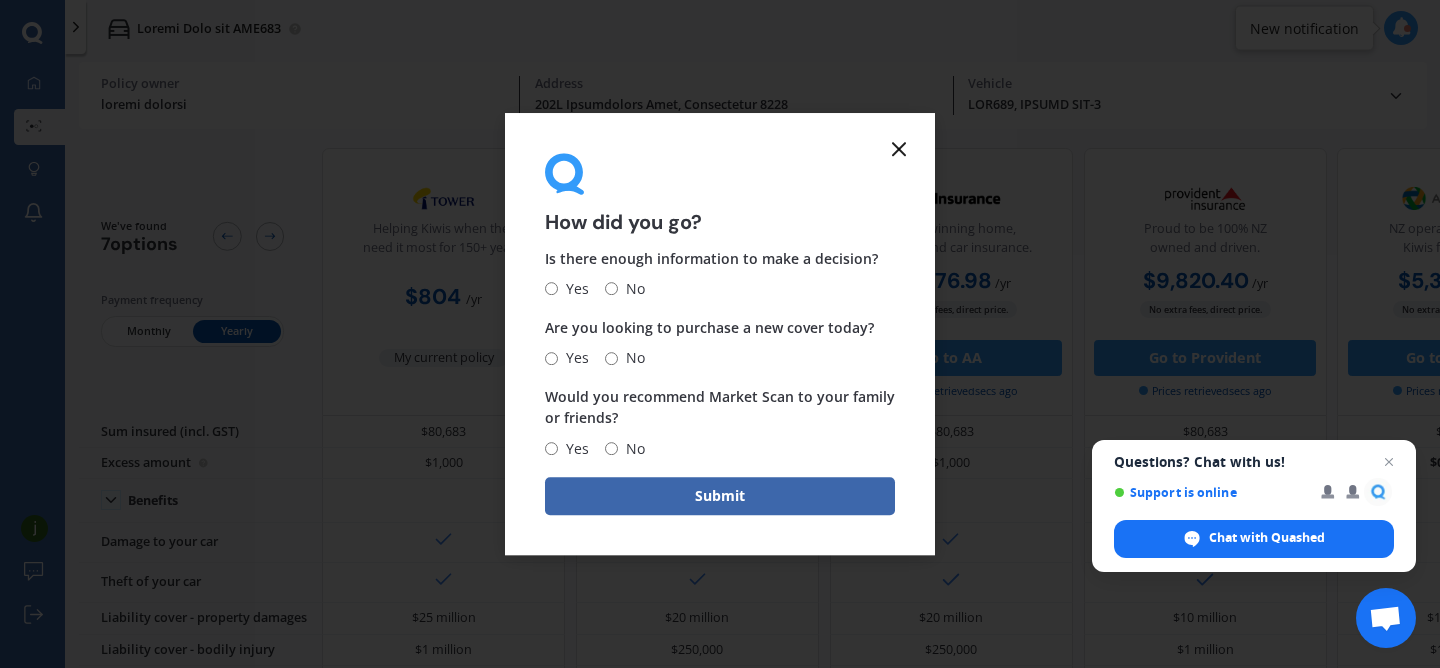 click at bounding box center (899, 149) 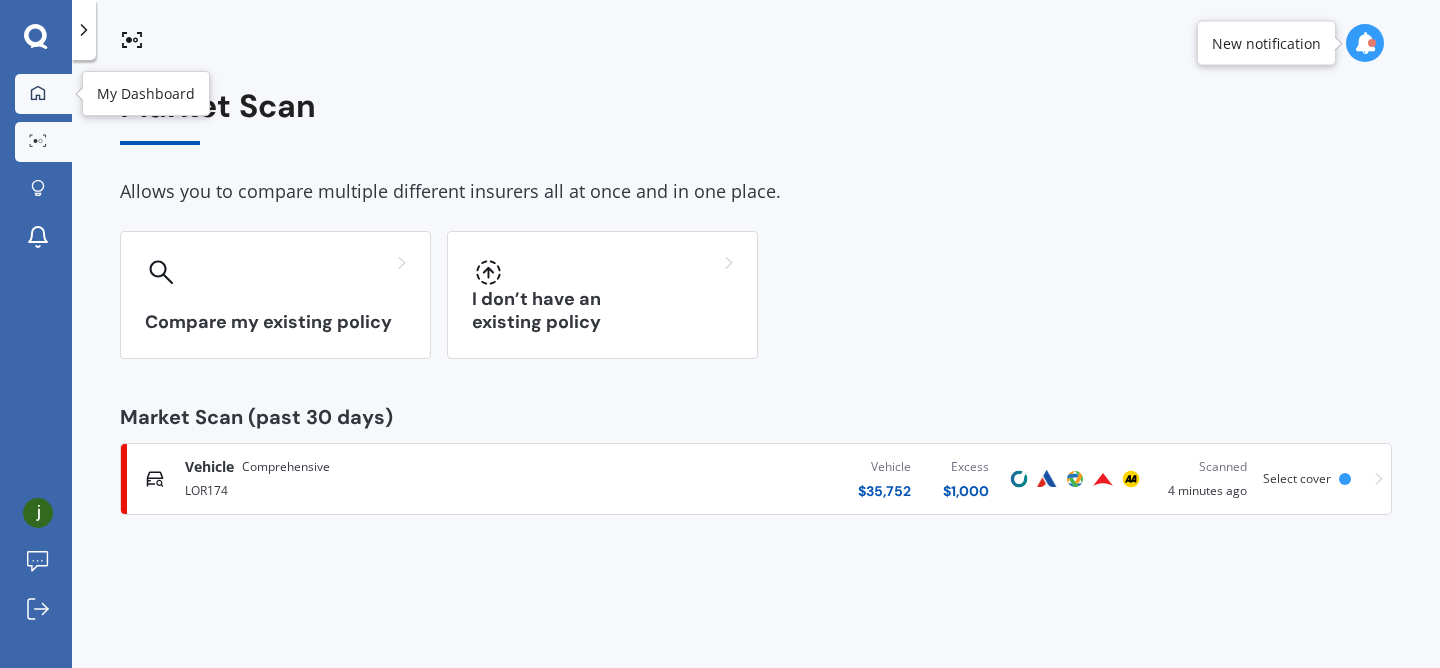 click at bounding box center (38, 92) 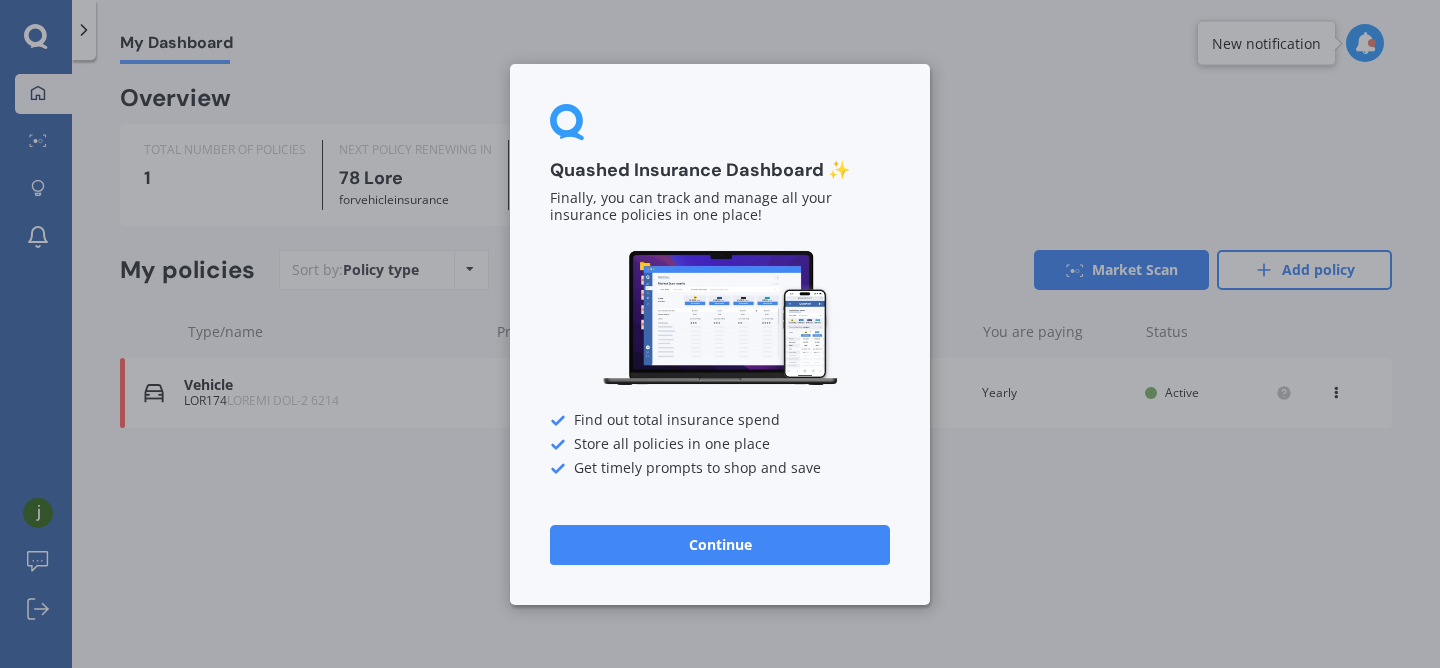 click on "Continue" at bounding box center (720, 544) 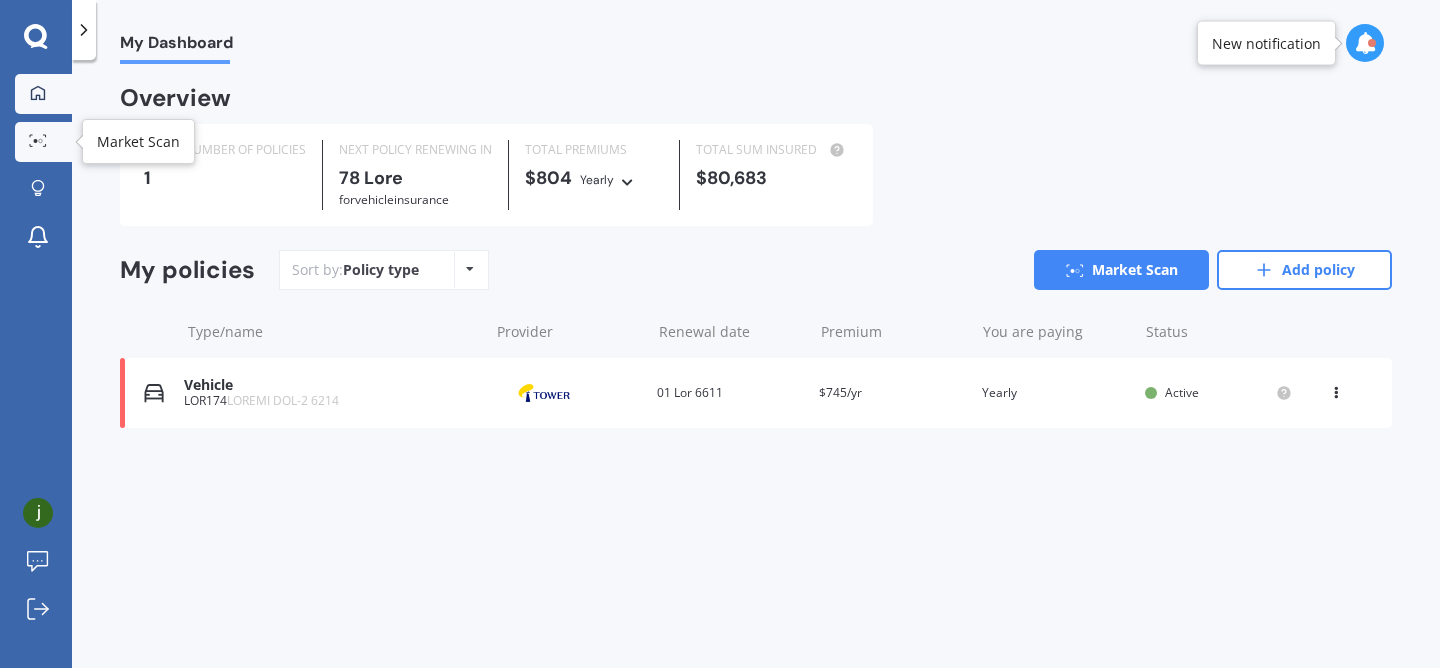 click at bounding box center (38, 140) 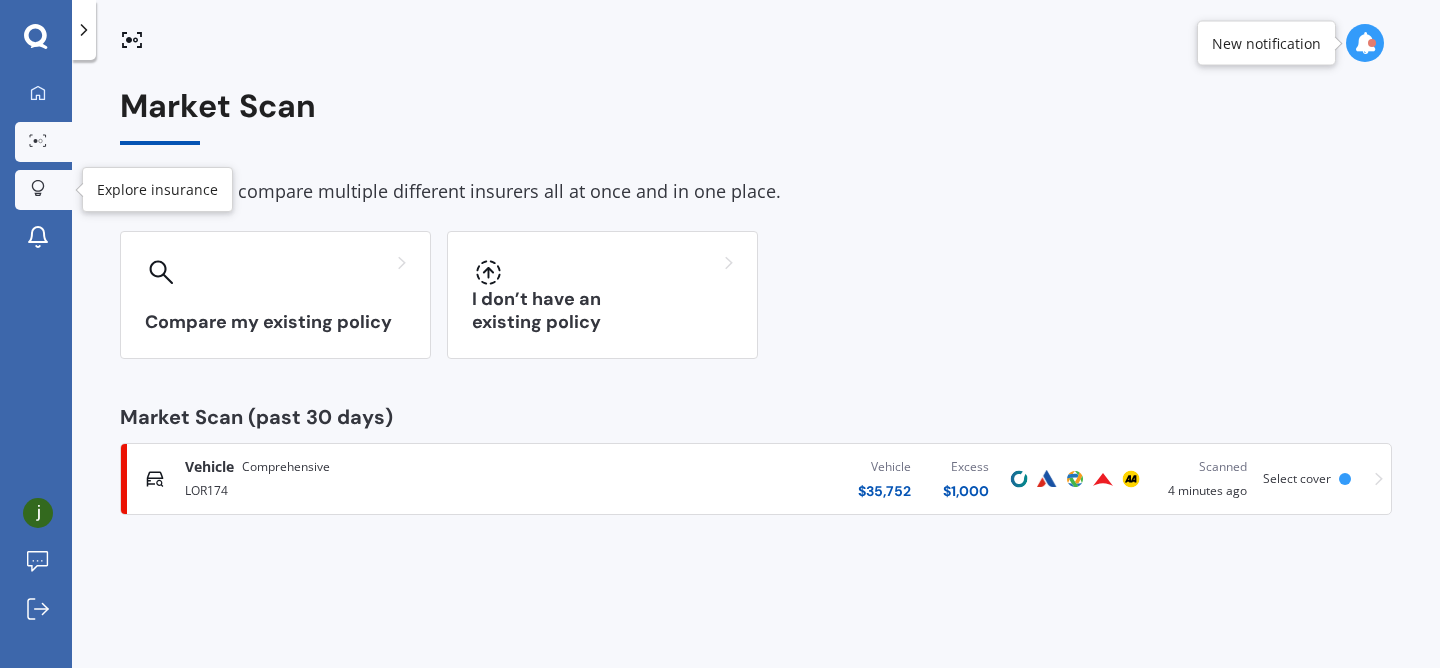 click at bounding box center [38, 188] 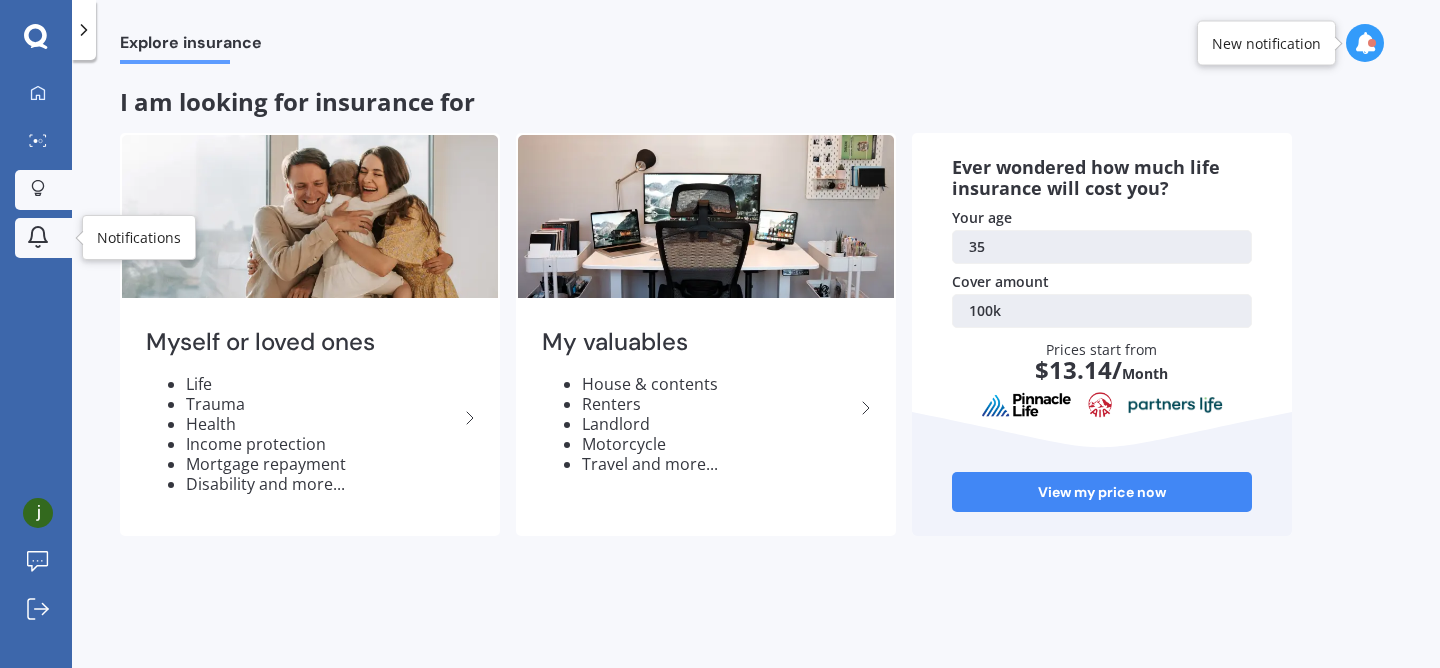 click at bounding box center (38, 237) 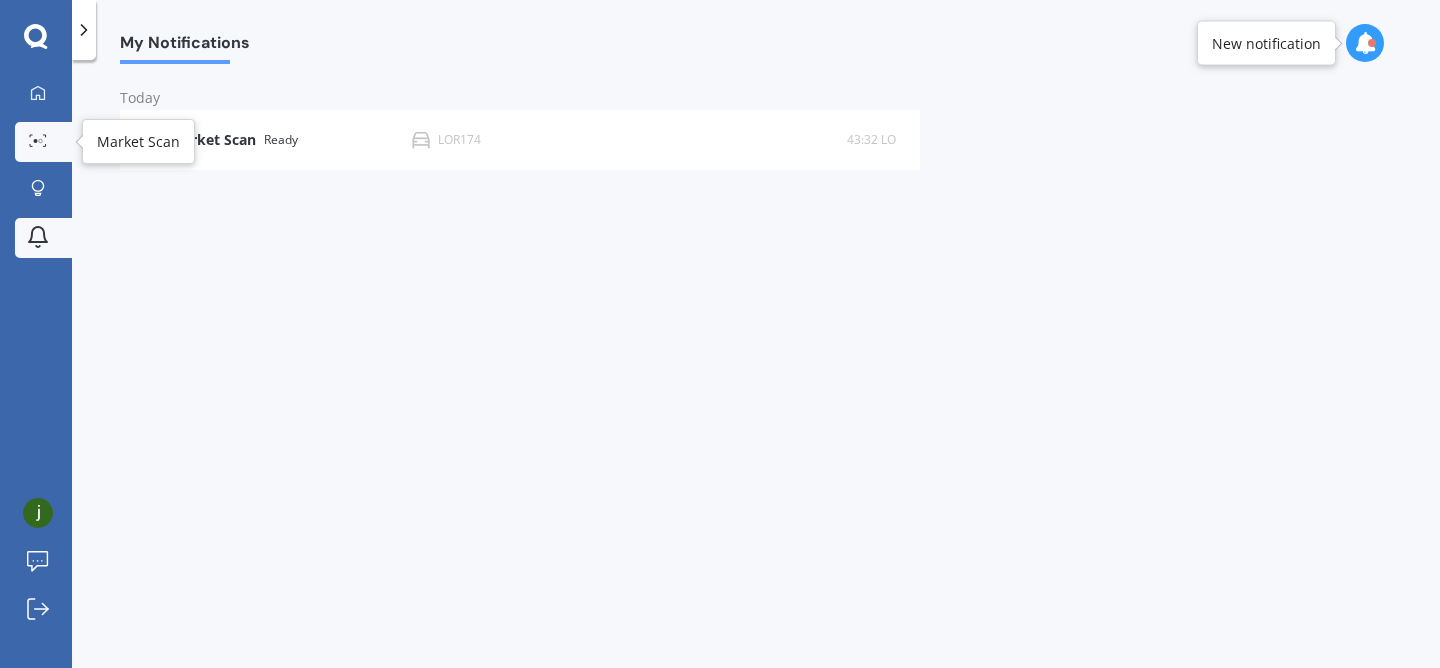 click on "Market Scan" at bounding box center (43, 142) 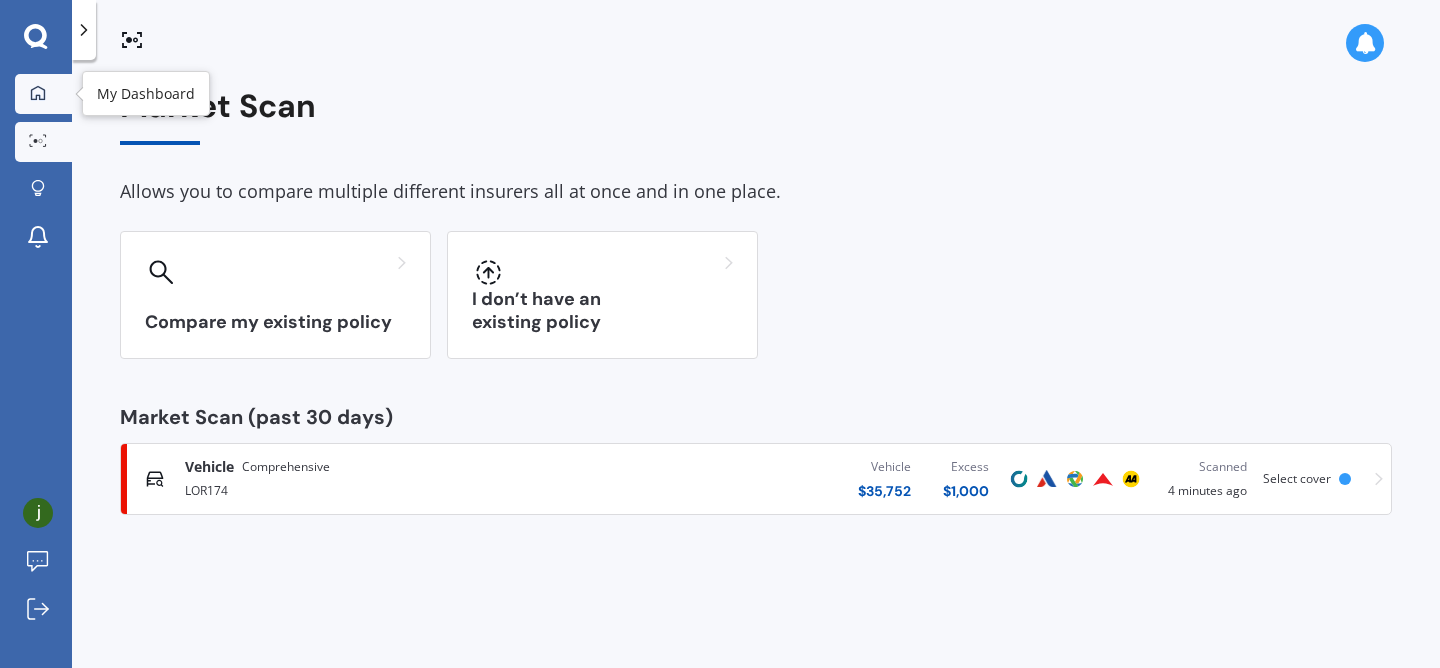 click at bounding box center [38, 93] 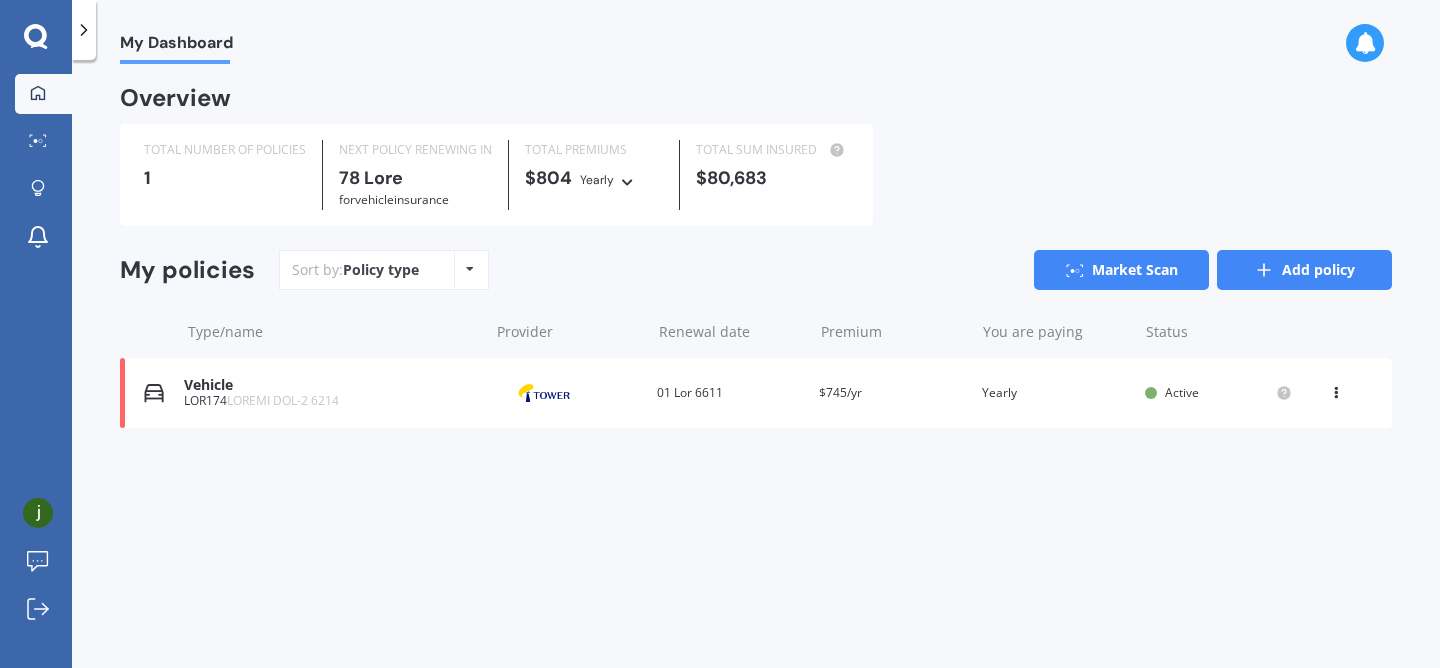 click on "Add policy" at bounding box center [1304, 270] 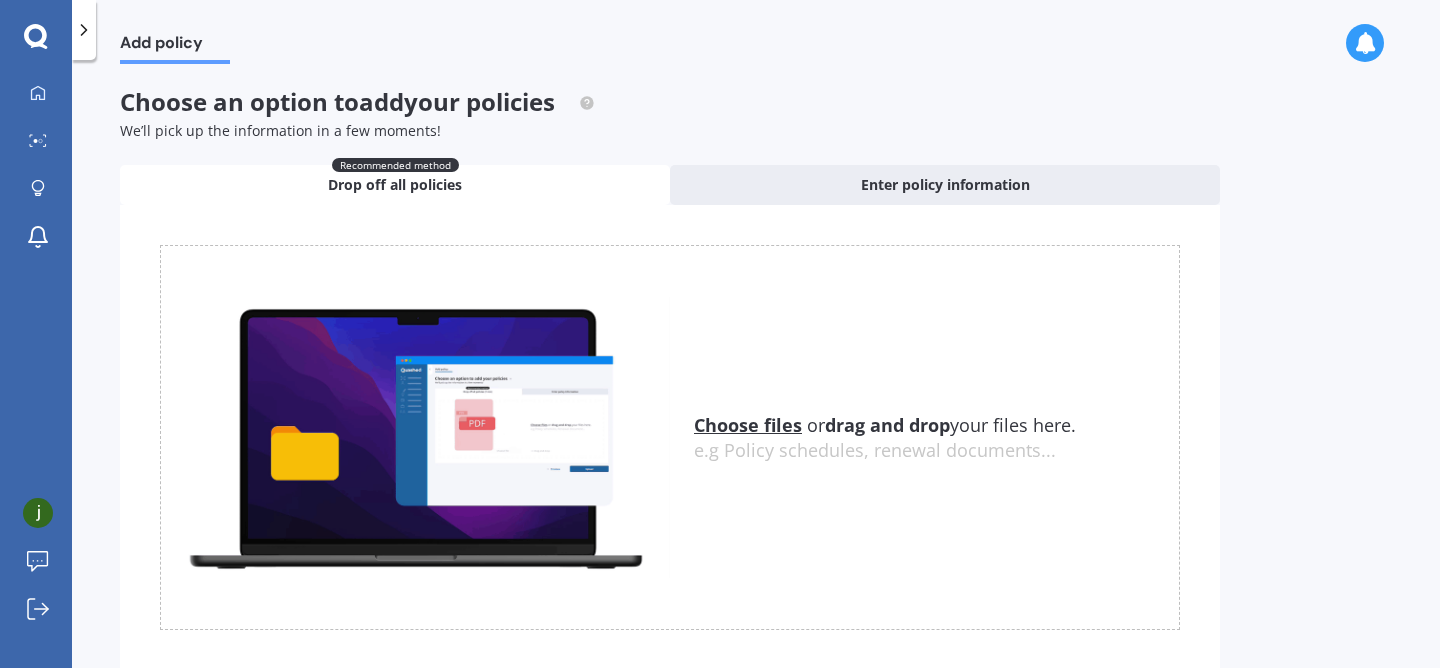 click on "Choose files" at bounding box center [748, 425] 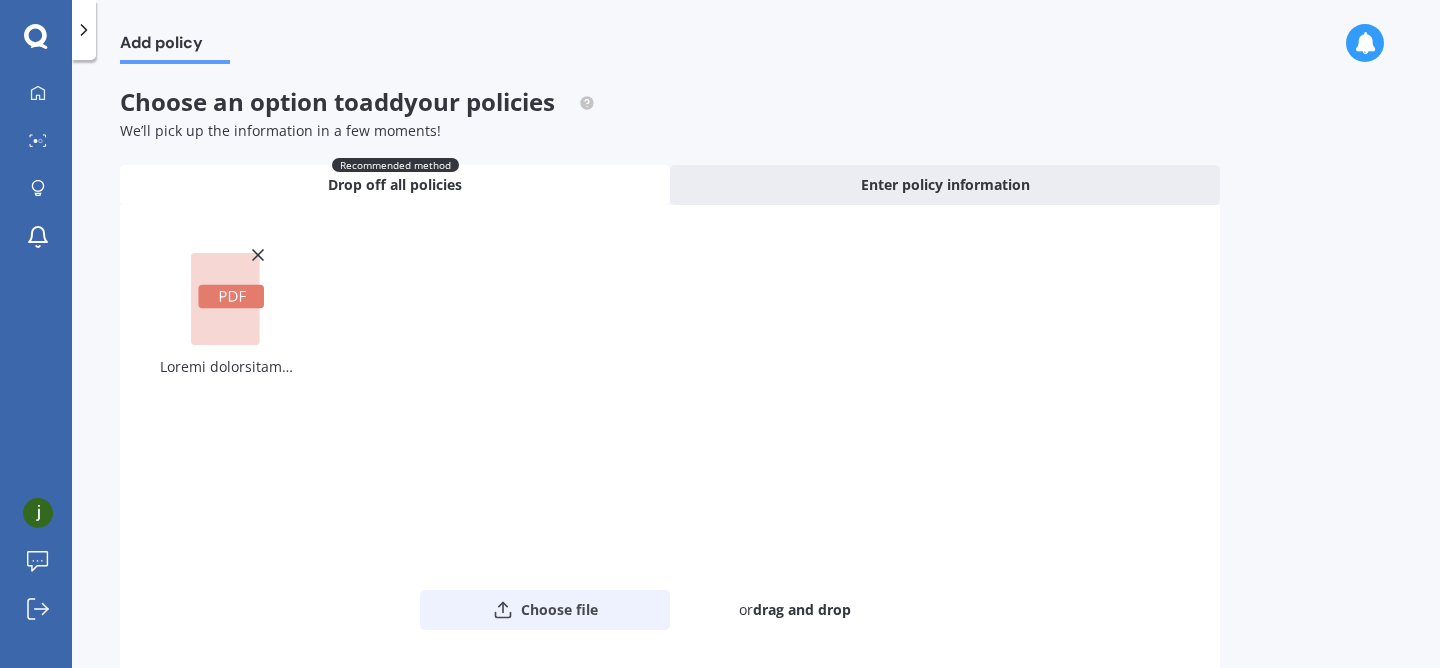 click on "Choose file" at bounding box center (545, 610) 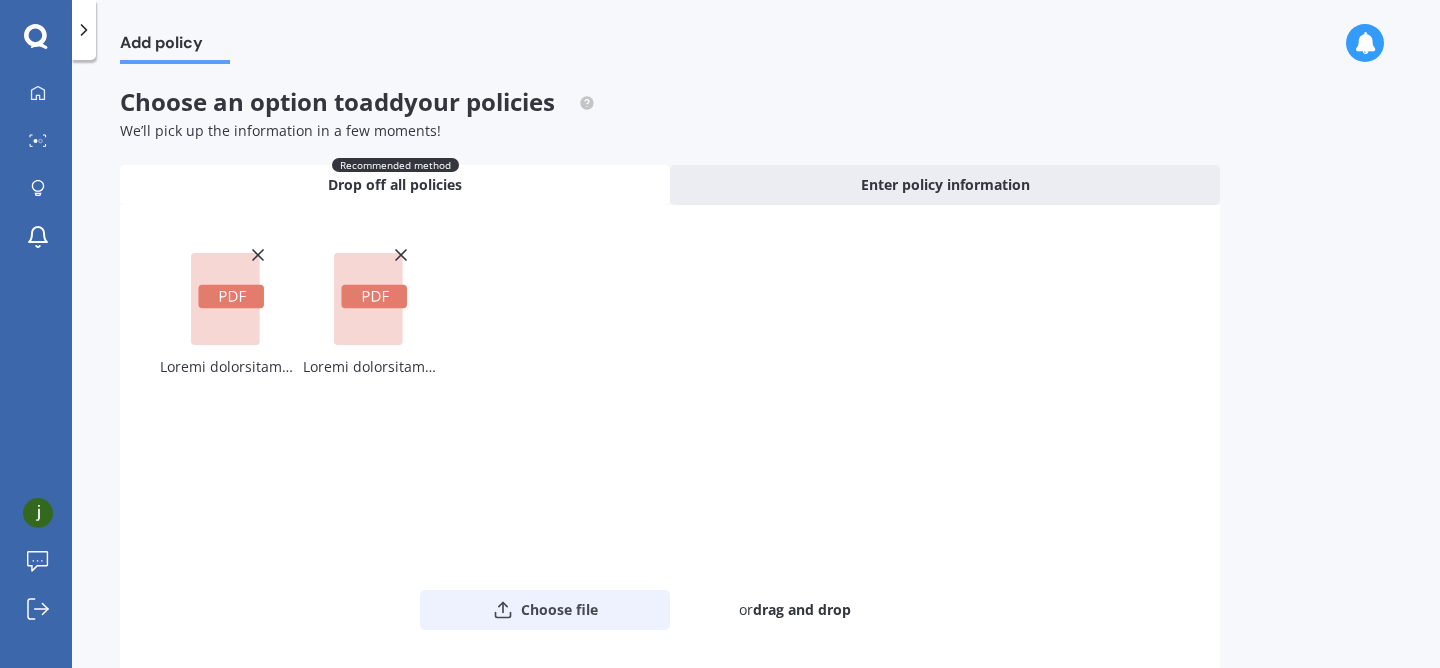 click on "Choose file" at bounding box center [545, 610] 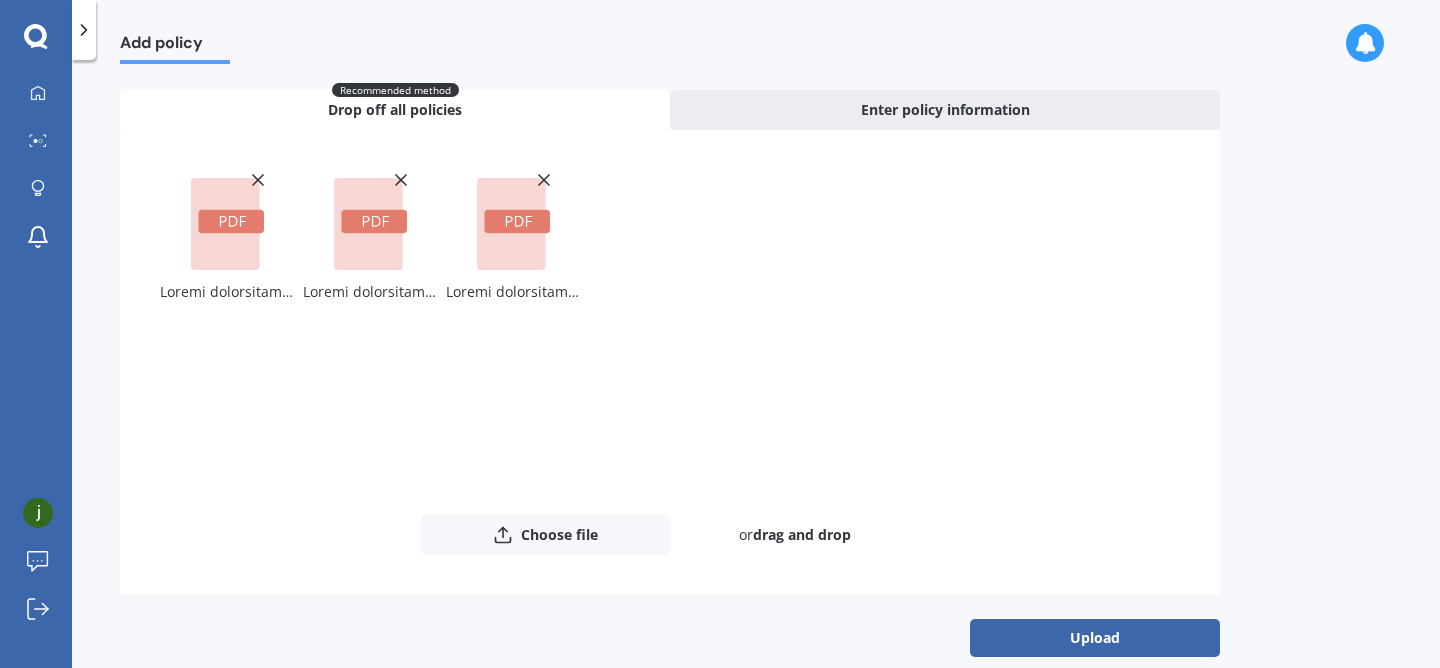 scroll, scrollTop: 100, scrollLeft: 0, axis: vertical 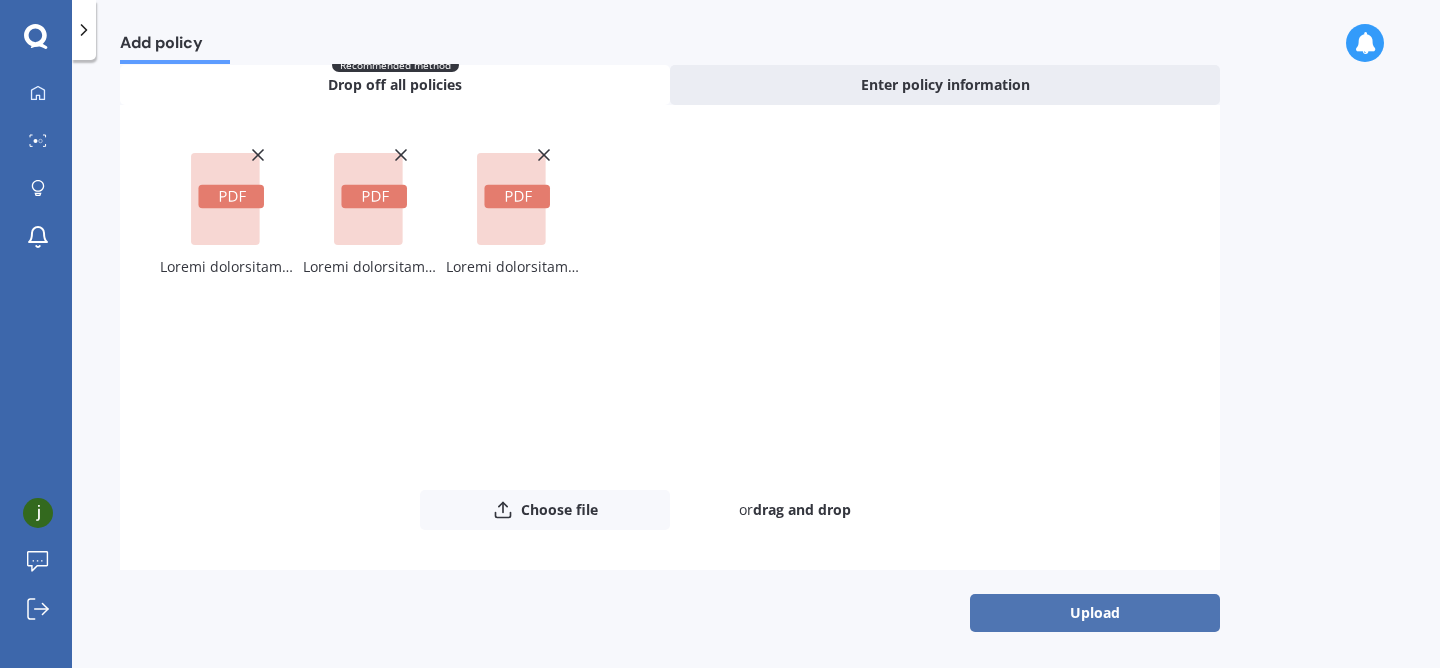 click on "Upload" at bounding box center [1095, 613] 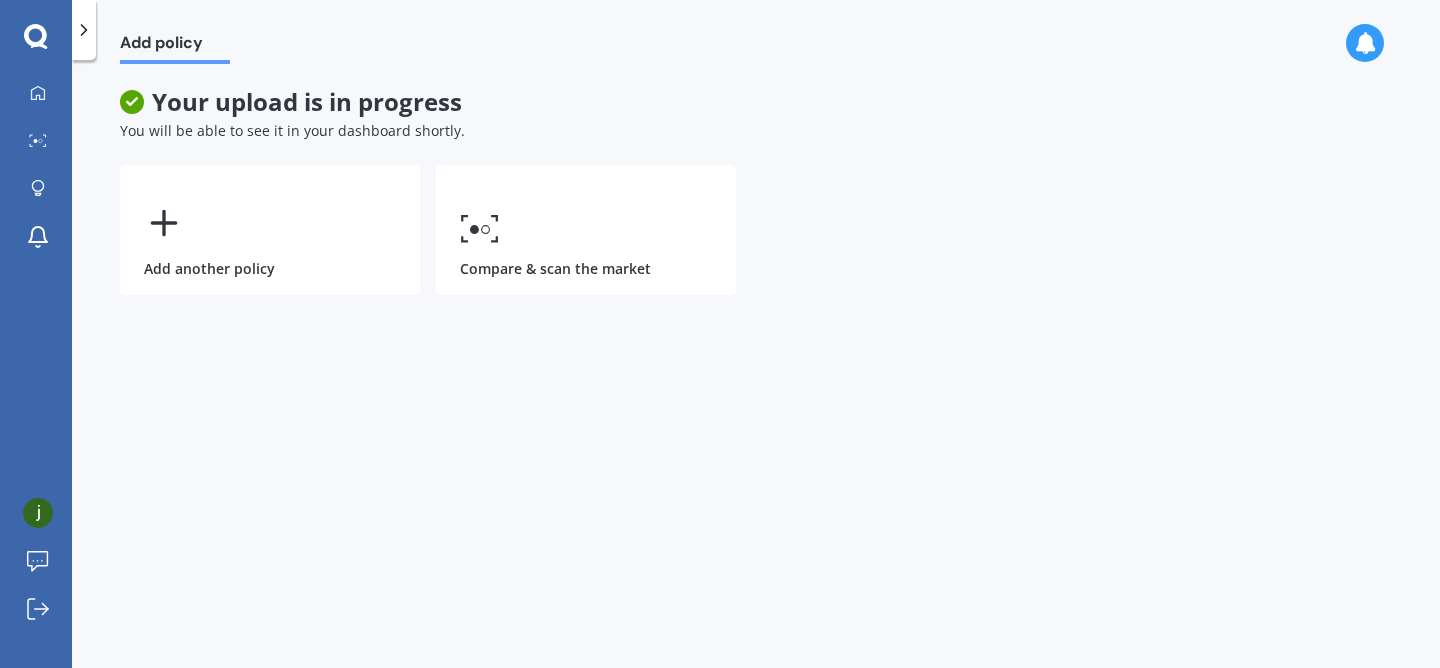 scroll, scrollTop: 0, scrollLeft: 0, axis: both 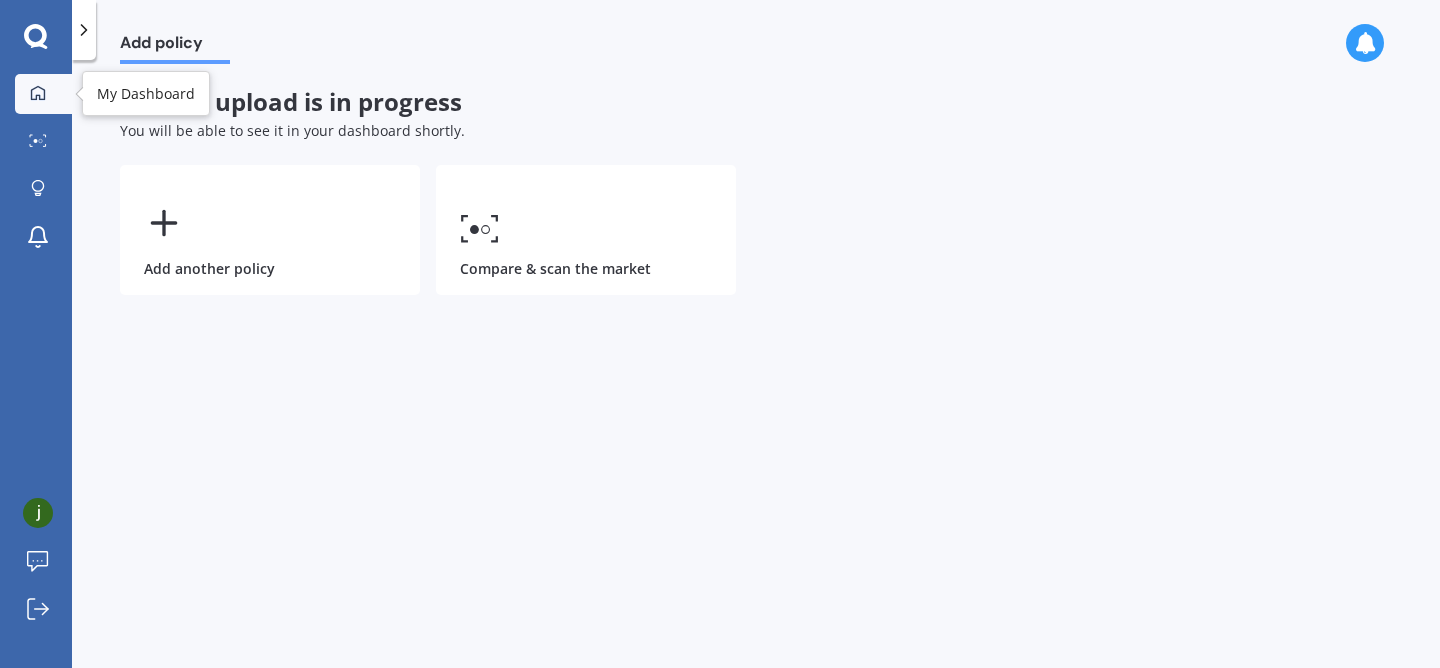 click at bounding box center [38, 93] 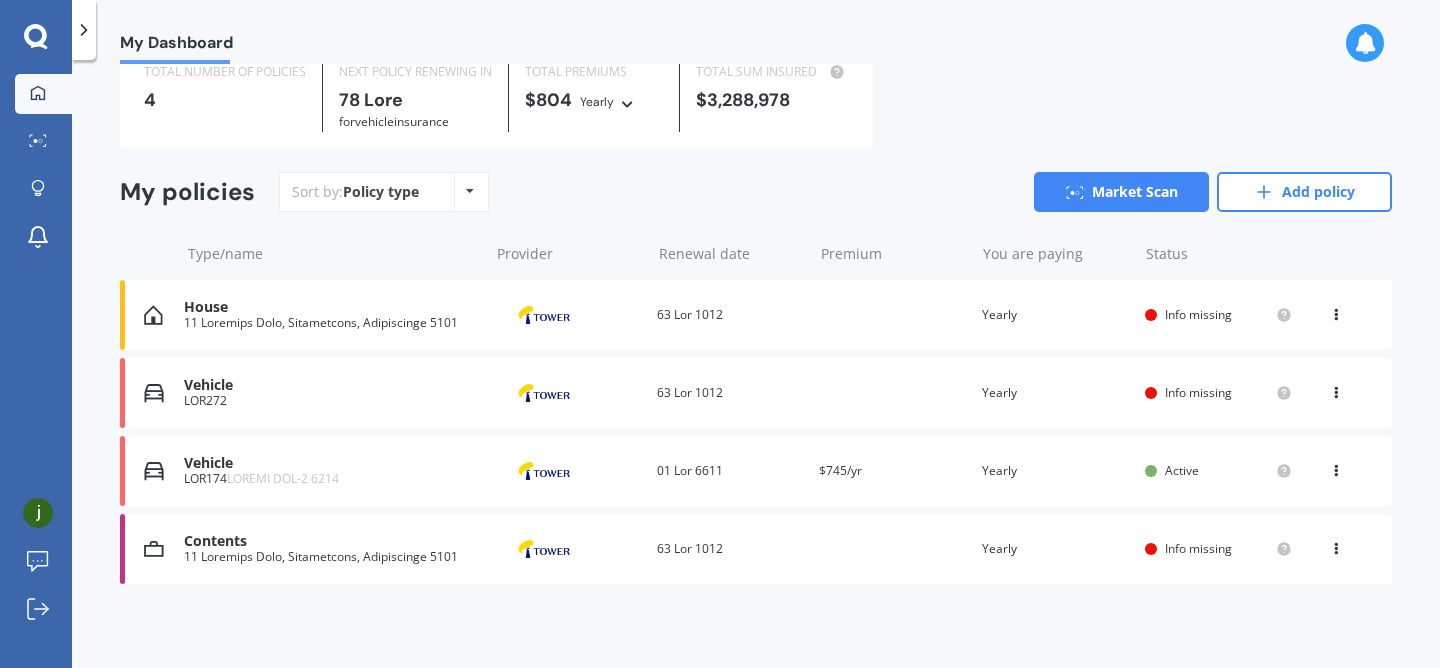 scroll, scrollTop: 79, scrollLeft: 0, axis: vertical 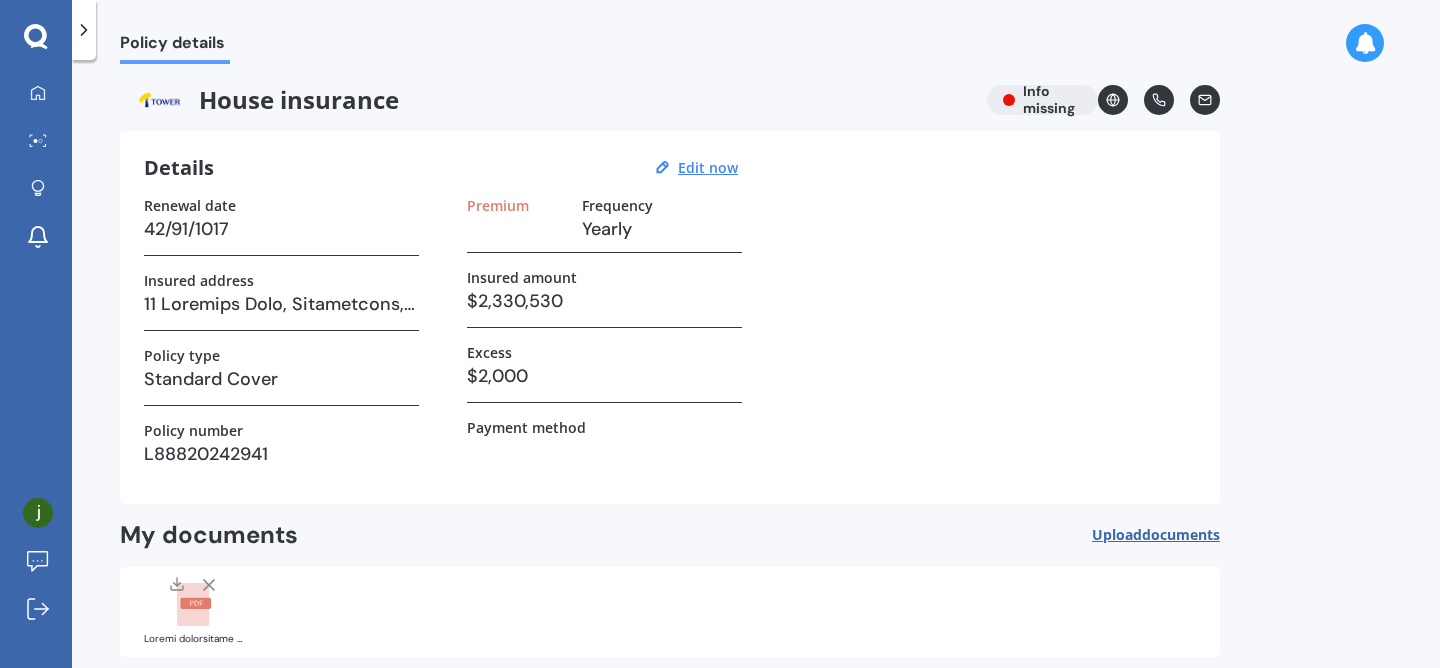 click on "House insurance Info missing" at bounding box center [670, 100] 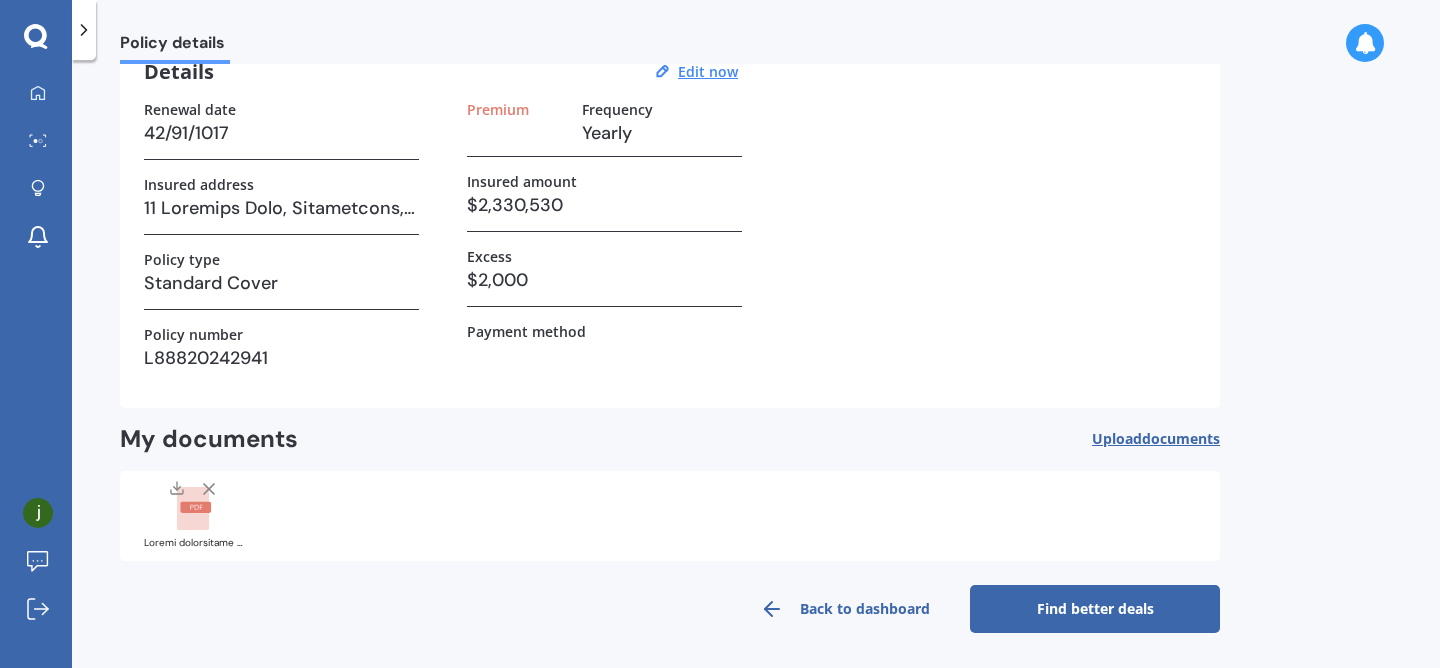 scroll, scrollTop: 0, scrollLeft: 0, axis: both 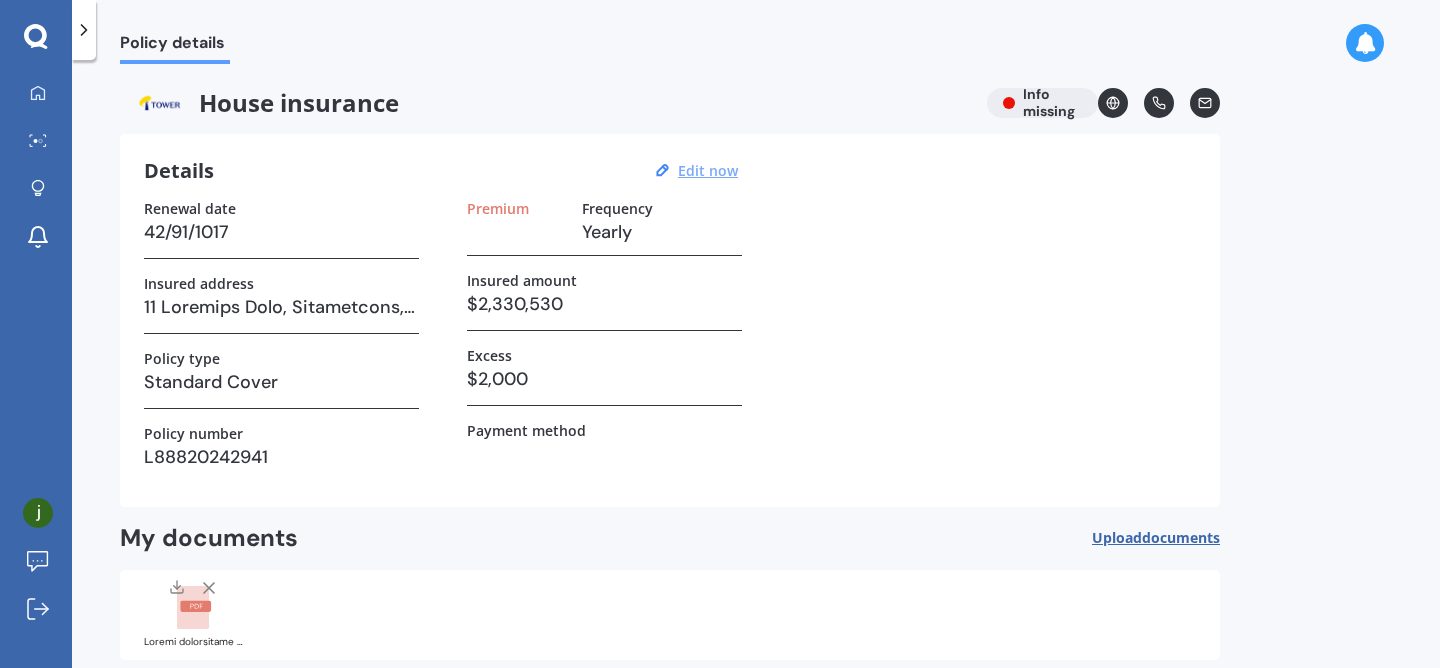 click on "Edit now" at bounding box center (708, 170) 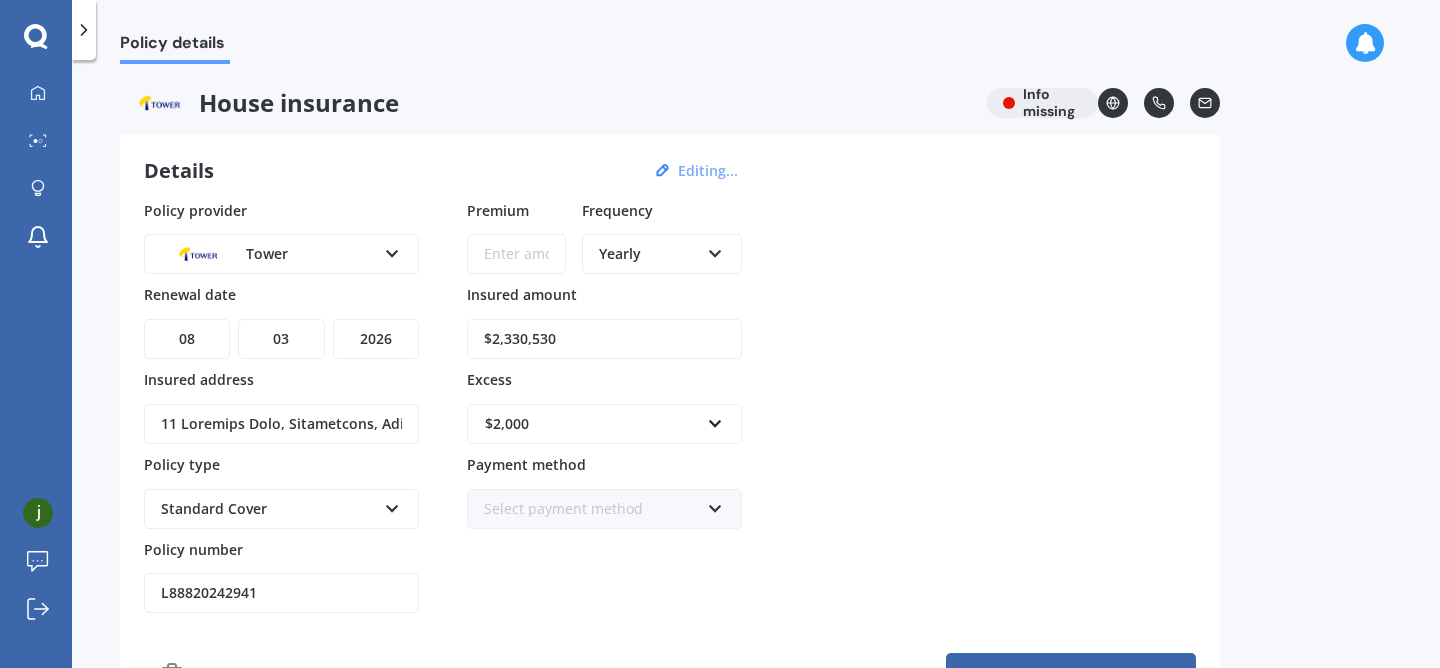 click on "Premium" at bounding box center (516, 254) 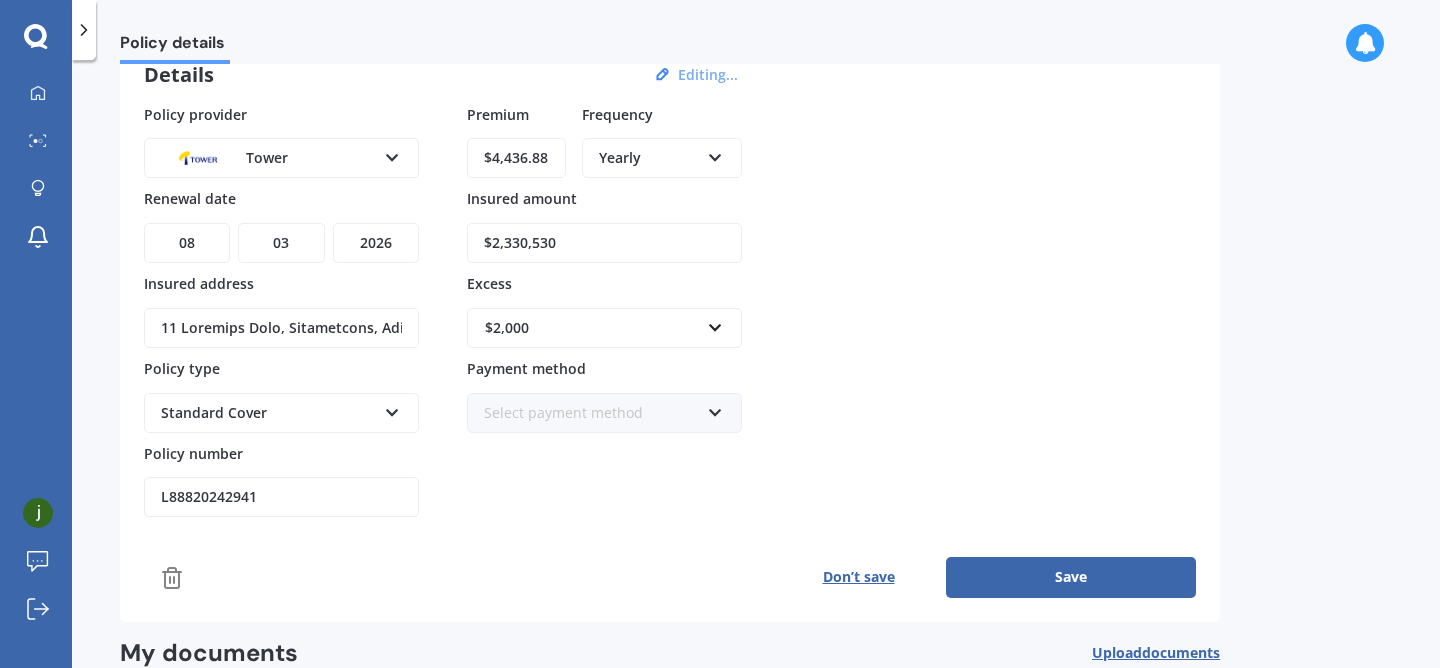 scroll, scrollTop: 100, scrollLeft: 0, axis: vertical 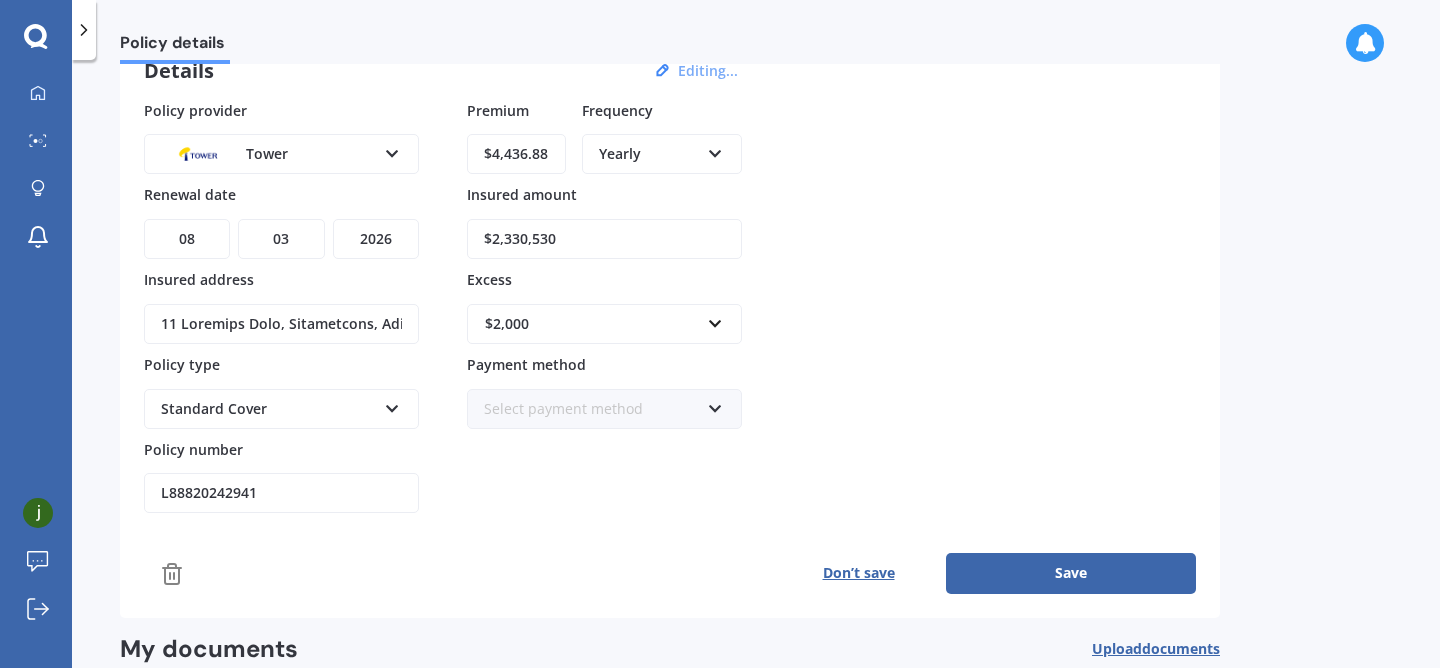 type on "$4,436.88" 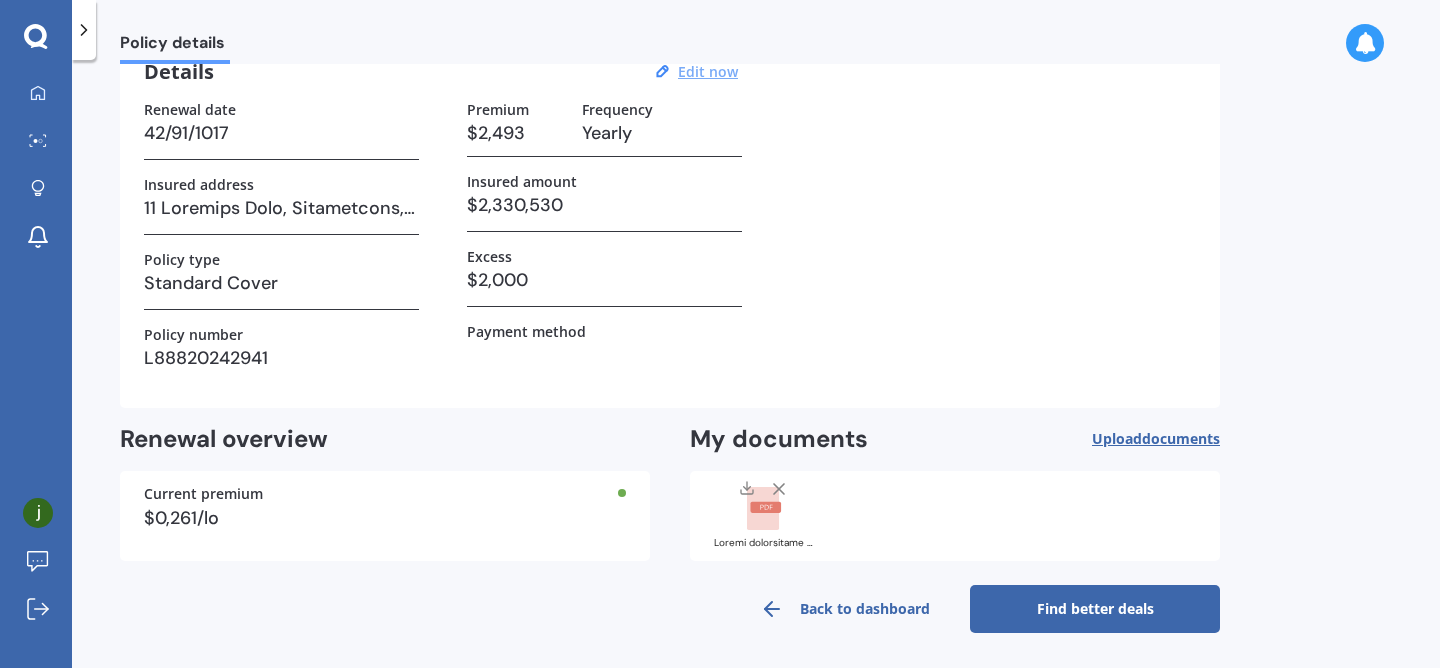 scroll, scrollTop: 0, scrollLeft: 0, axis: both 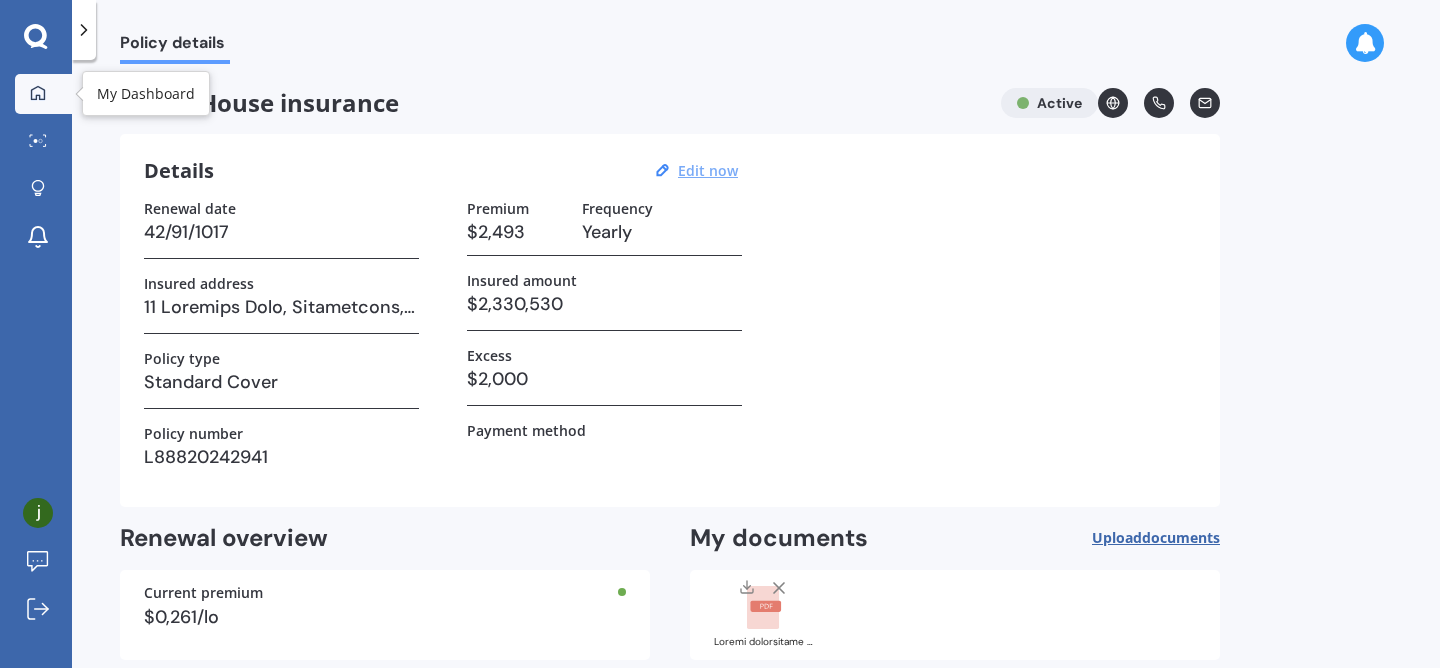 click at bounding box center [38, 93] 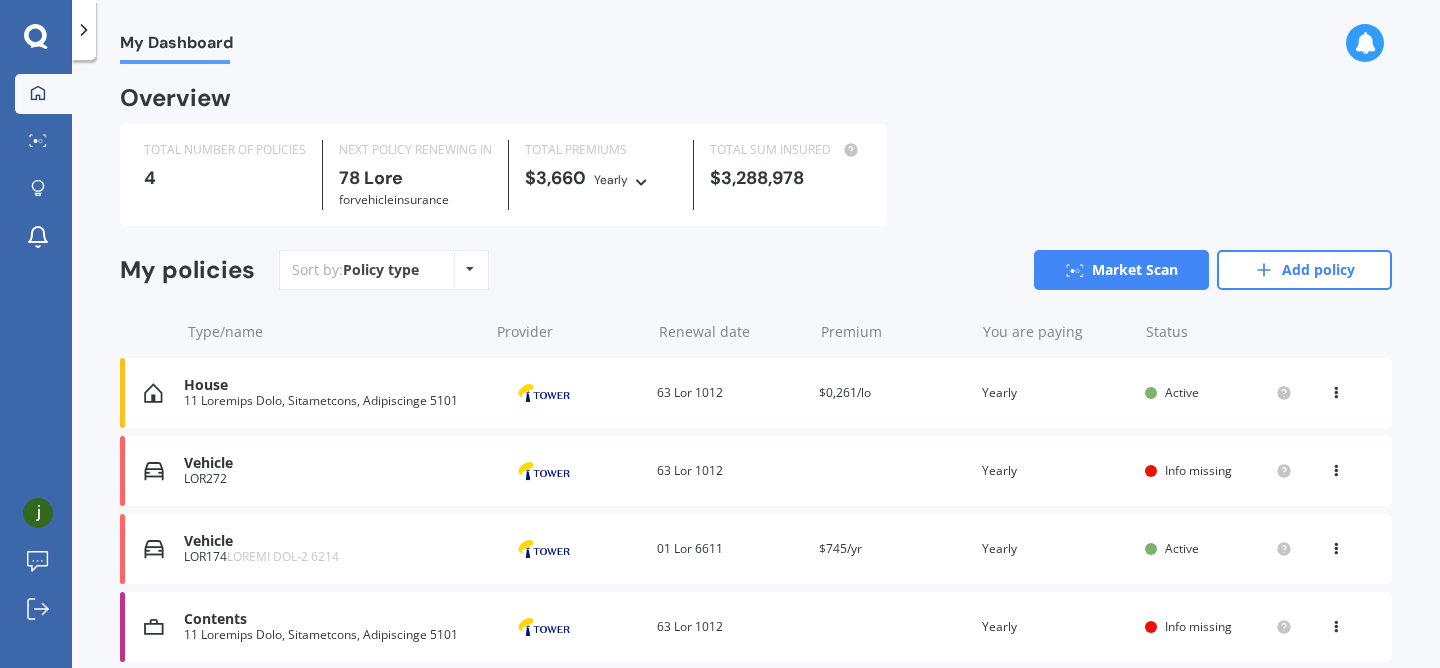 click on "Info missing" at bounding box center (1198, 470) 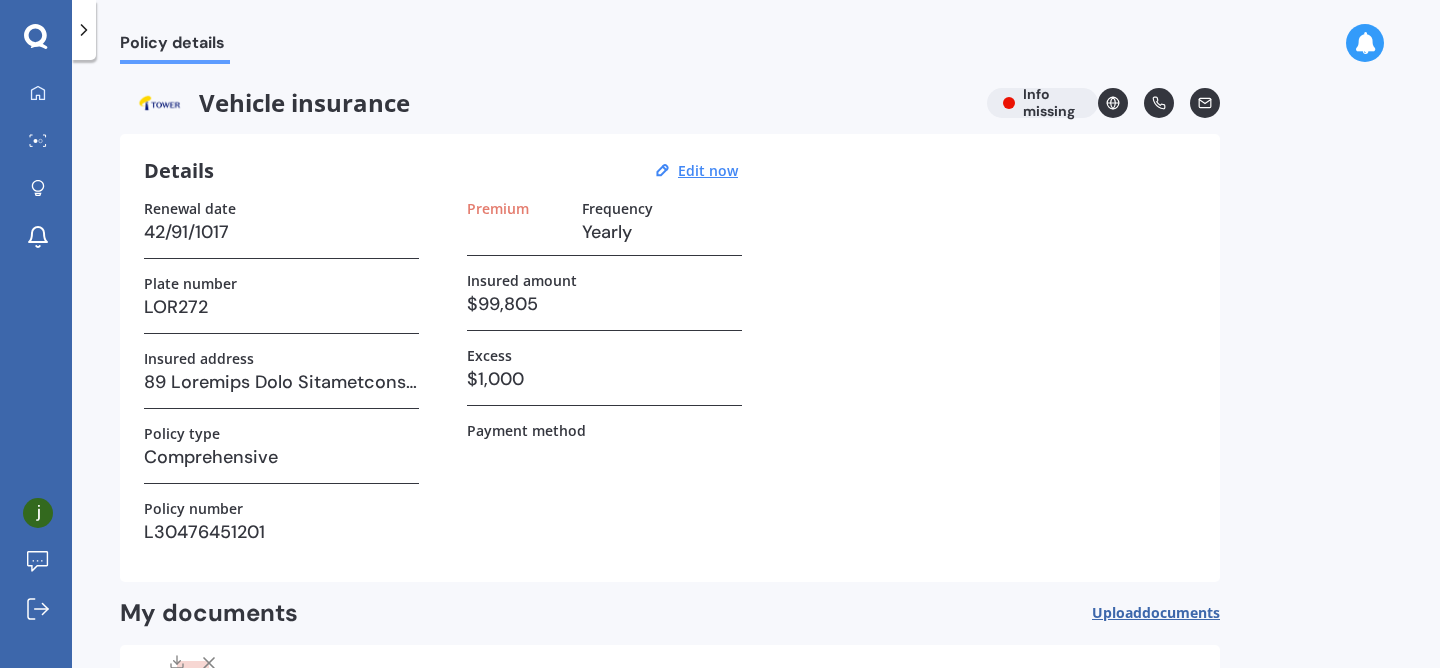 click at bounding box center (516, 232) 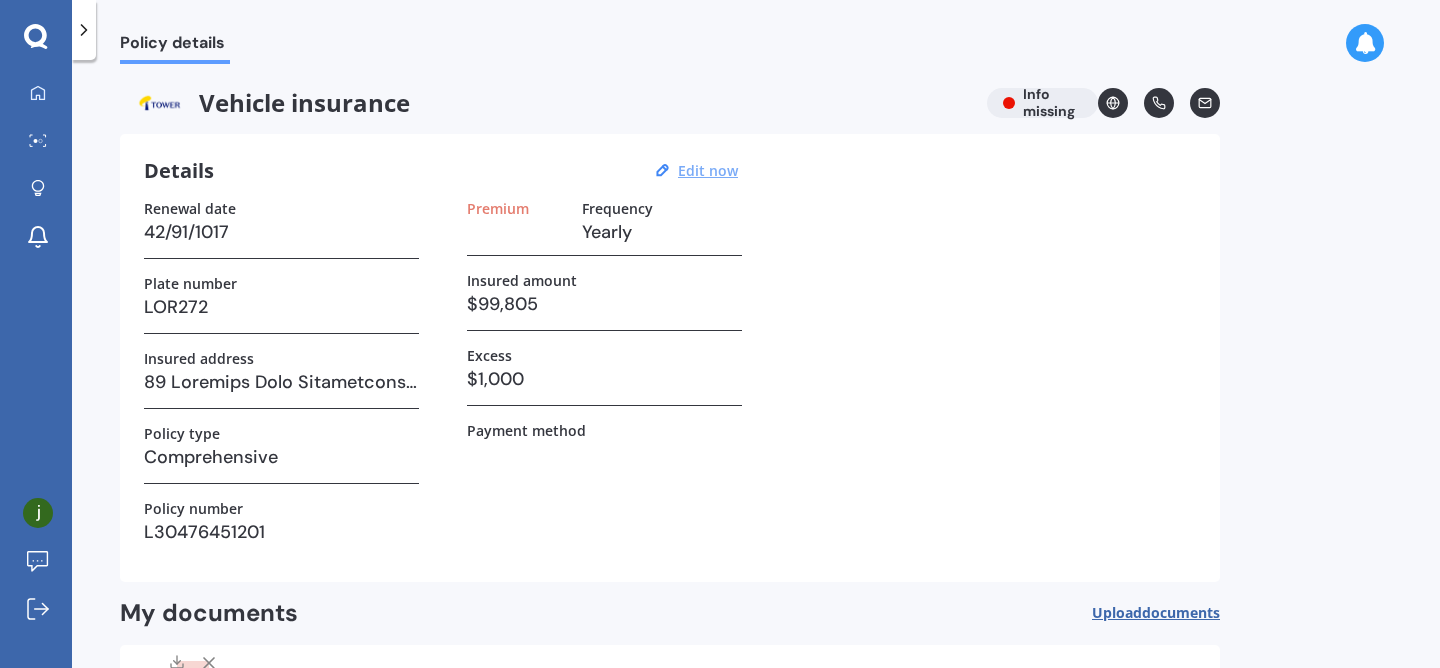 click on "Edit now" at bounding box center [708, 170] 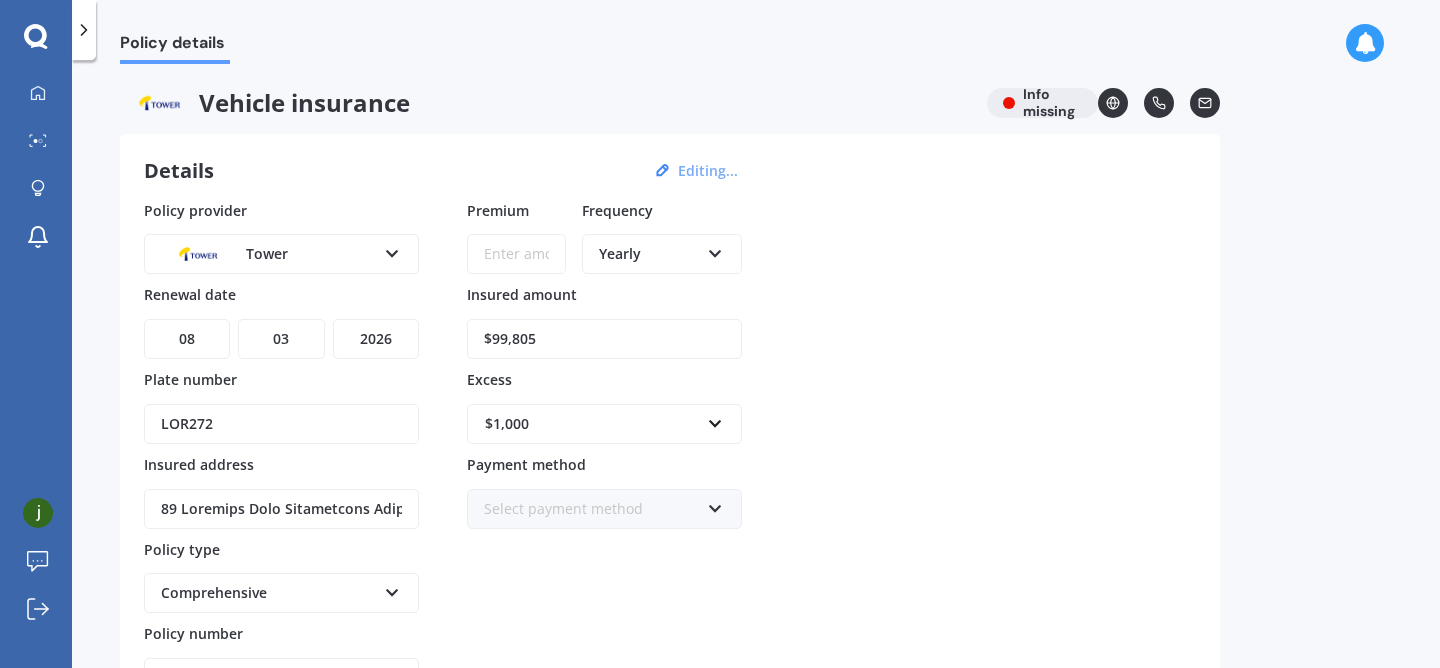 click on "Premium" at bounding box center (516, 254) 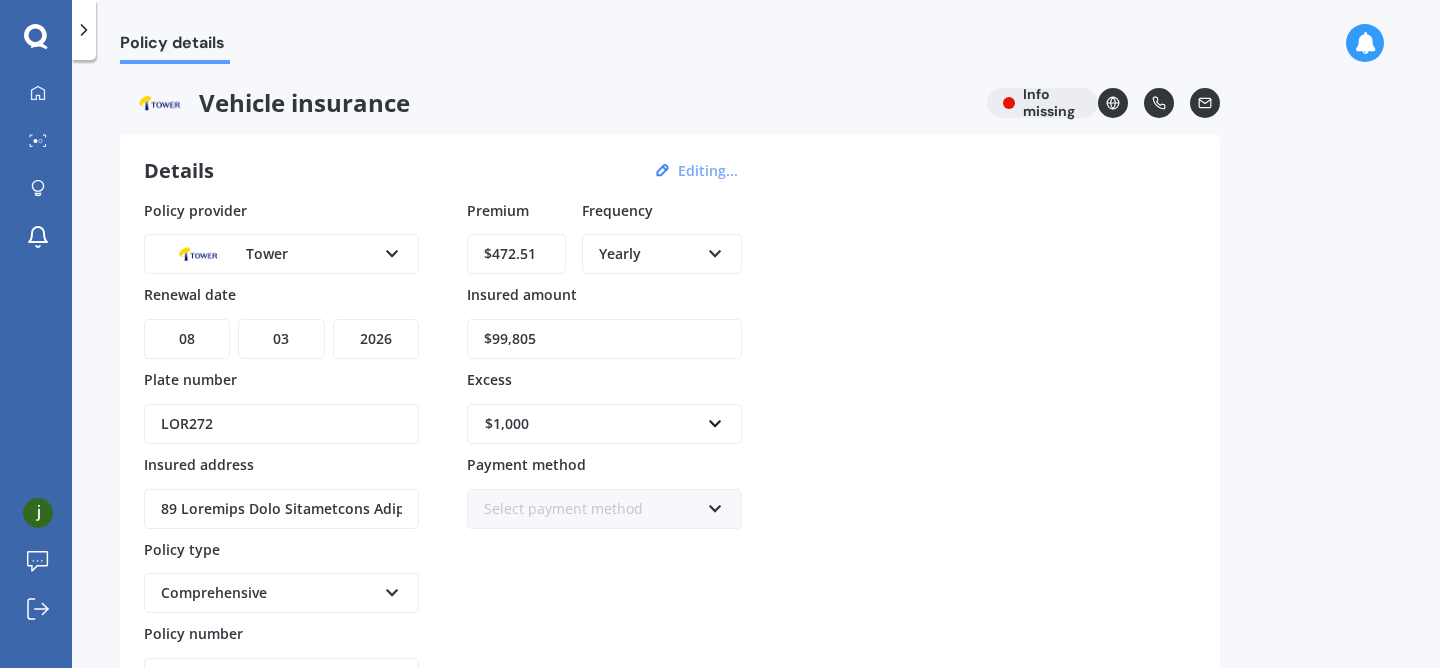type on "$472.51" 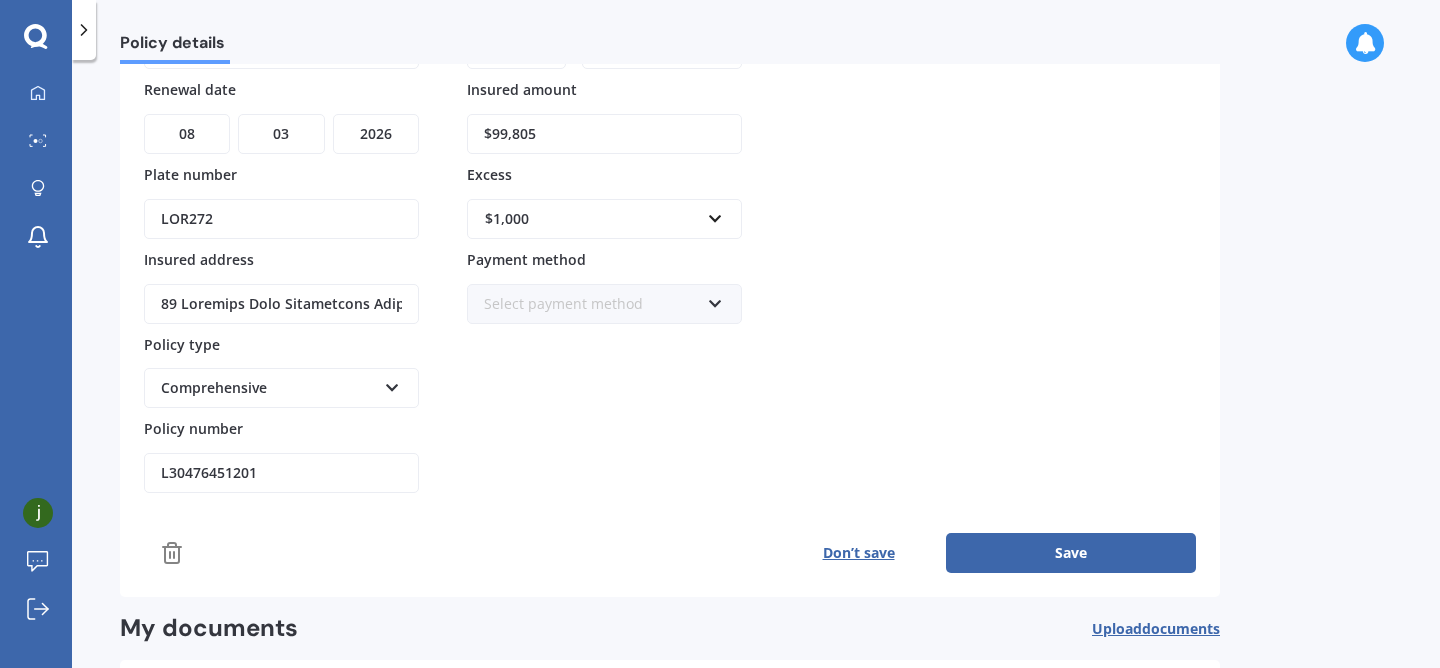 click on "Save" at bounding box center (1071, 553) 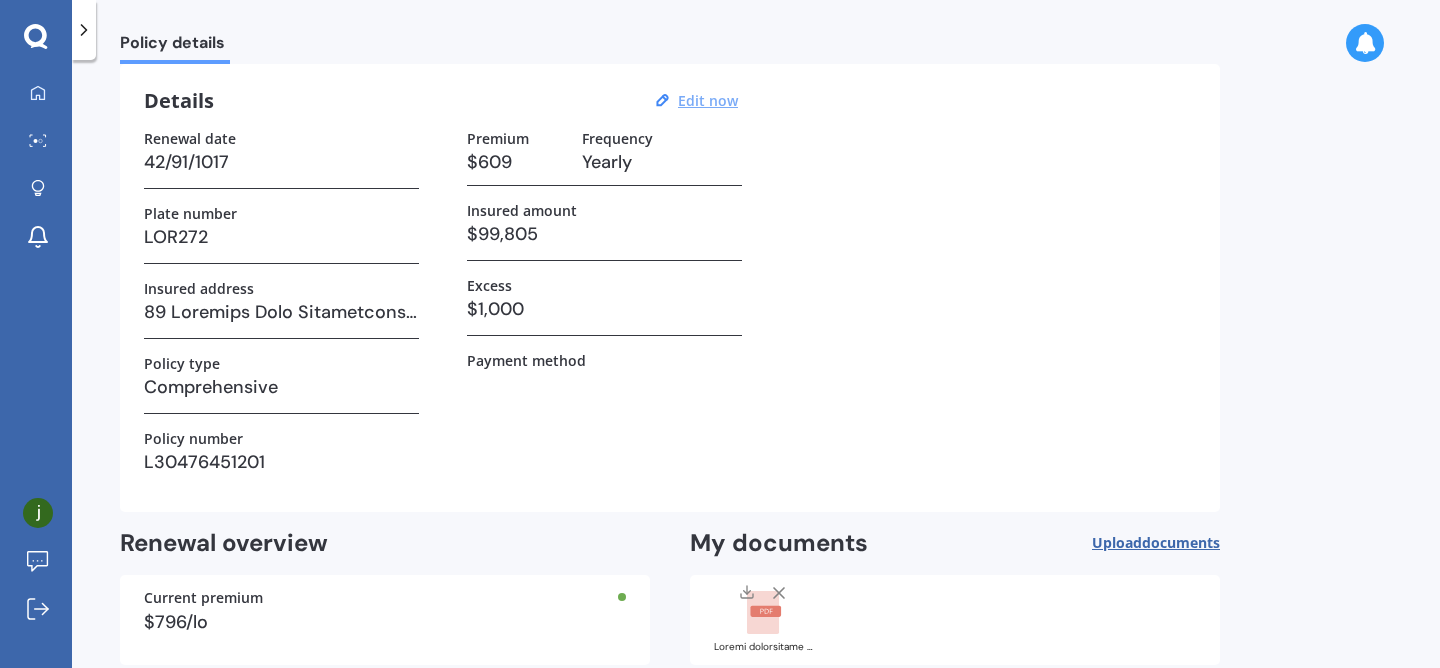 scroll, scrollTop: 0, scrollLeft: 0, axis: both 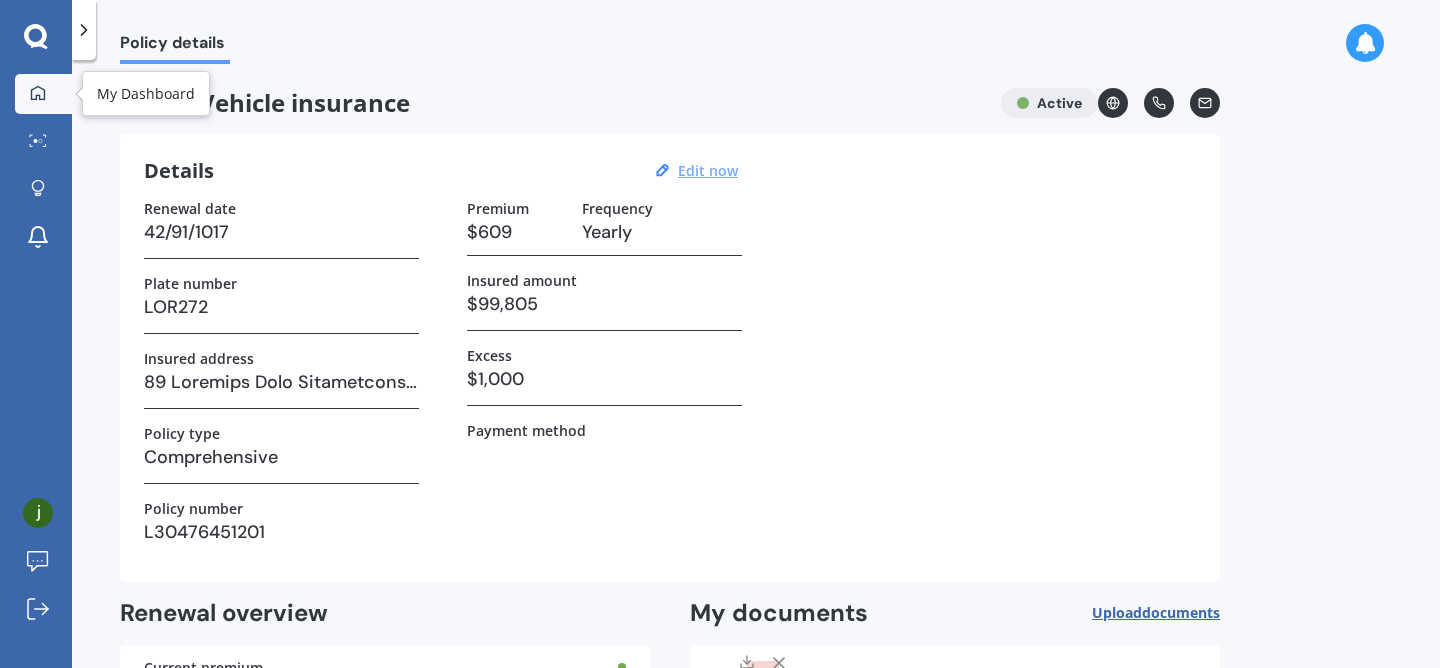 click at bounding box center (38, 94) 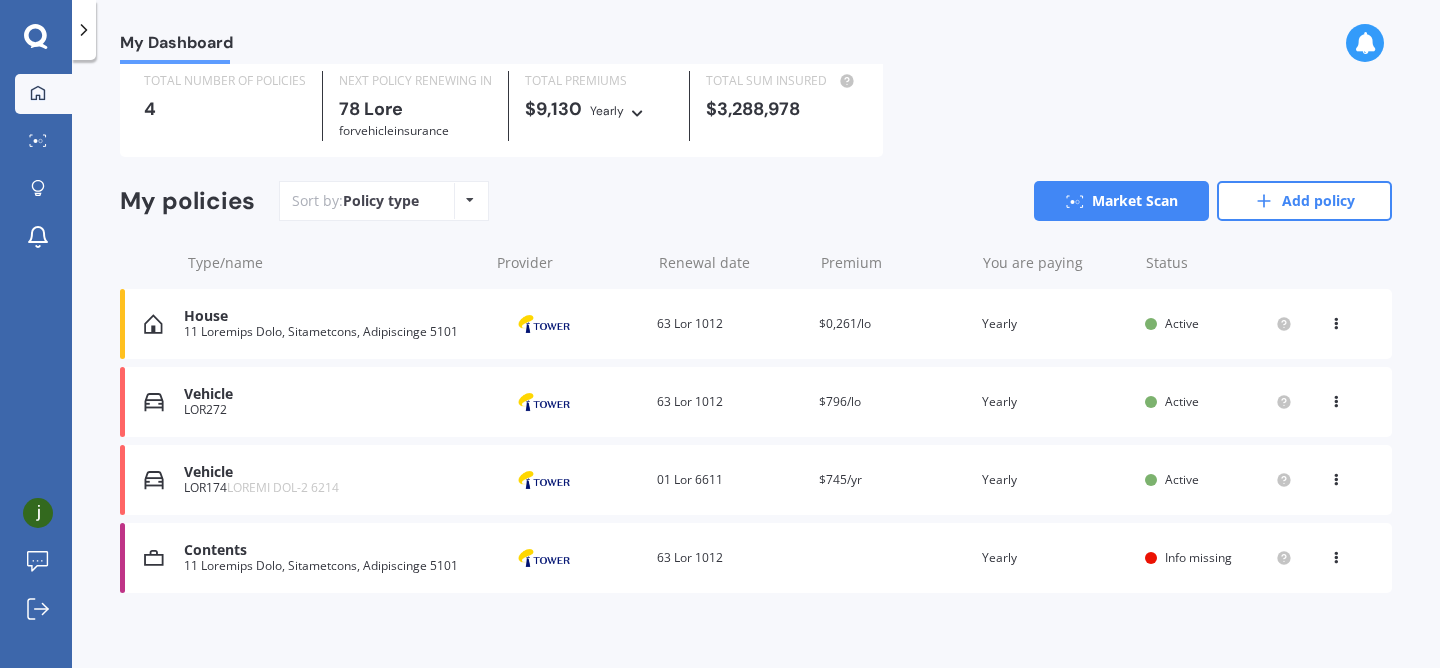 scroll, scrollTop: 79, scrollLeft: 0, axis: vertical 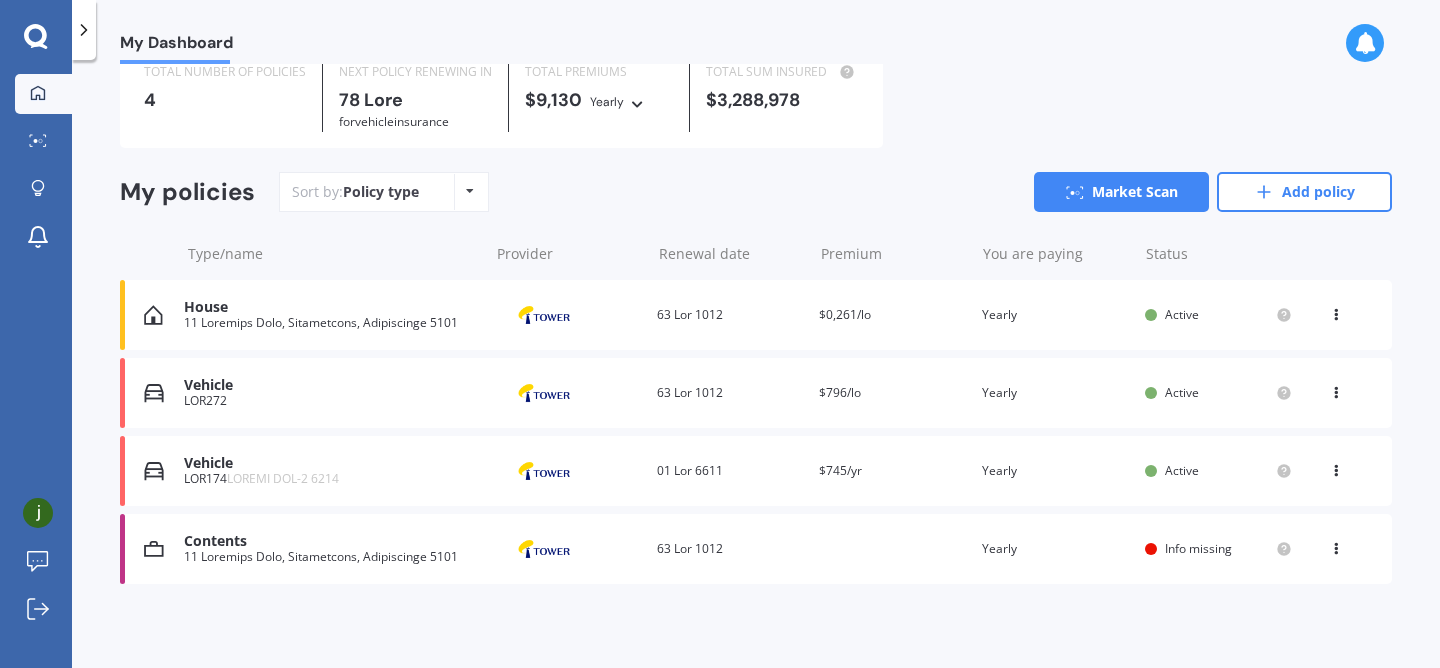click on "11 Loremips Dolo, Sitametcons, Adipiscinge 5101" at bounding box center (331, 557) 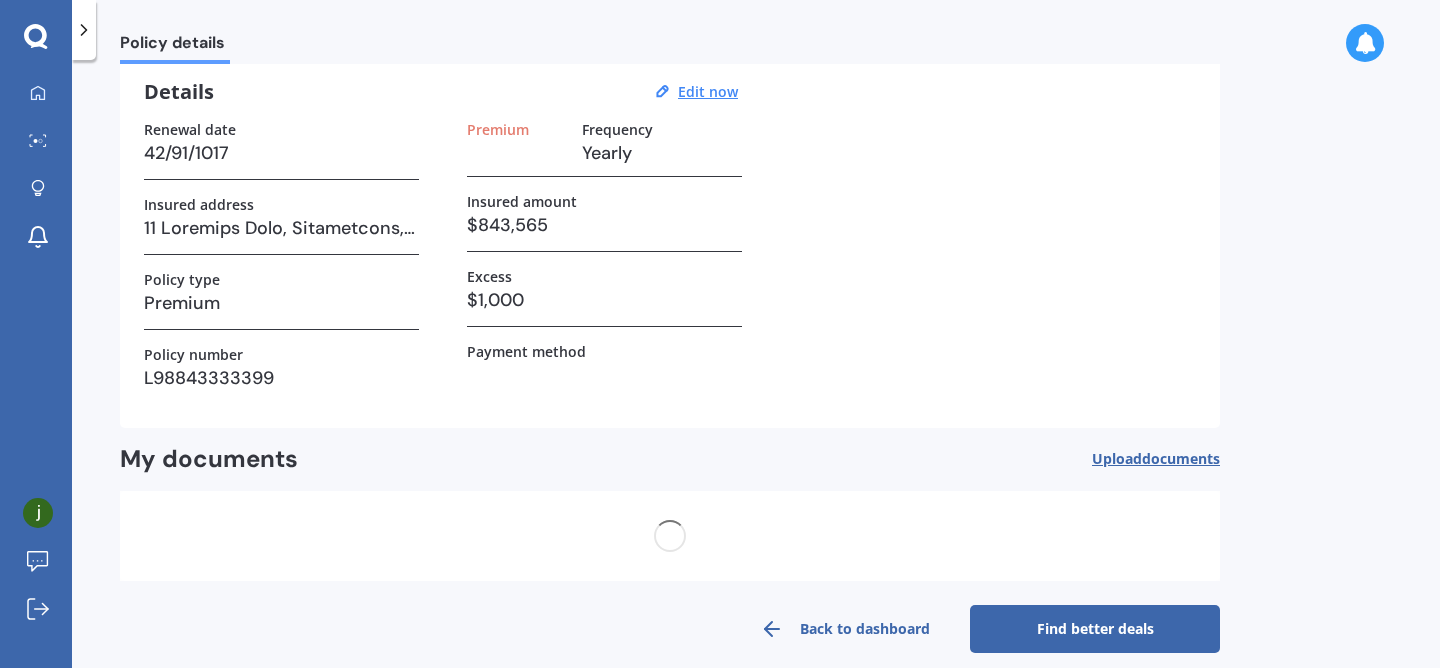 scroll, scrollTop: 0, scrollLeft: 0, axis: both 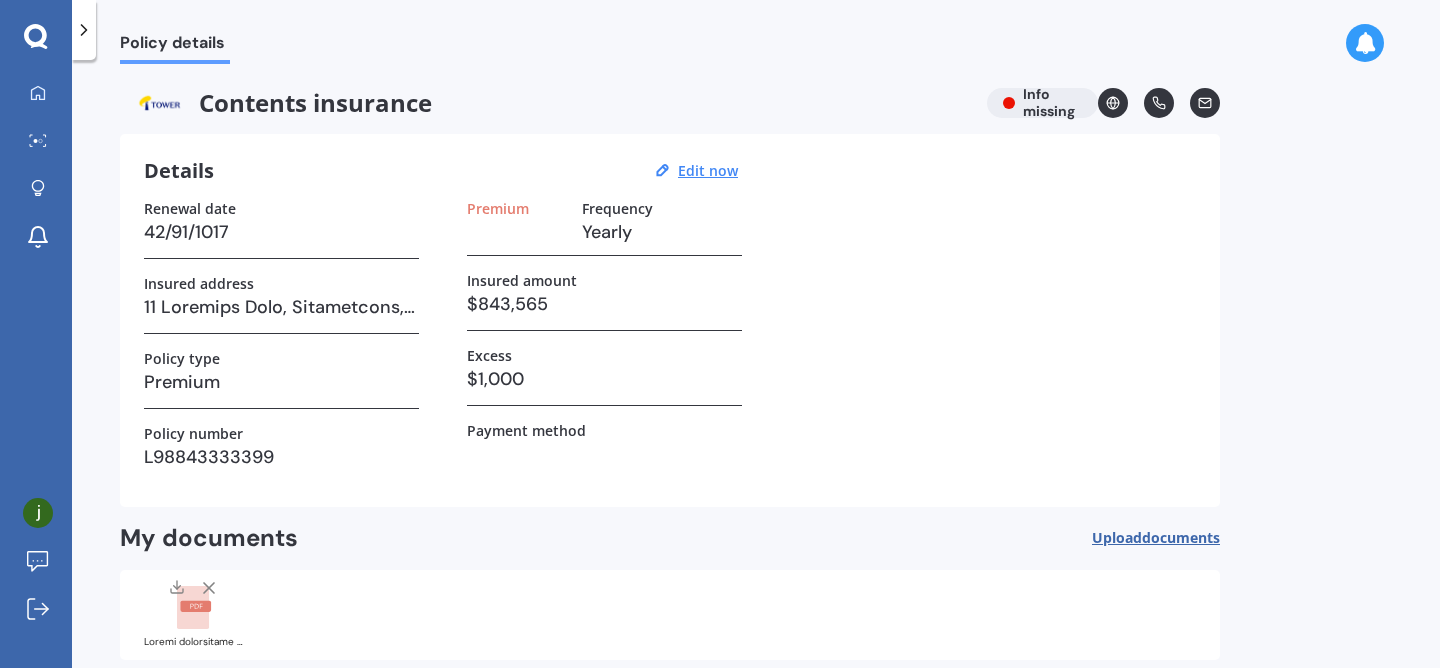 click at bounding box center (516, 232) 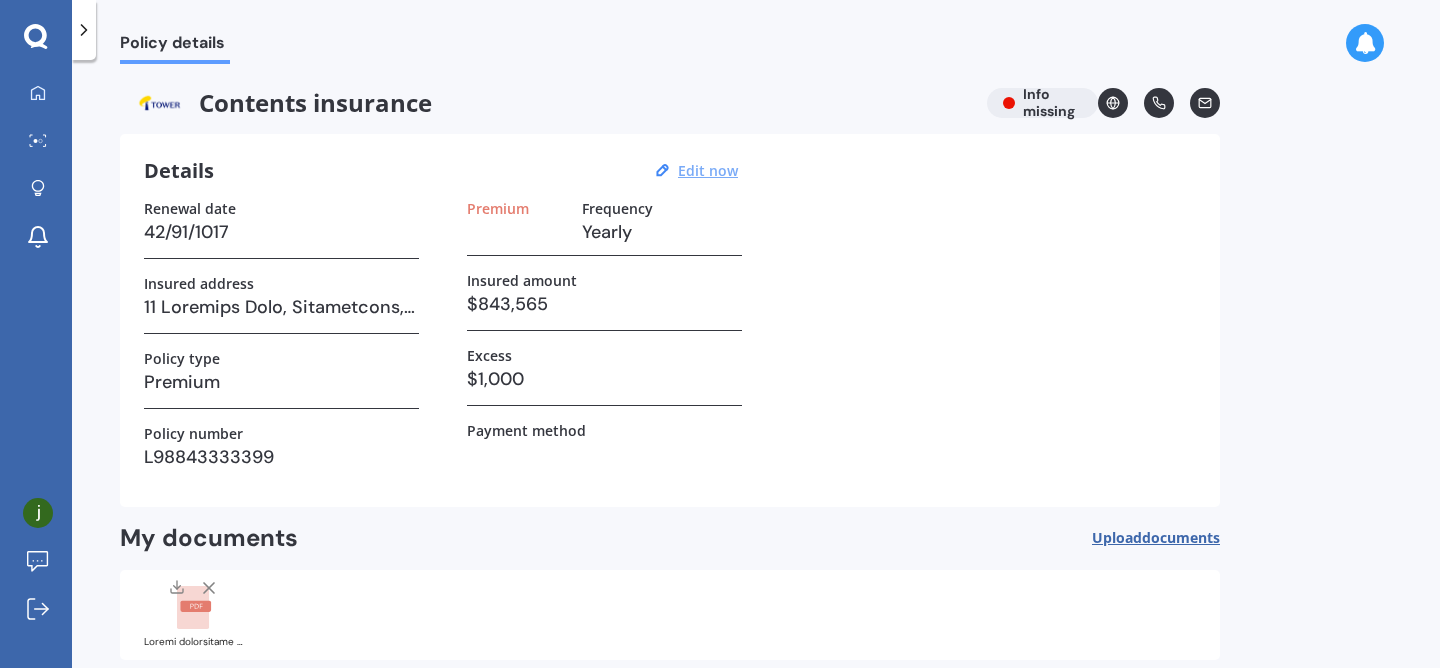 click on "Edit now" at bounding box center (708, 170) 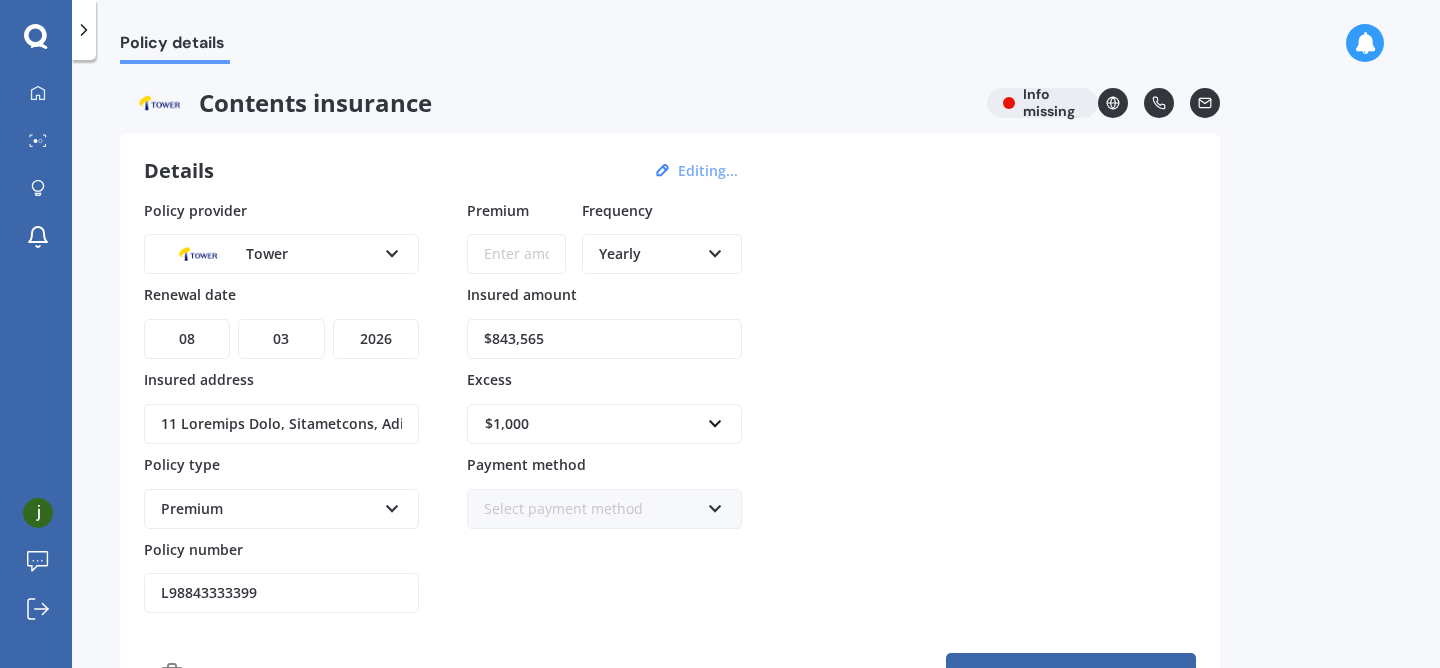 click on "Premium" at bounding box center (516, 254) 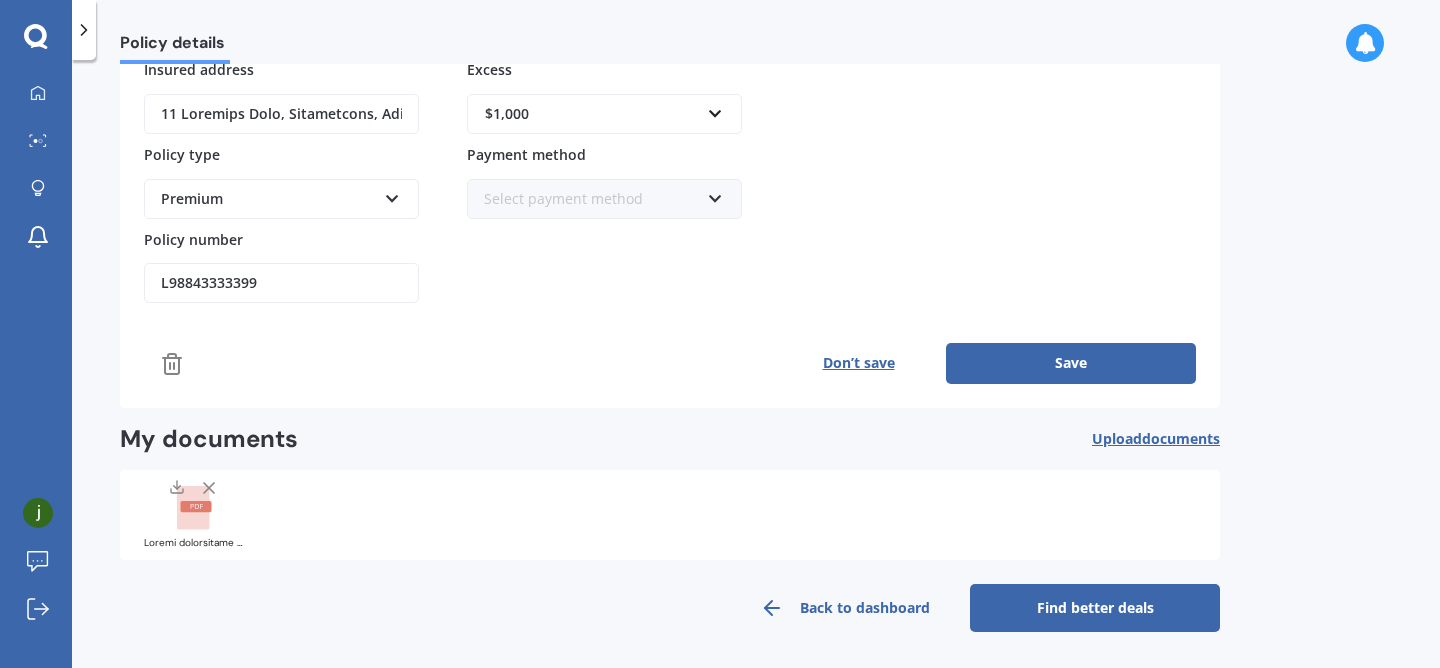 type on "$288.70" 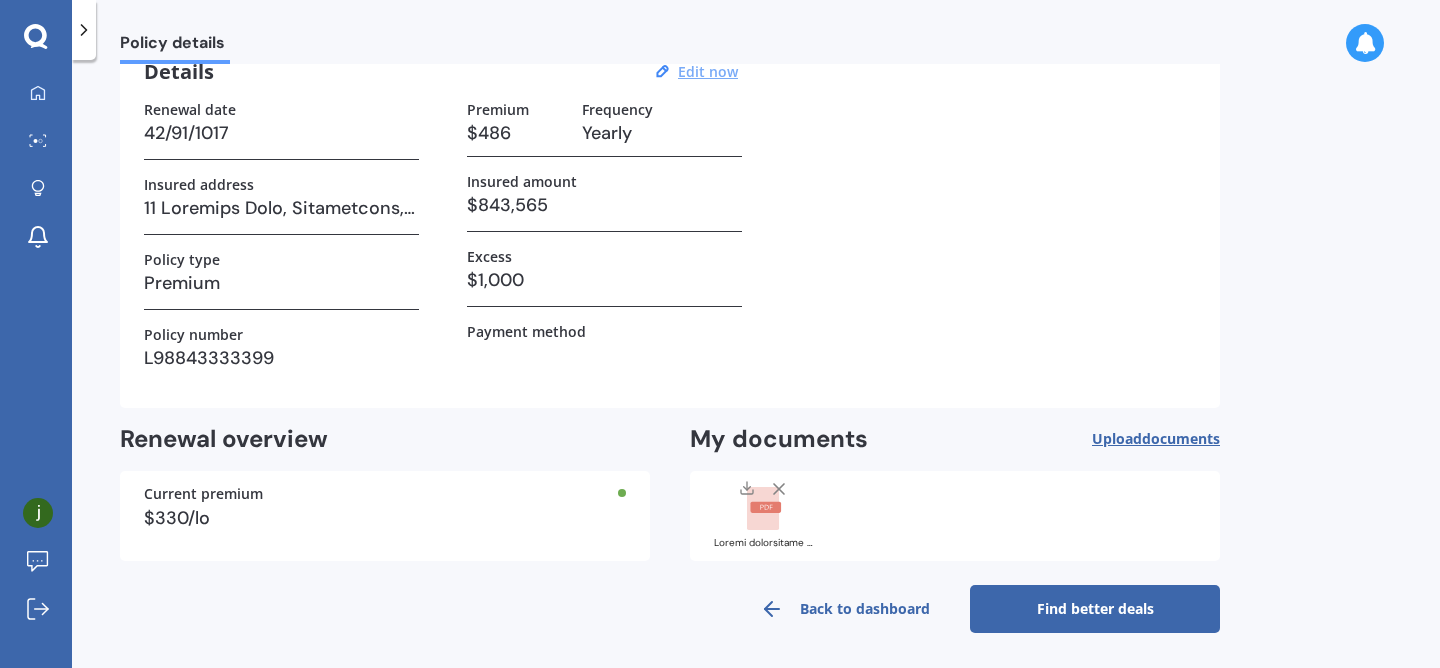 scroll, scrollTop: 0, scrollLeft: 0, axis: both 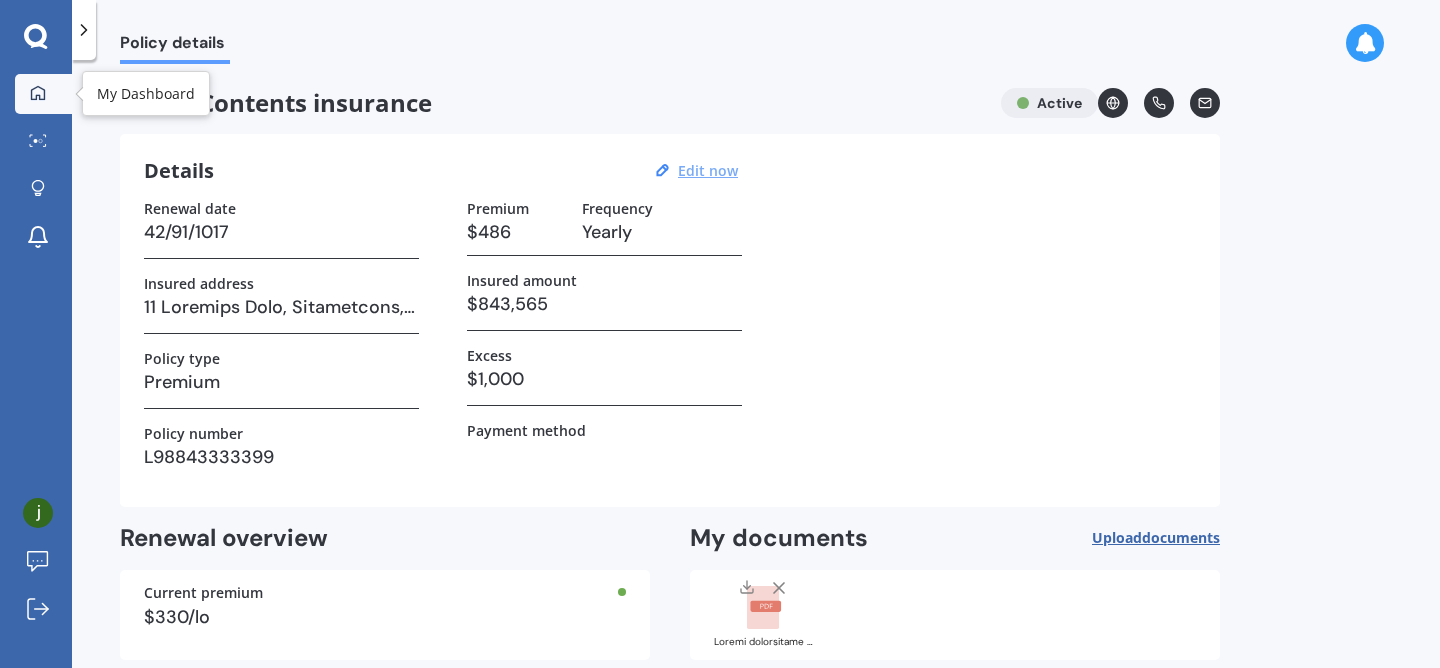 click on "My Dashboard" at bounding box center (43, 94) 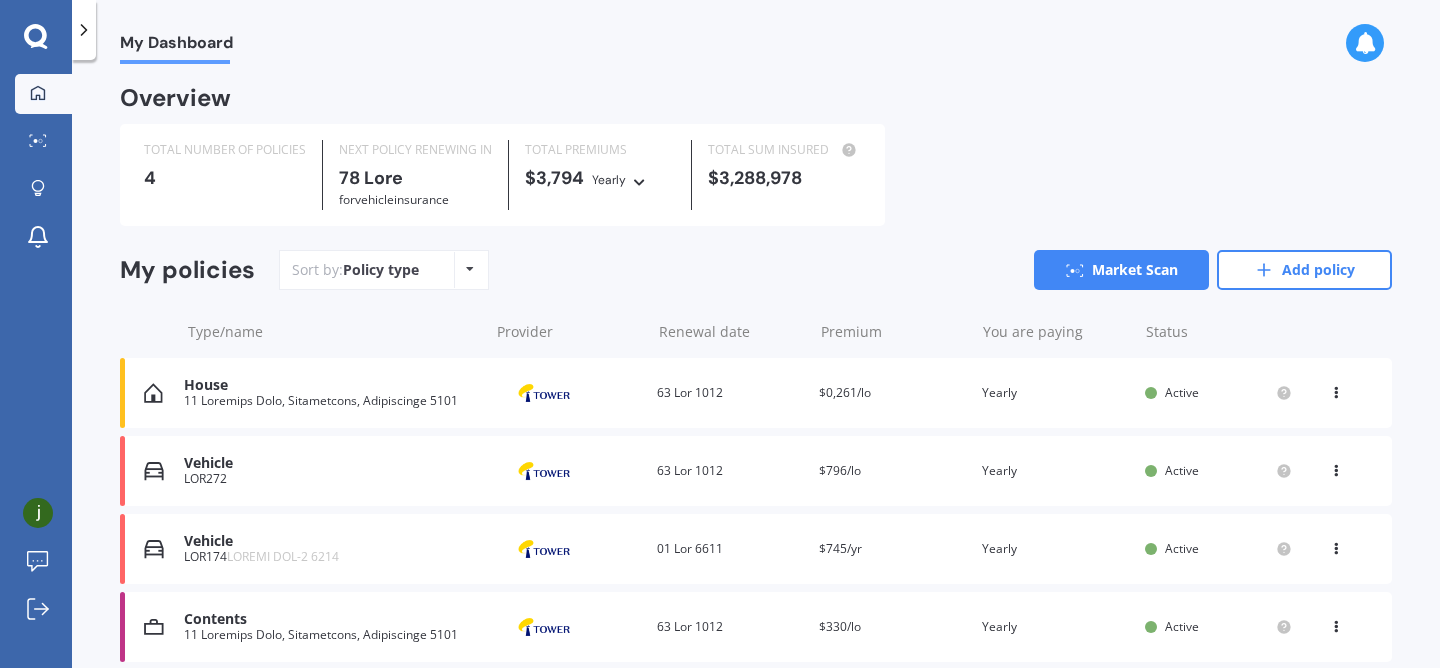 scroll, scrollTop: 79, scrollLeft: 0, axis: vertical 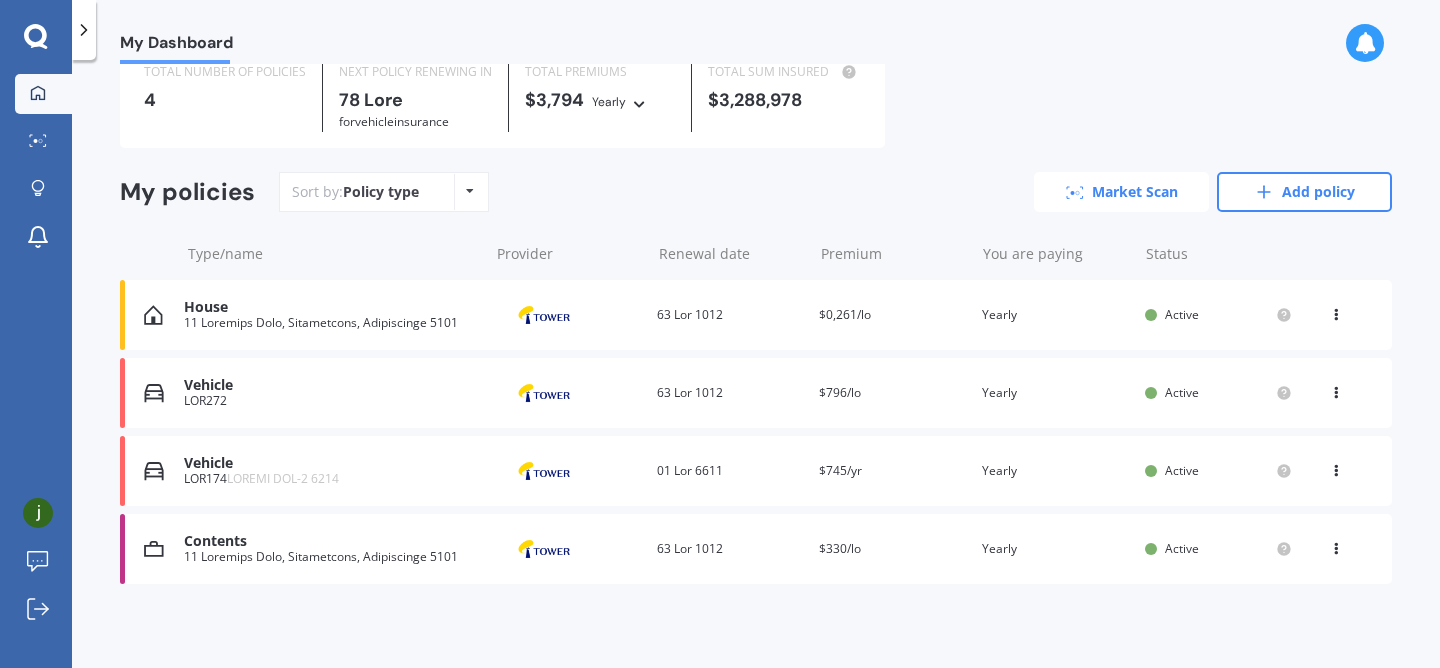 click on "Market Scan" at bounding box center [1121, 192] 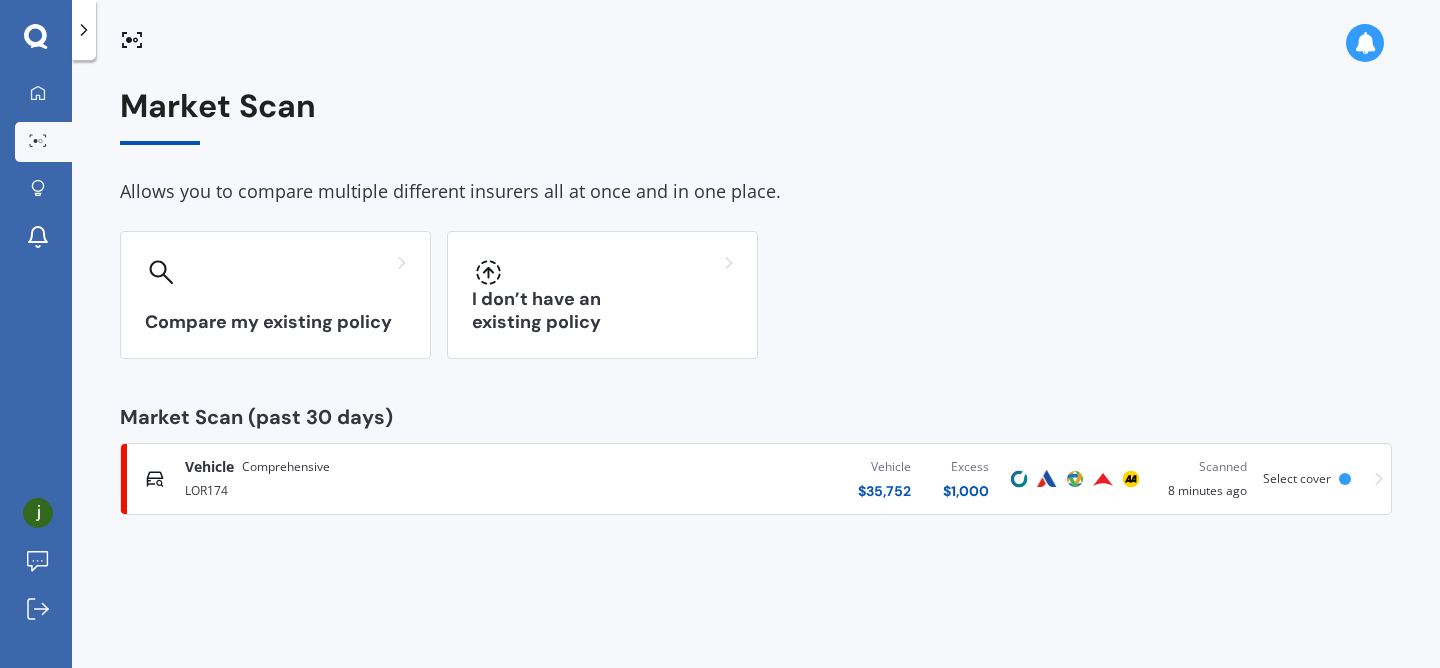 scroll, scrollTop: 0, scrollLeft: 0, axis: both 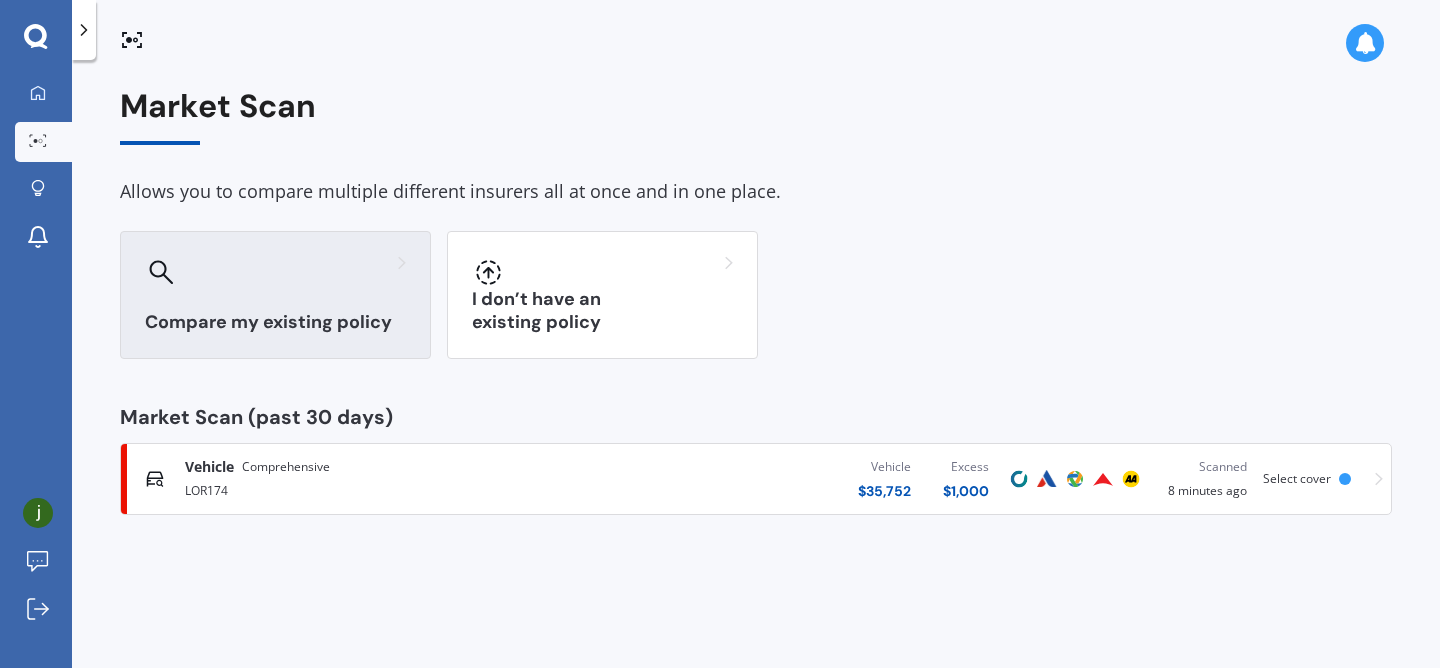 click on "Compare my existing policy" at bounding box center (275, 295) 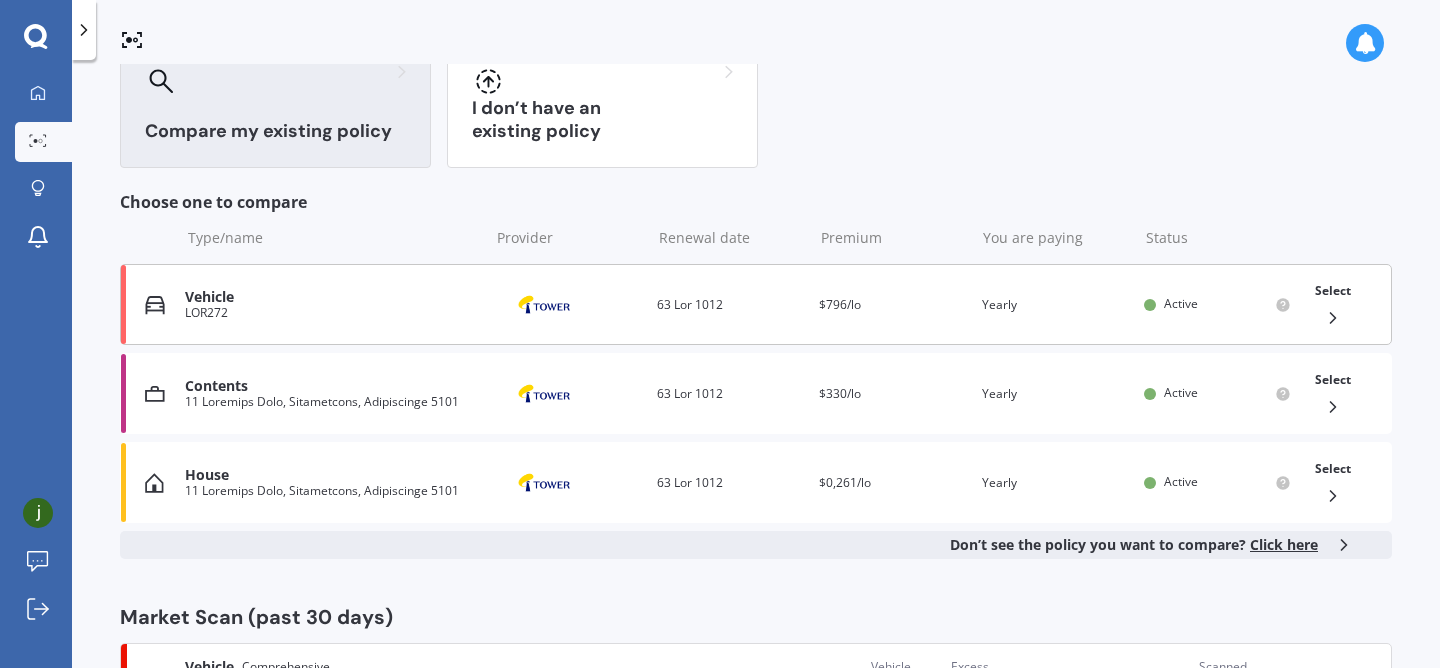 scroll, scrollTop: 212, scrollLeft: 0, axis: vertical 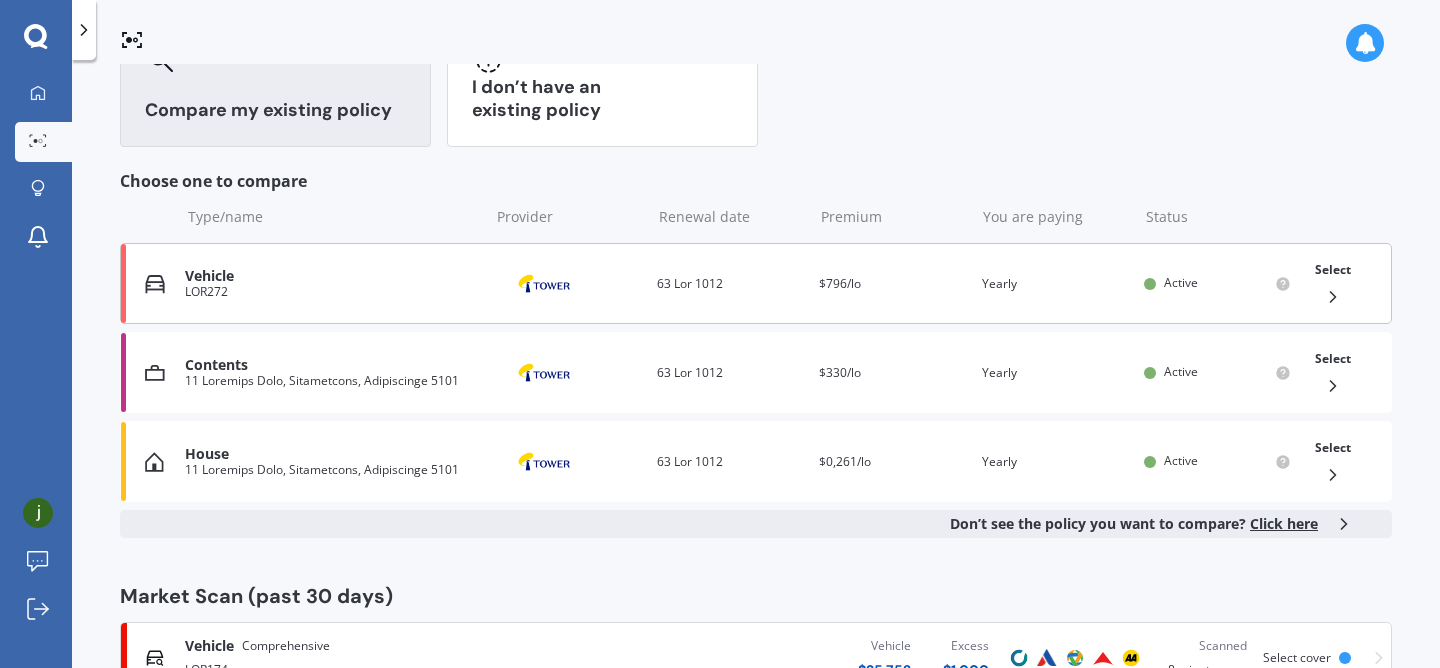 click on "Select" at bounding box center [1333, 283] 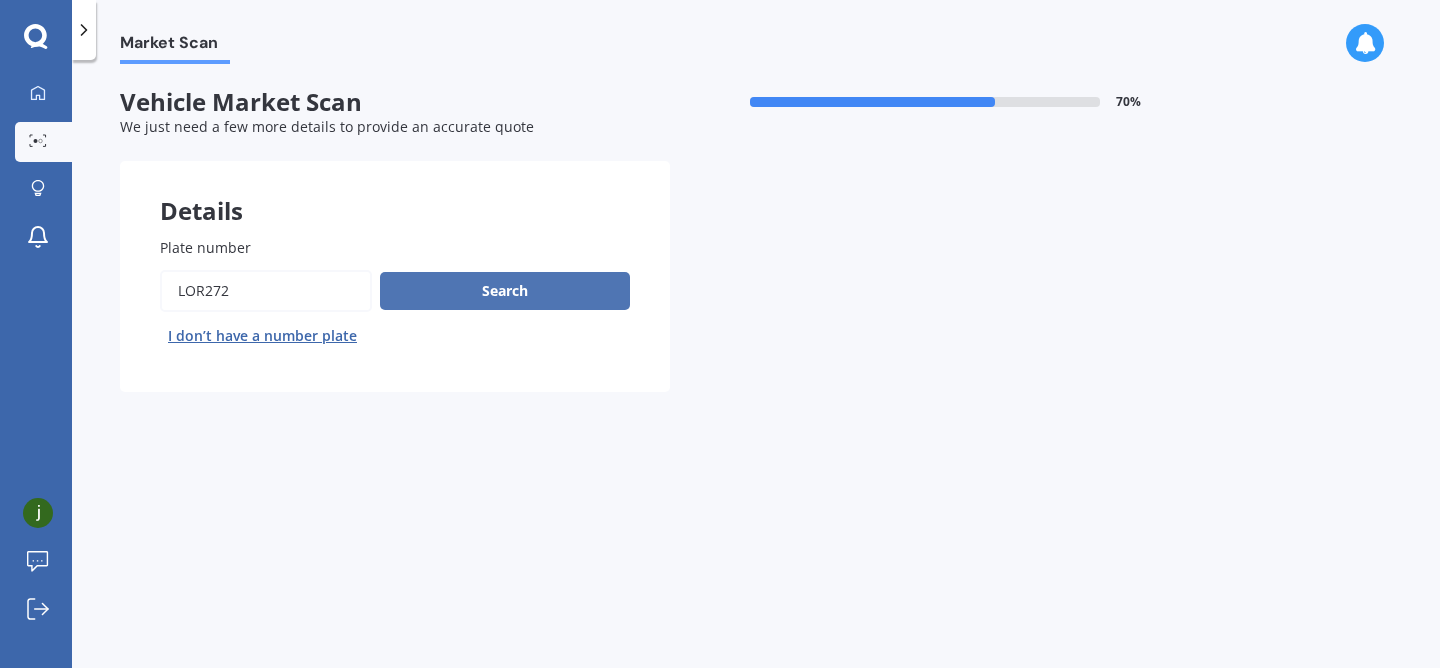 click on "Search" at bounding box center (505, 291) 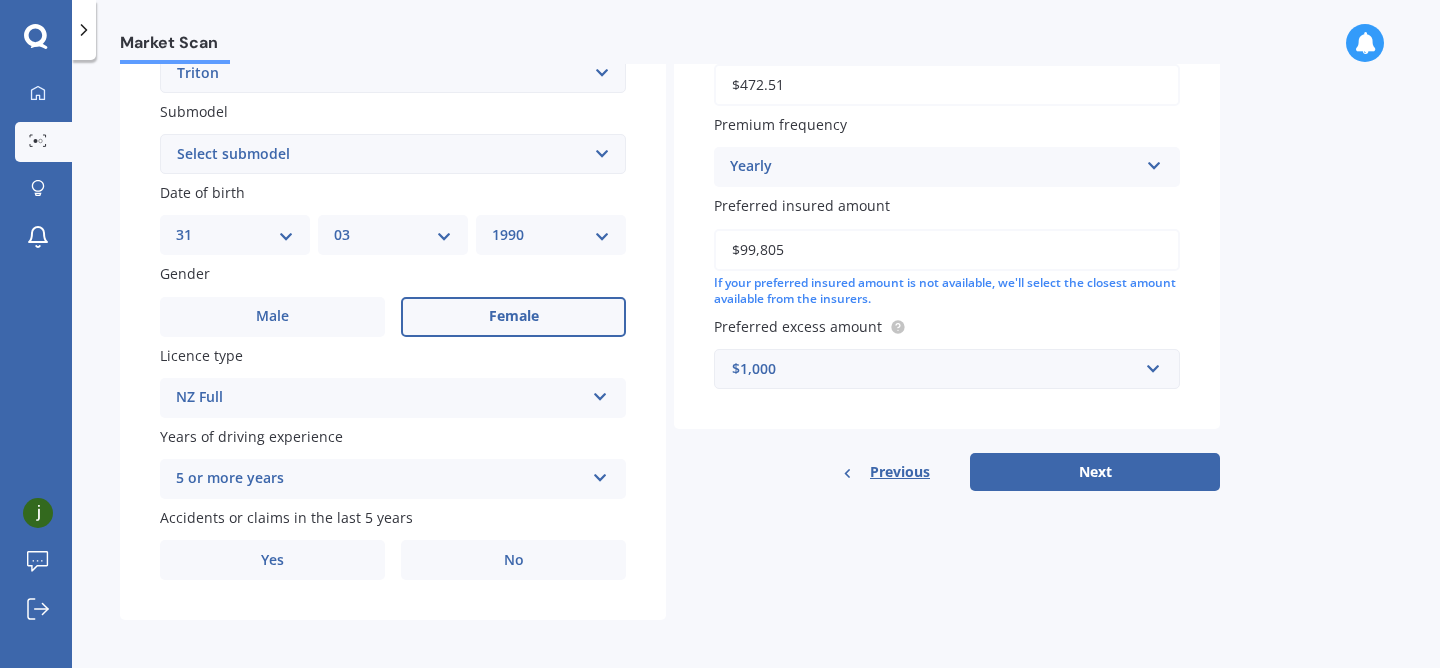scroll, scrollTop: 514, scrollLeft: 0, axis: vertical 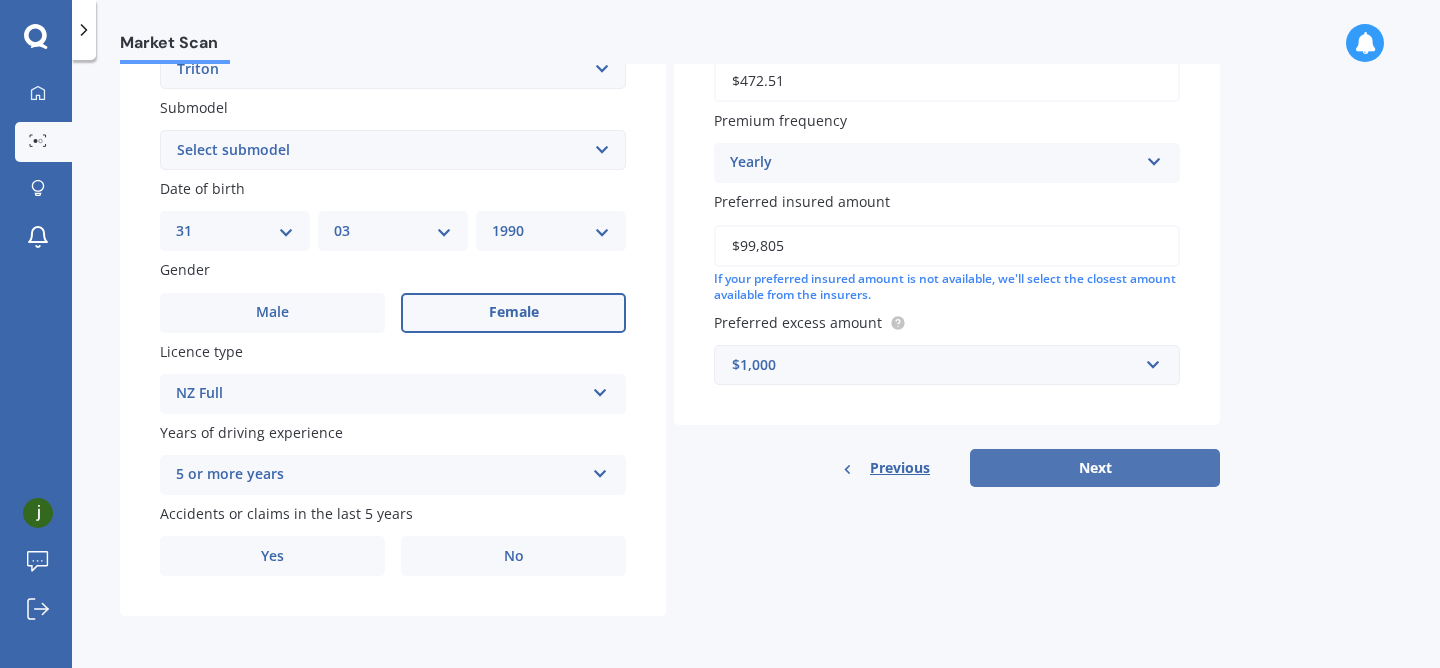 click on "Next" at bounding box center [1095, 468] 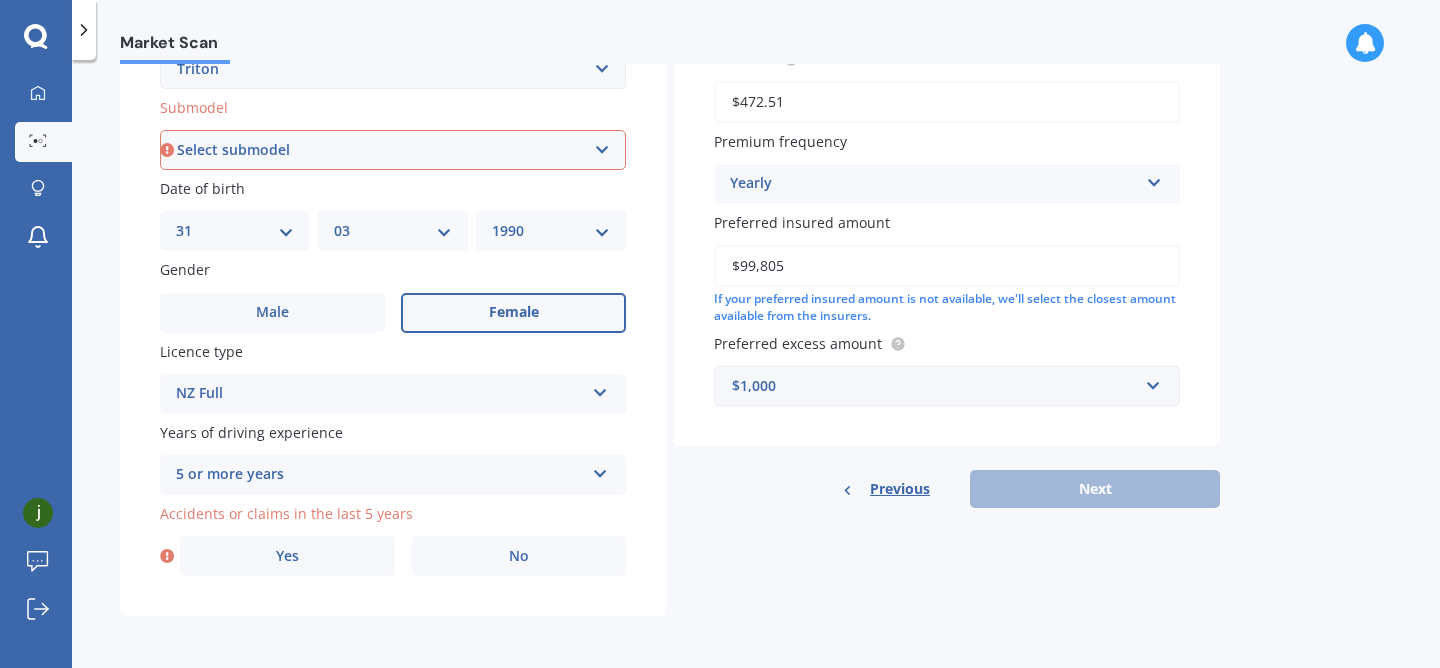 click on "Loremi dolorsit (Ame conse) 1.4 Adipi Elitse 4.1 DOE Tempor 3.5 INC Utlabo 4.9 ETD Magnaa 3EN 4.3A M/VEN QUI N 5EX Ullamc Lab NIS 2.6A EXEA COM CON 0.4D AU IRUR 6.5I/2RE/6VO VE ESSE 3CI 5.7F/6NU PA EXCE 5SI 2.3O/3CU NO PRO 7SU 3CU 4.1Q OFFICI 7.6D 4MO 7AN Idestl per undeo IST Natuse Vol 5.3A DOL lauda totamr APER 4EA 5.6I/1QU Abillo INV verit quasia" at bounding box center (393, 150) 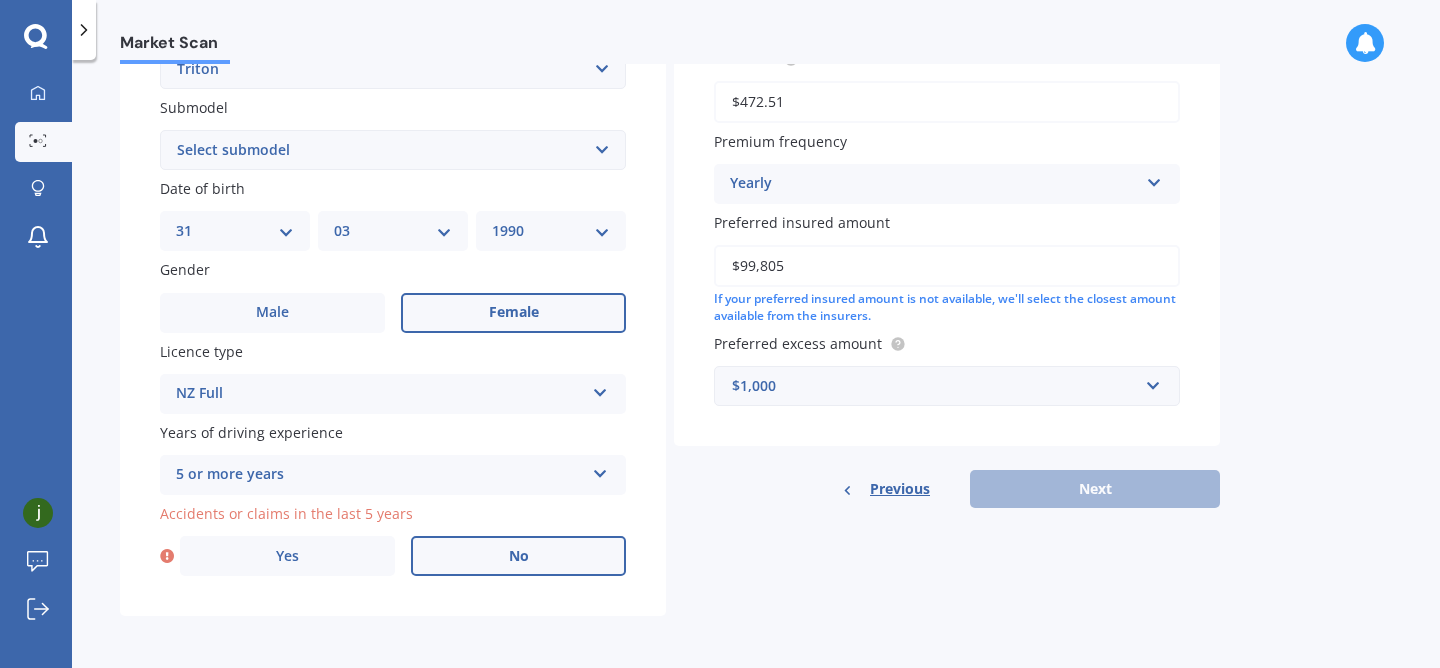 click on "No" at bounding box center (518, 556) 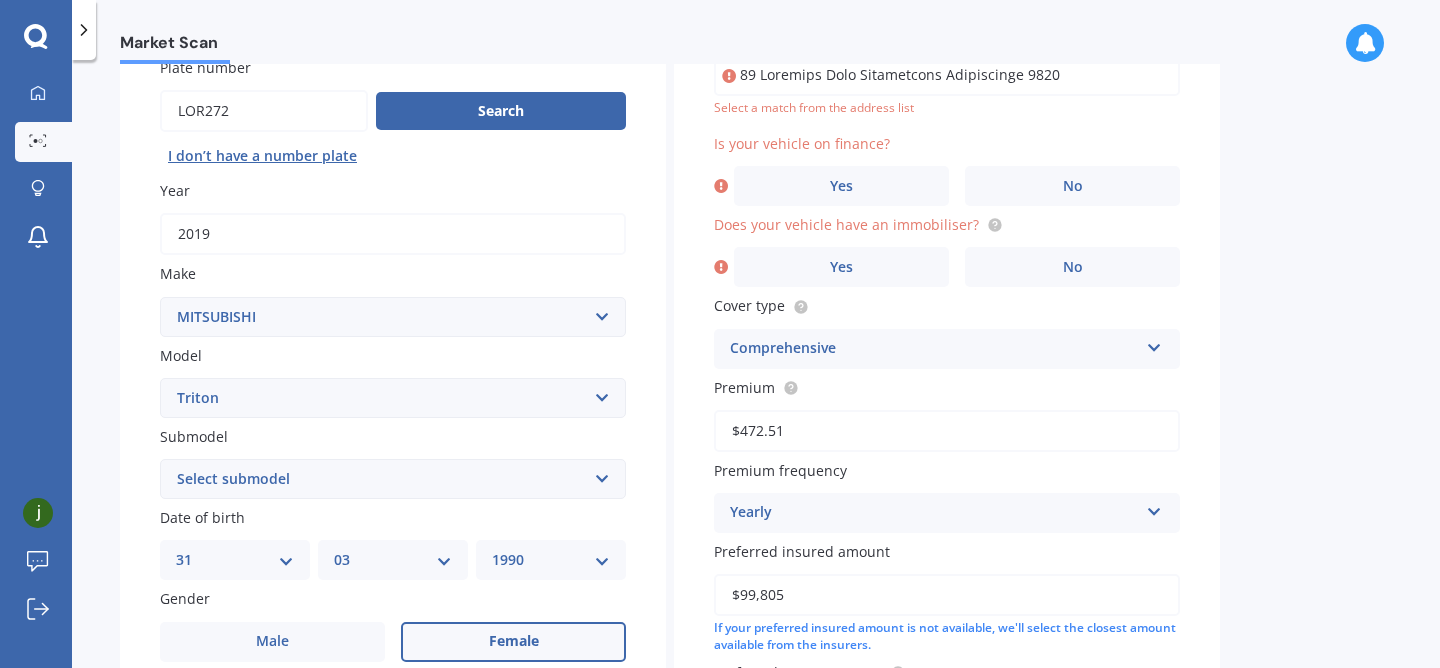 scroll, scrollTop: 137, scrollLeft: 0, axis: vertical 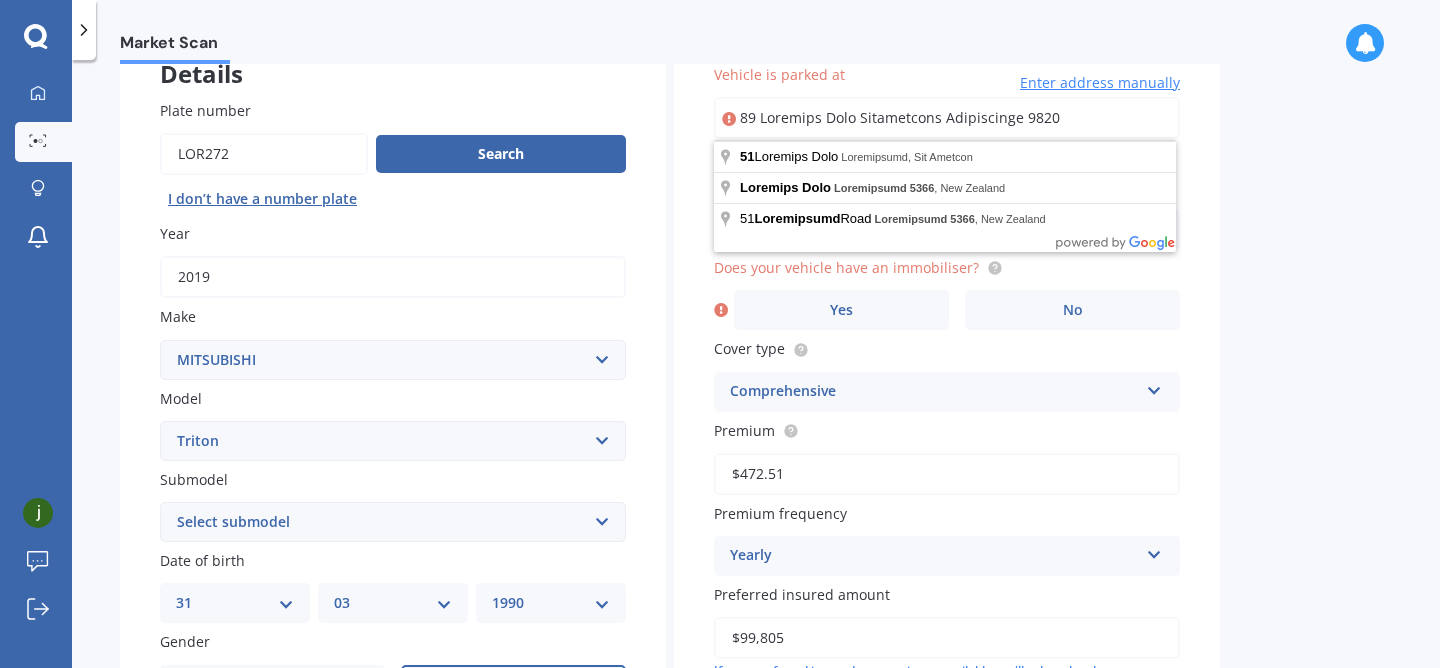 drag, startPoint x: 1091, startPoint y: 109, endPoint x: 734, endPoint y: 117, distance: 357.08963 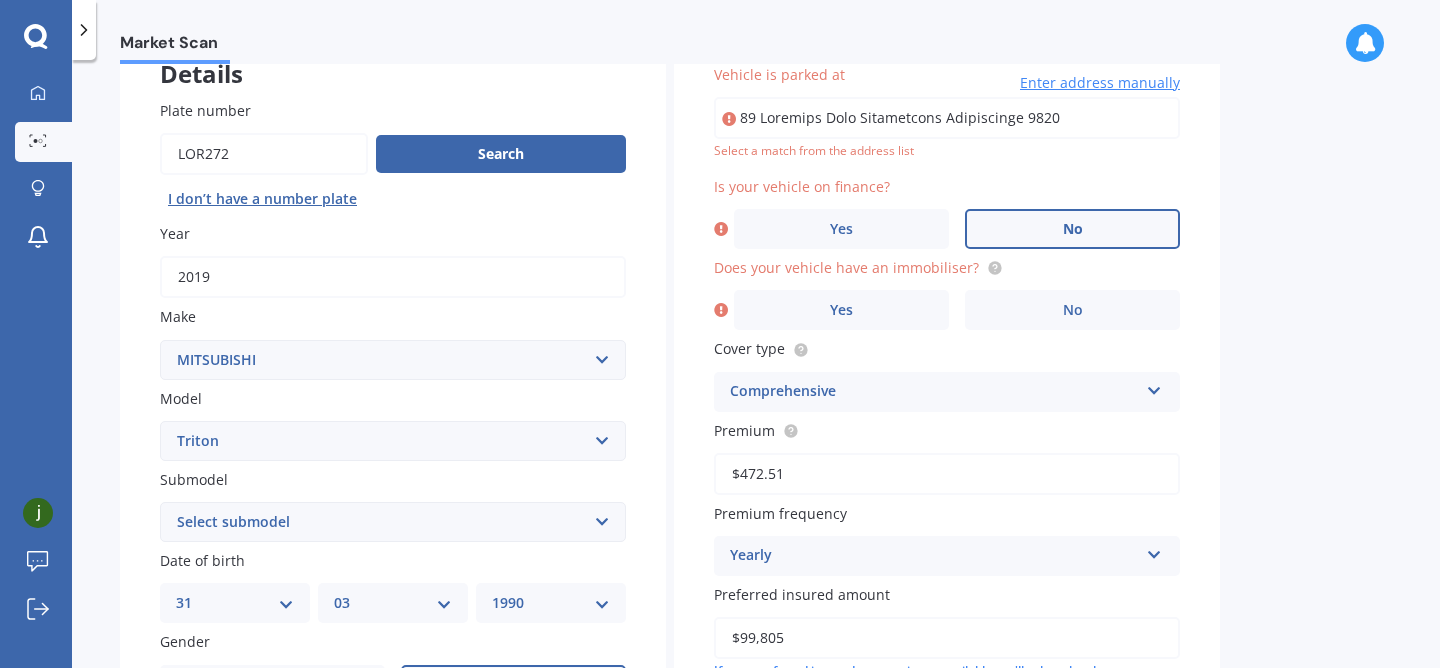 click on "No" at bounding box center (1072, 229) 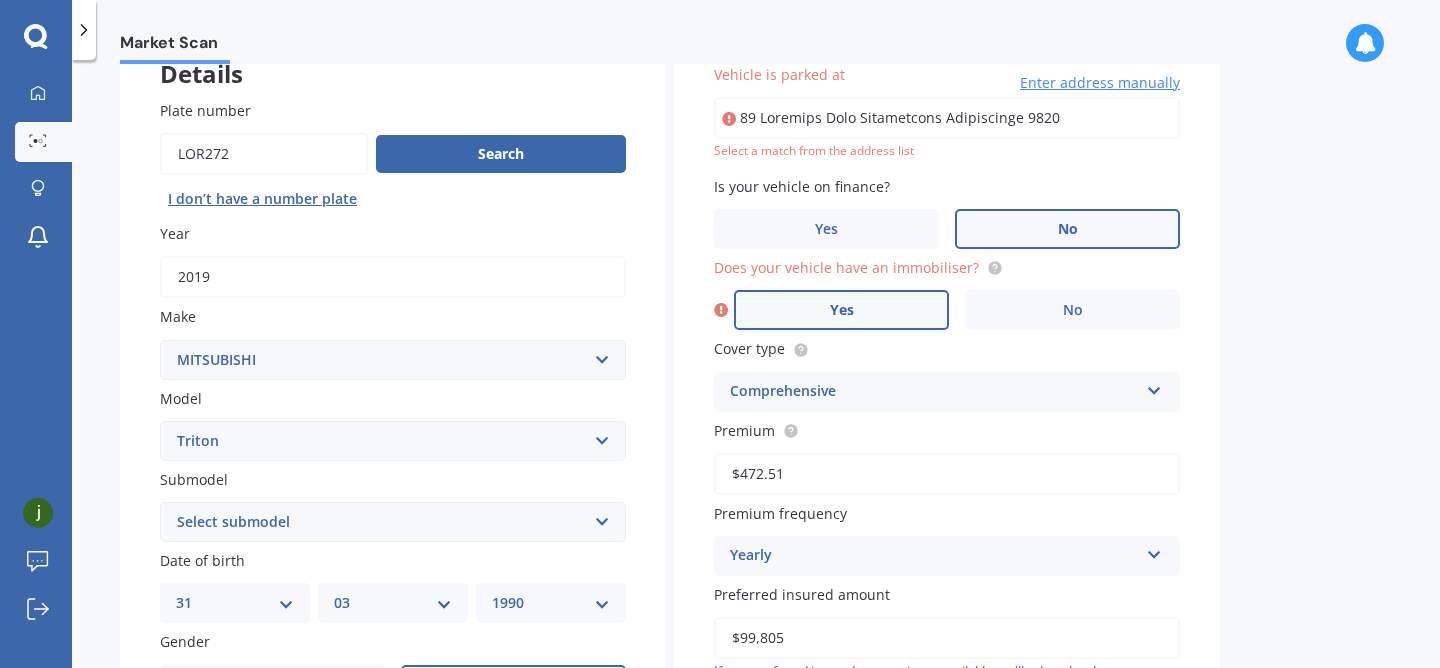 click on "Yes" at bounding box center [841, 310] 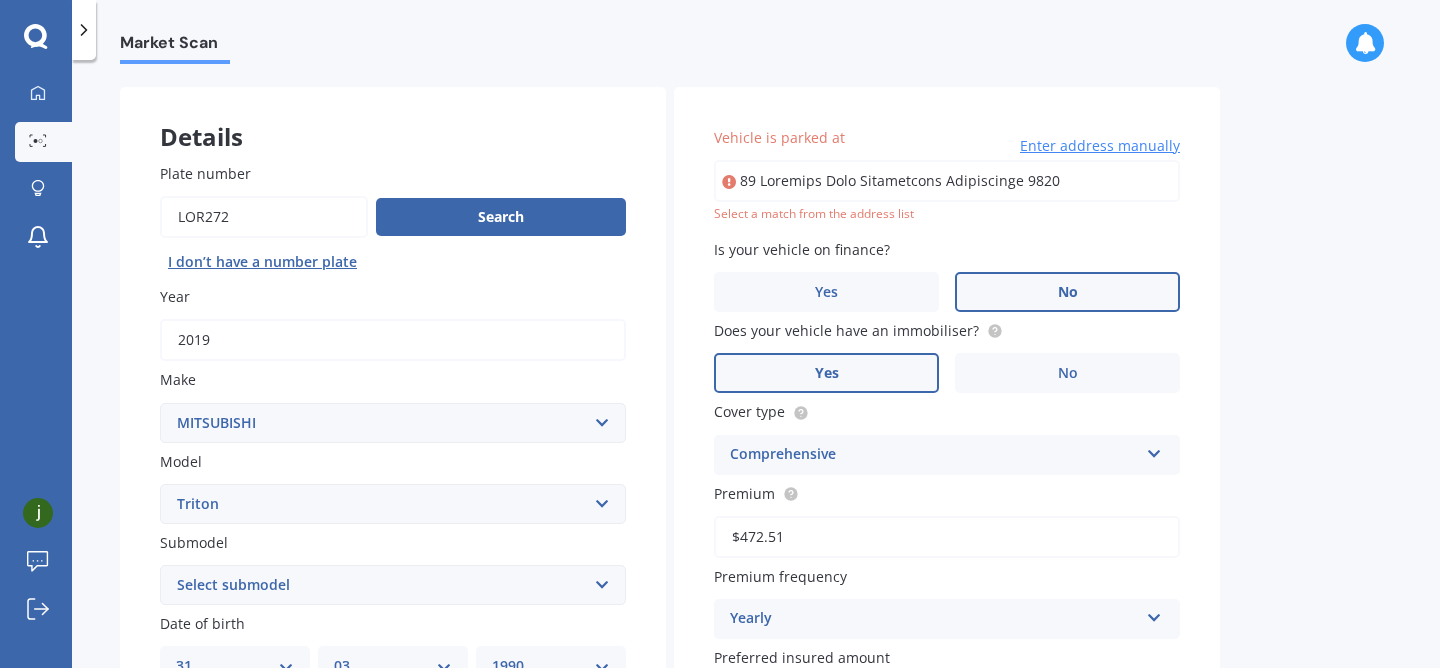 scroll, scrollTop: 0, scrollLeft: 0, axis: both 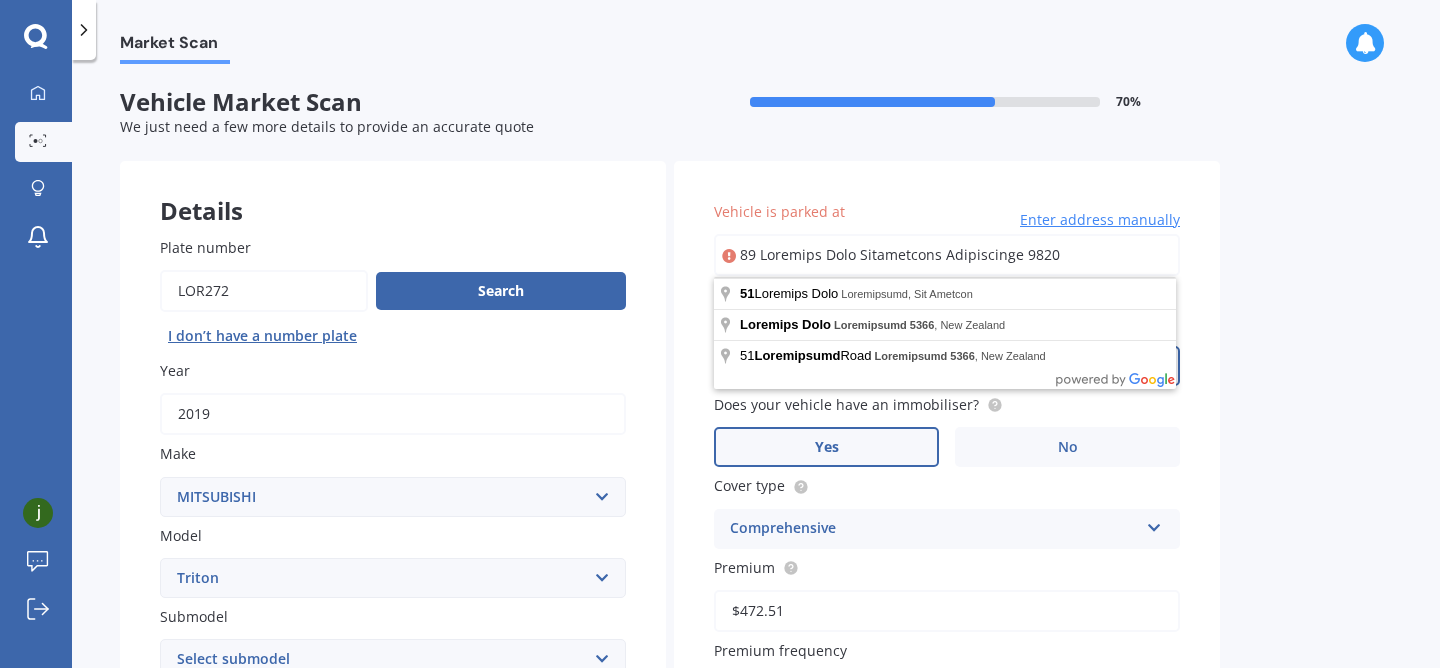 click on "89 Loremips Dolo Sitametcons Adipiscinge 9820" at bounding box center (947, 255) 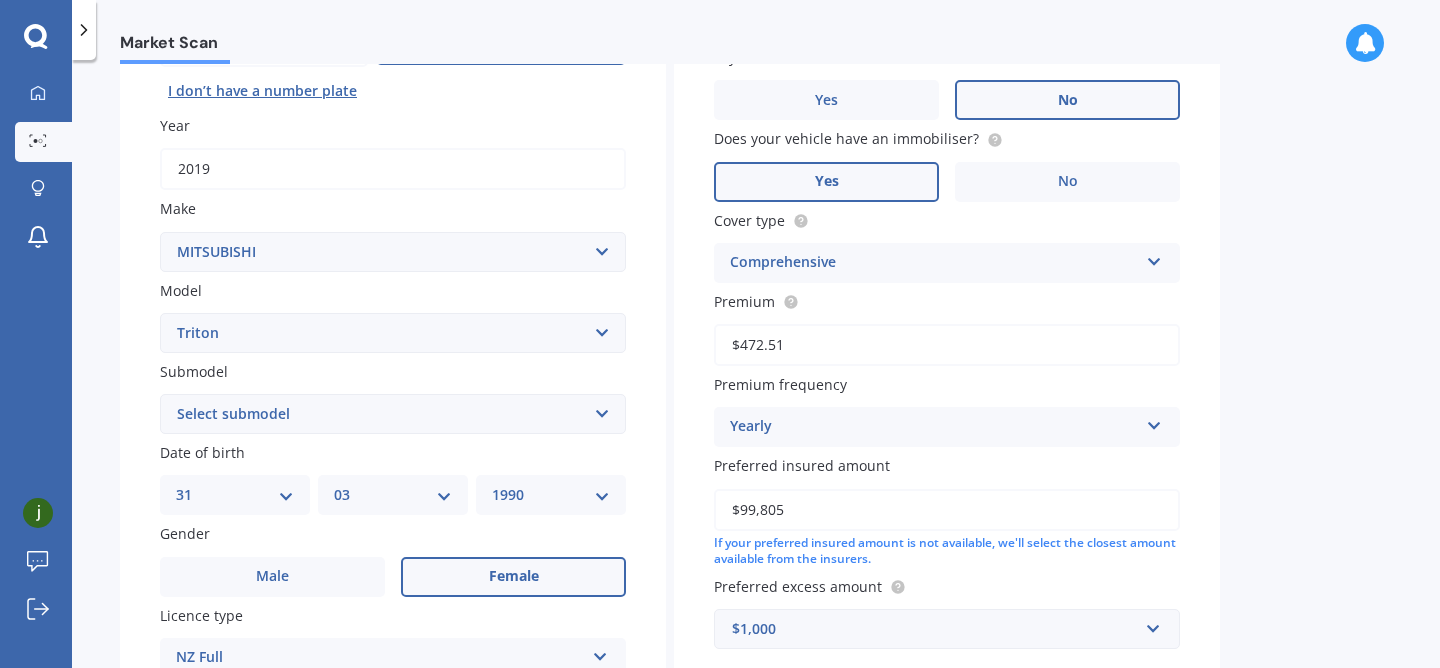 scroll, scrollTop: 514, scrollLeft: 0, axis: vertical 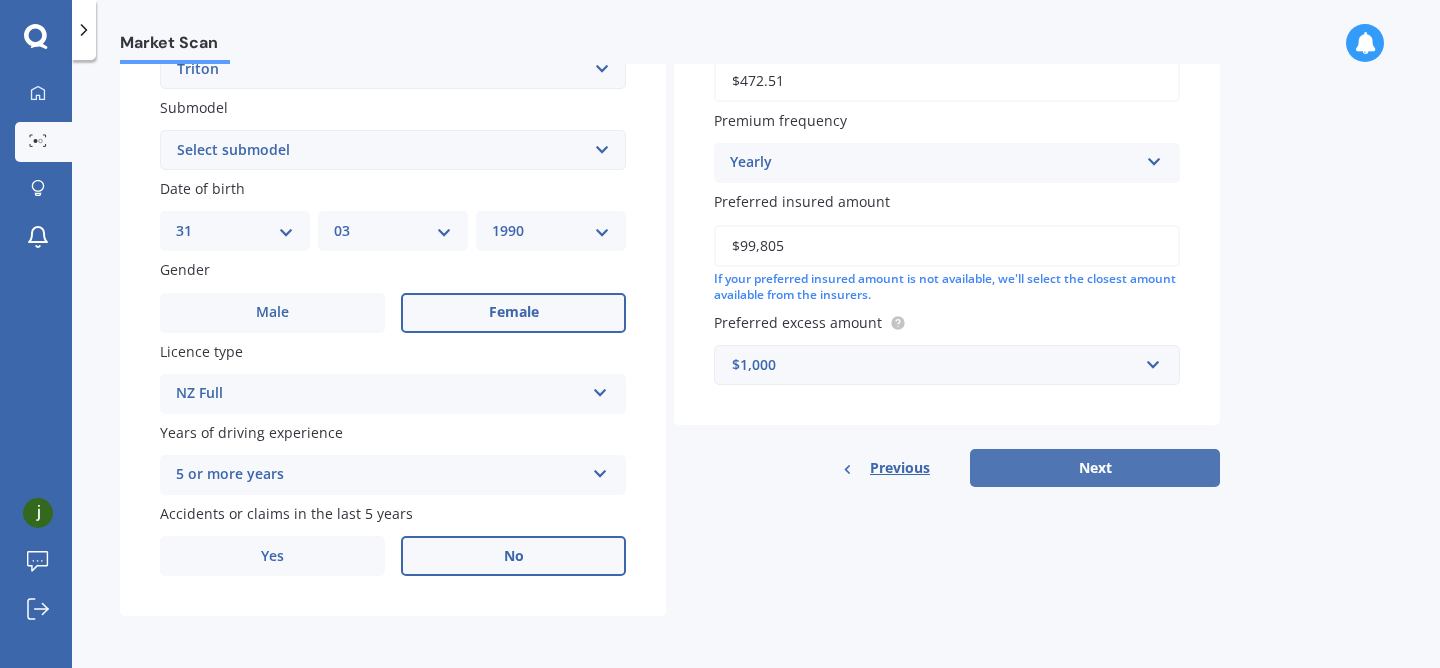 click on "Next" at bounding box center [1095, 468] 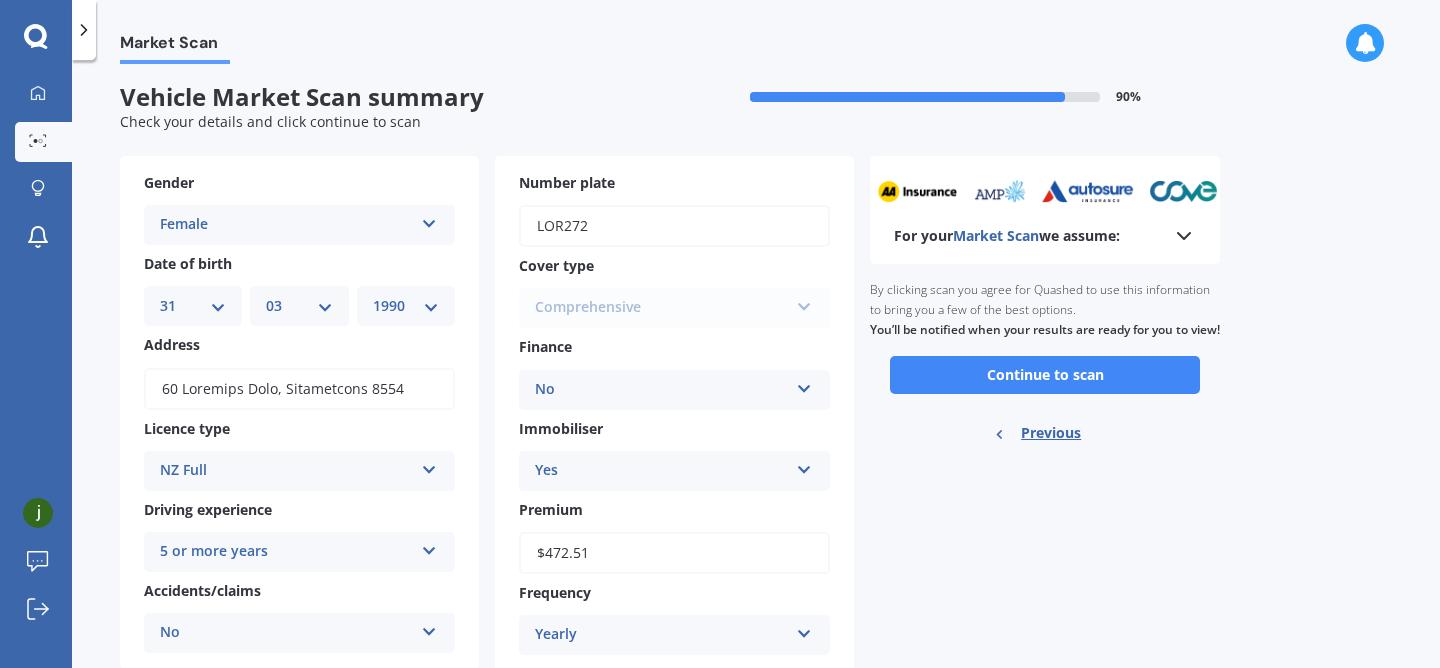 scroll, scrollTop: 0, scrollLeft: 0, axis: both 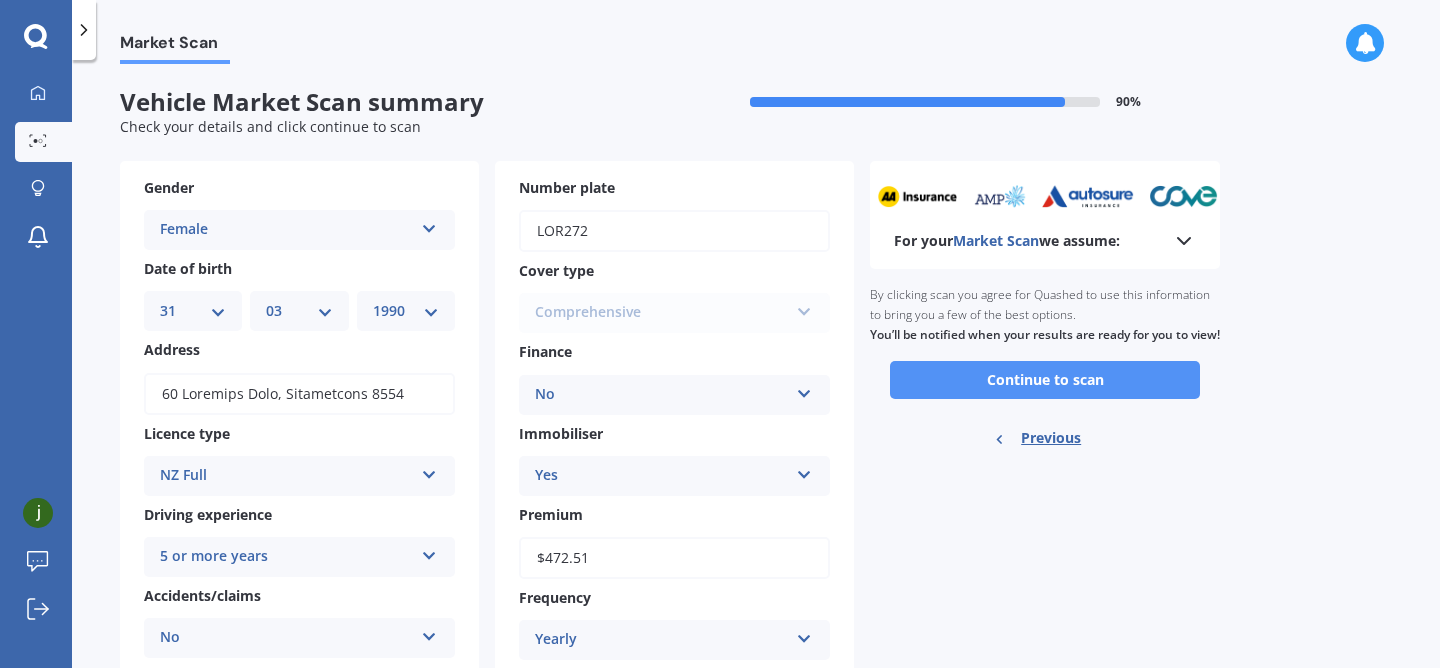 click on "Continue to scan" at bounding box center [1045, 380] 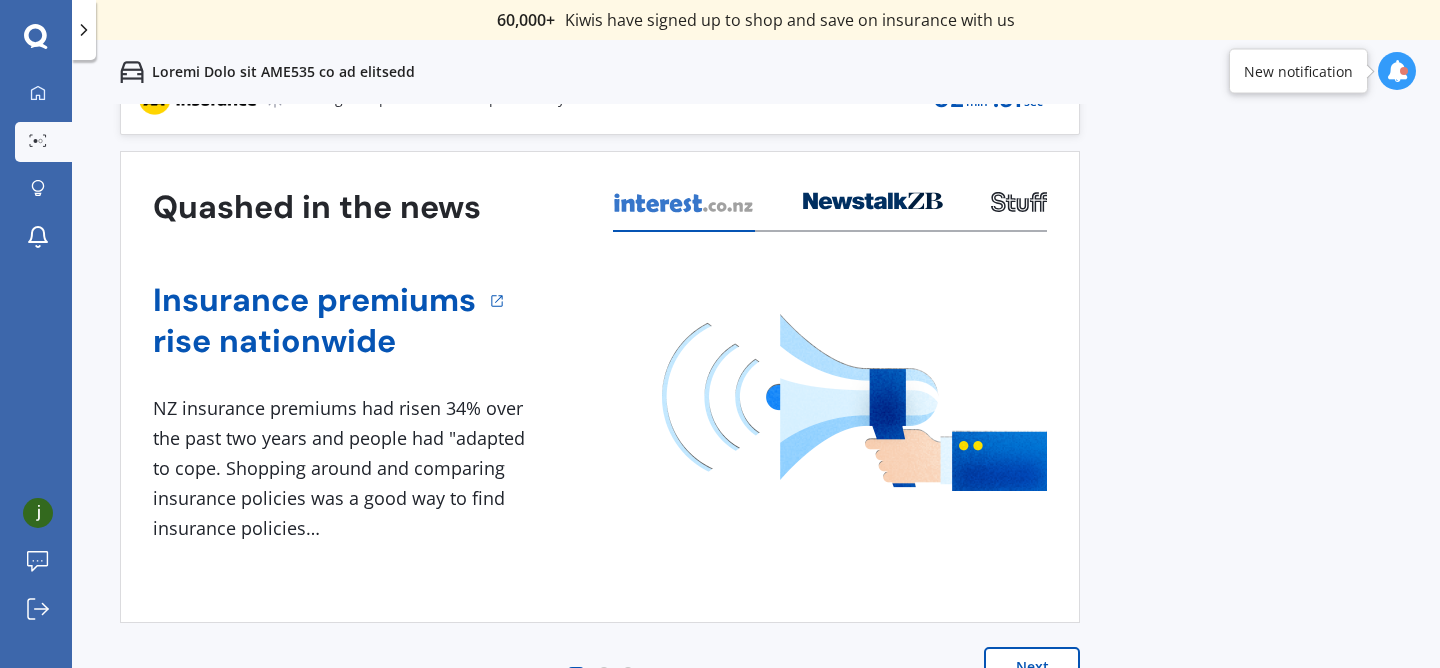 scroll, scrollTop: 56, scrollLeft: 0, axis: vertical 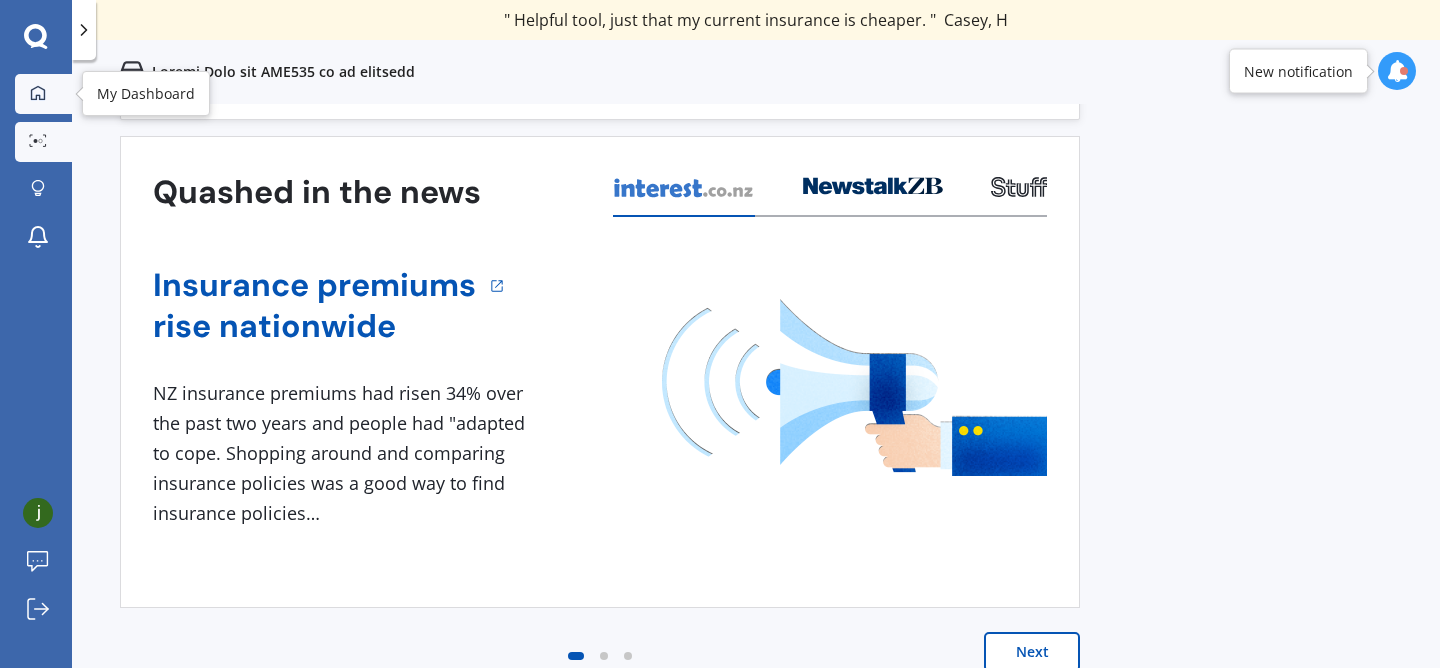 click at bounding box center [38, 94] 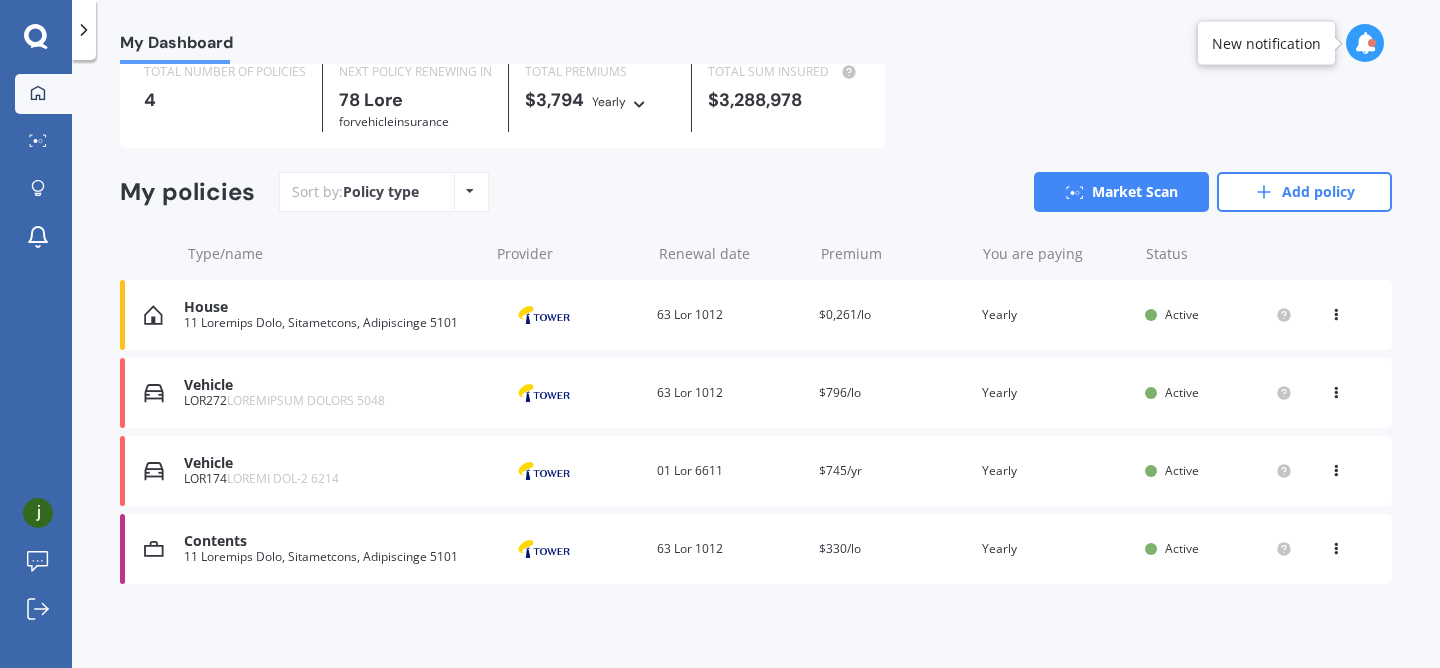 scroll, scrollTop: 0, scrollLeft: 0, axis: both 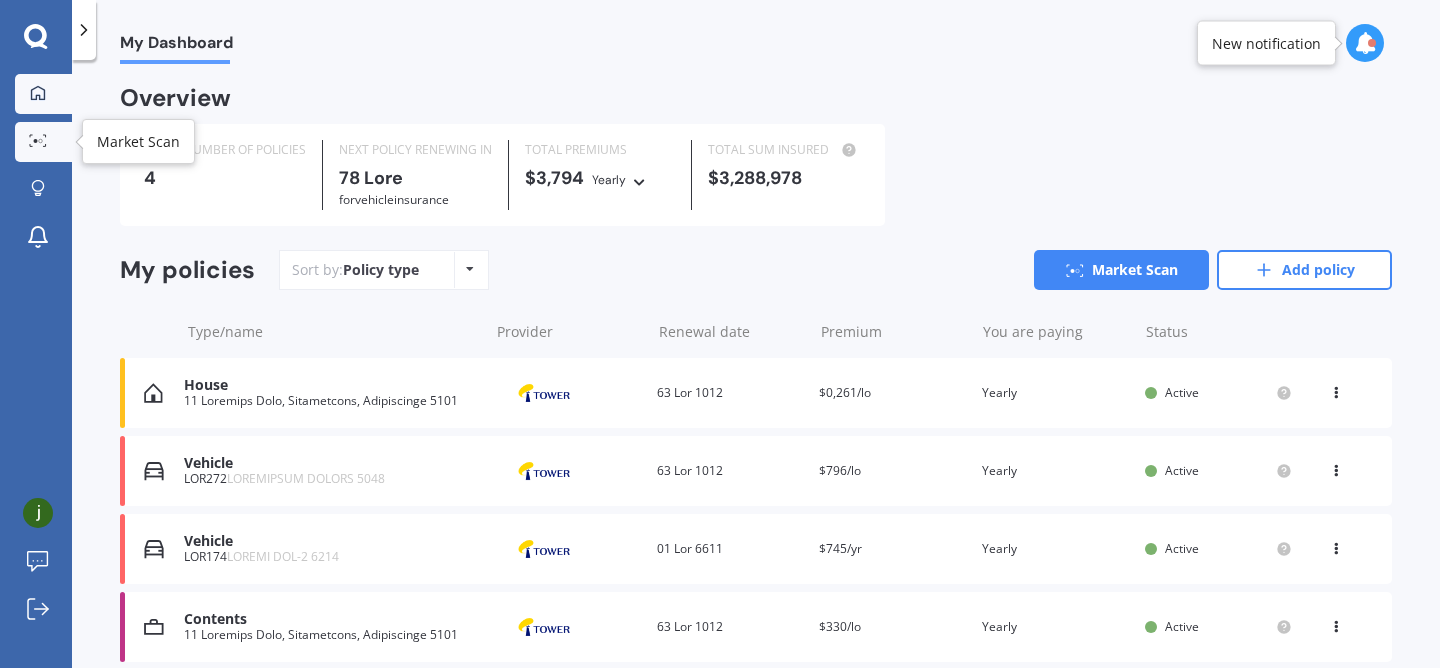 click at bounding box center [38, 140] 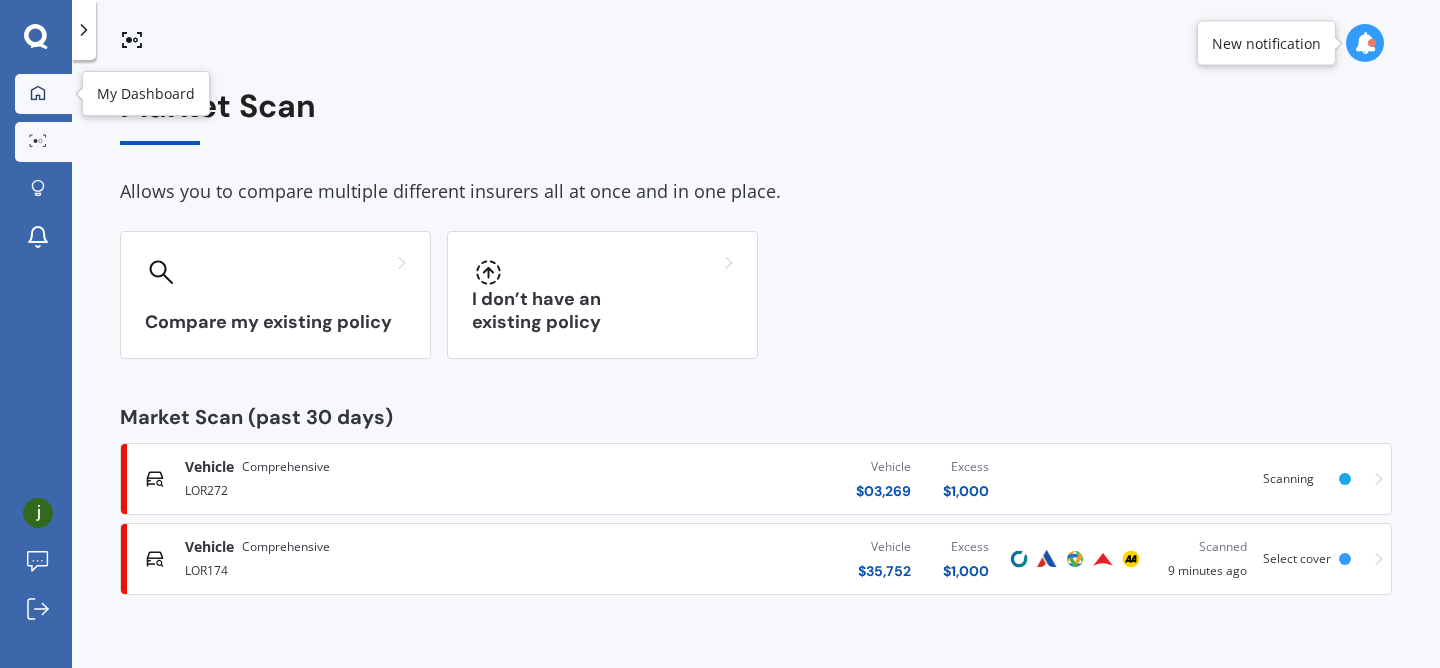 click at bounding box center (38, 94) 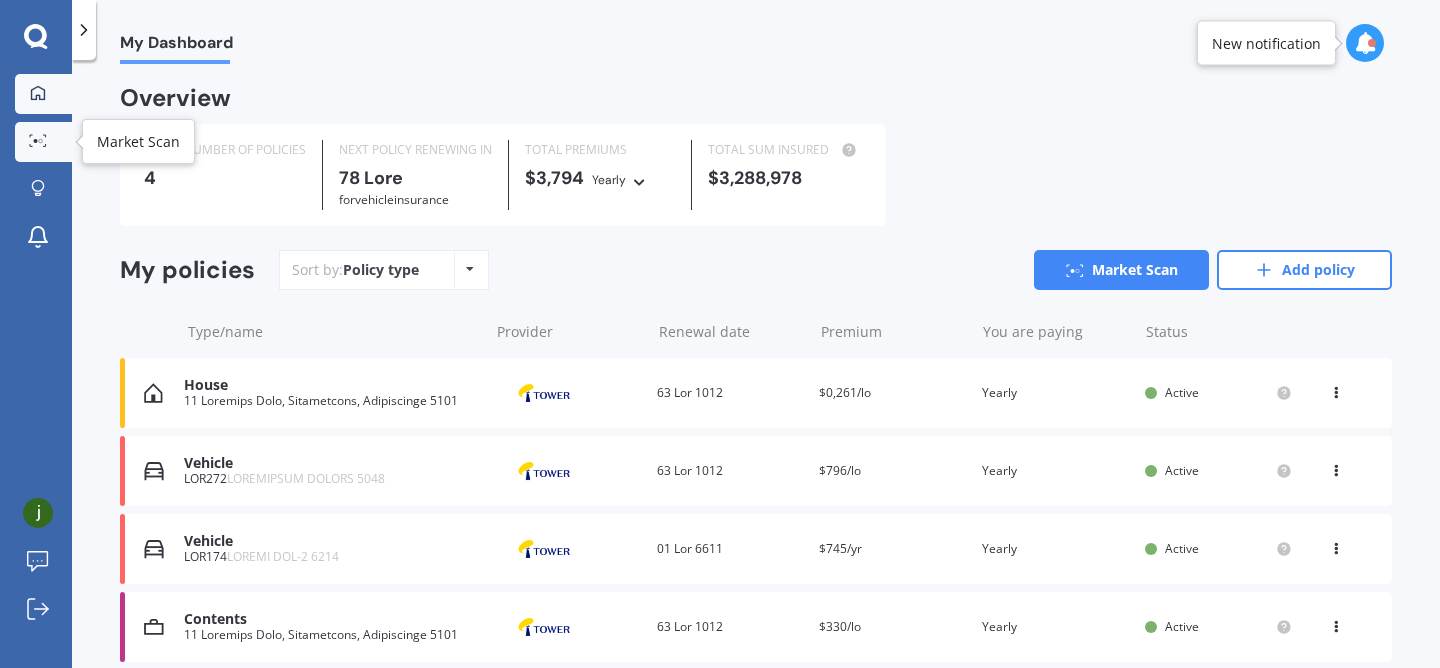 click at bounding box center [38, 141] 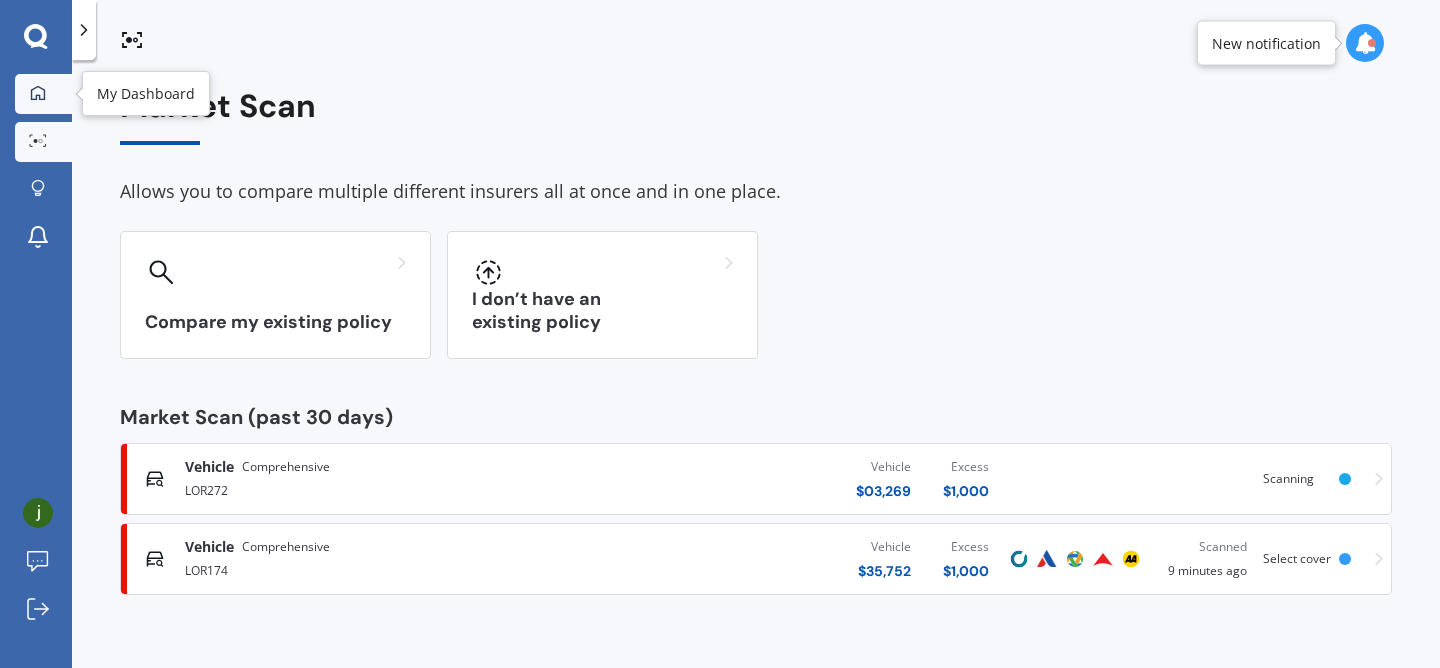 click at bounding box center [38, 93] 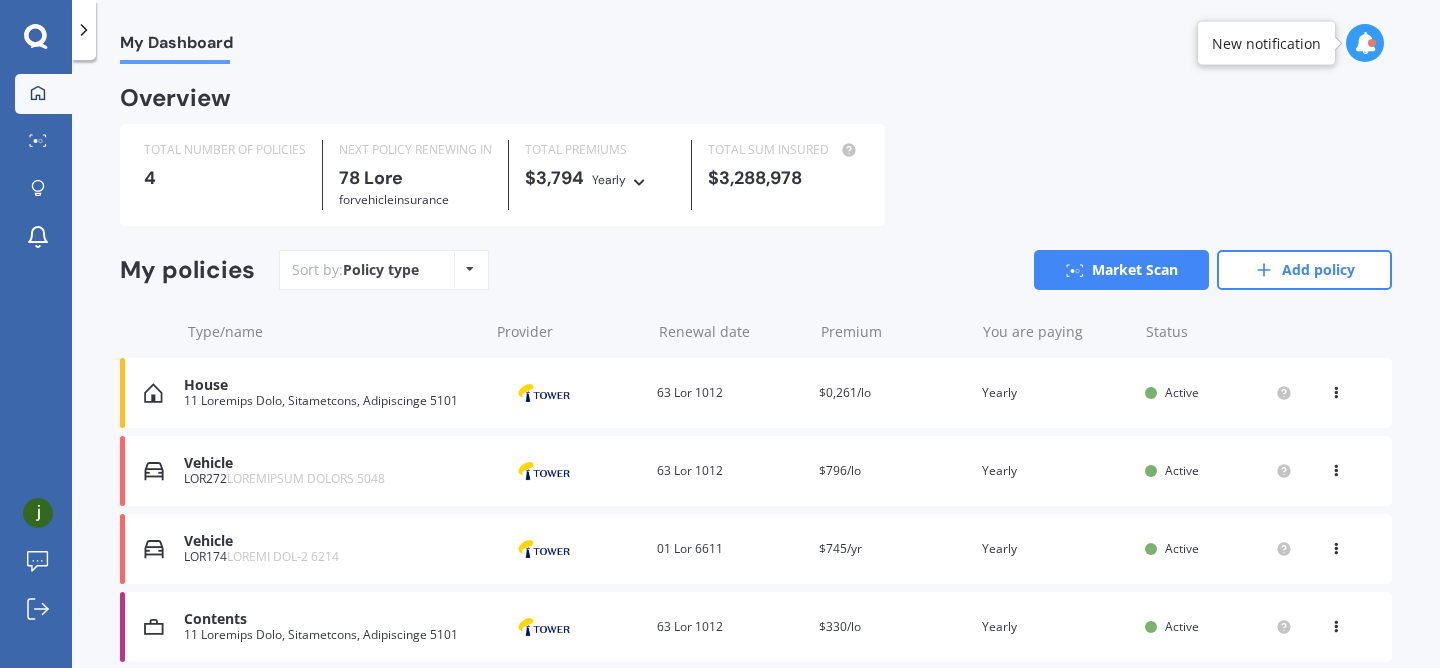 click on "Lorem 63 Ipsumdol Sita, Consectetur, Adipiscinge 7146 Seddoeiu Tempori utla 68 Etd 9417 Magnaal $7,594/en Adm ven quisno Exerci Ullamc Labori Nisi aliqui Exea commod Conseq" at bounding box center [756, 393] 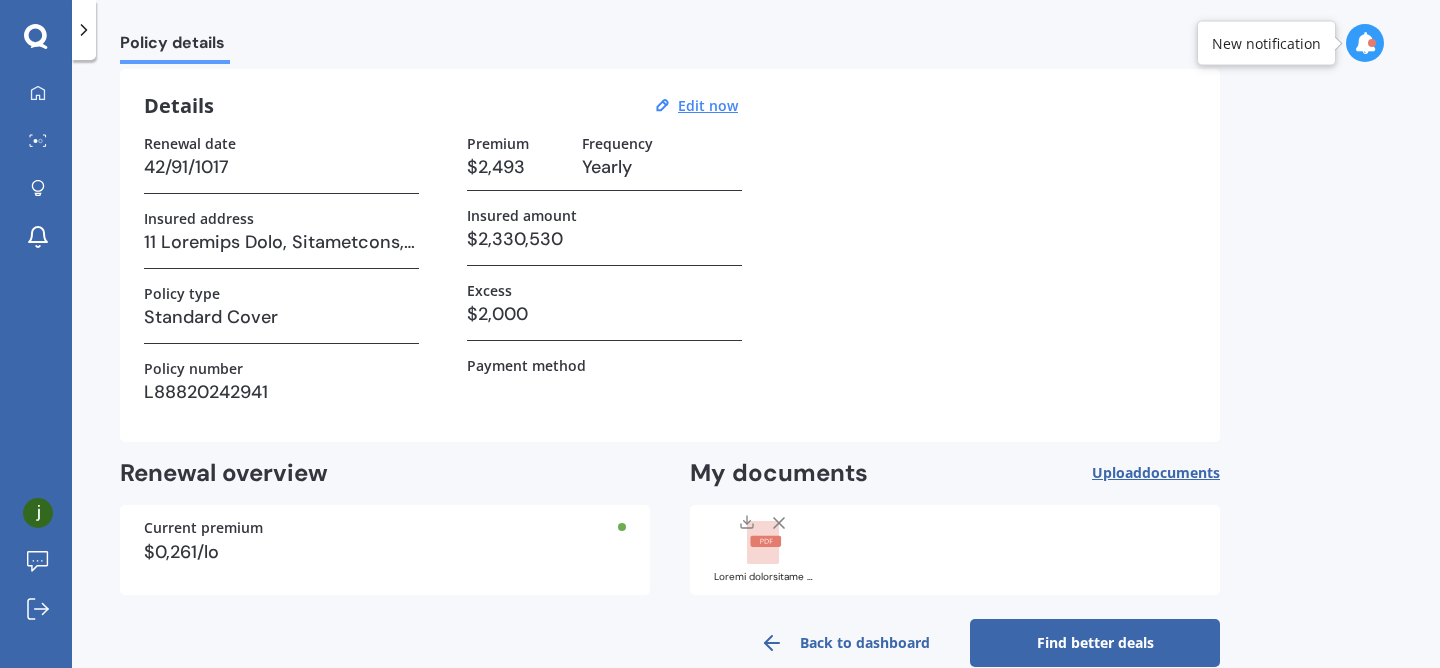 scroll, scrollTop: 99, scrollLeft: 0, axis: vertical 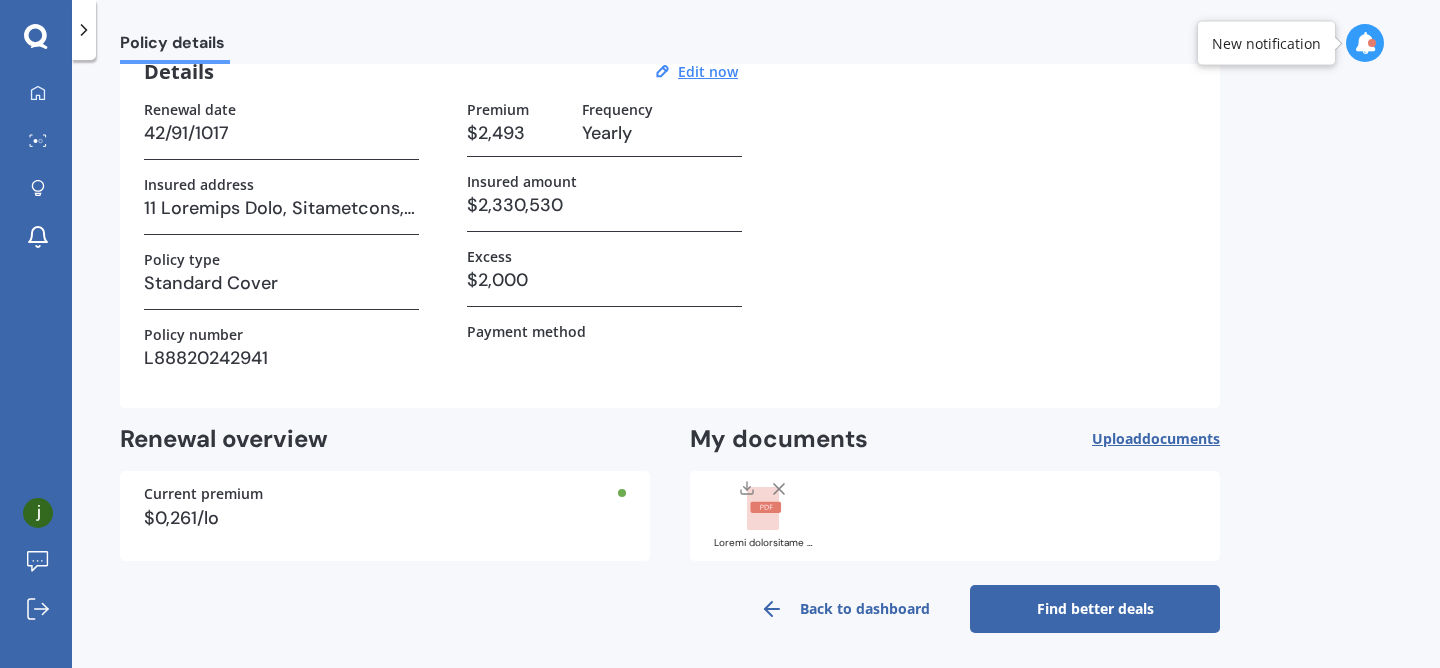 click on "Find better deals" at bounding box center (1095, 609) 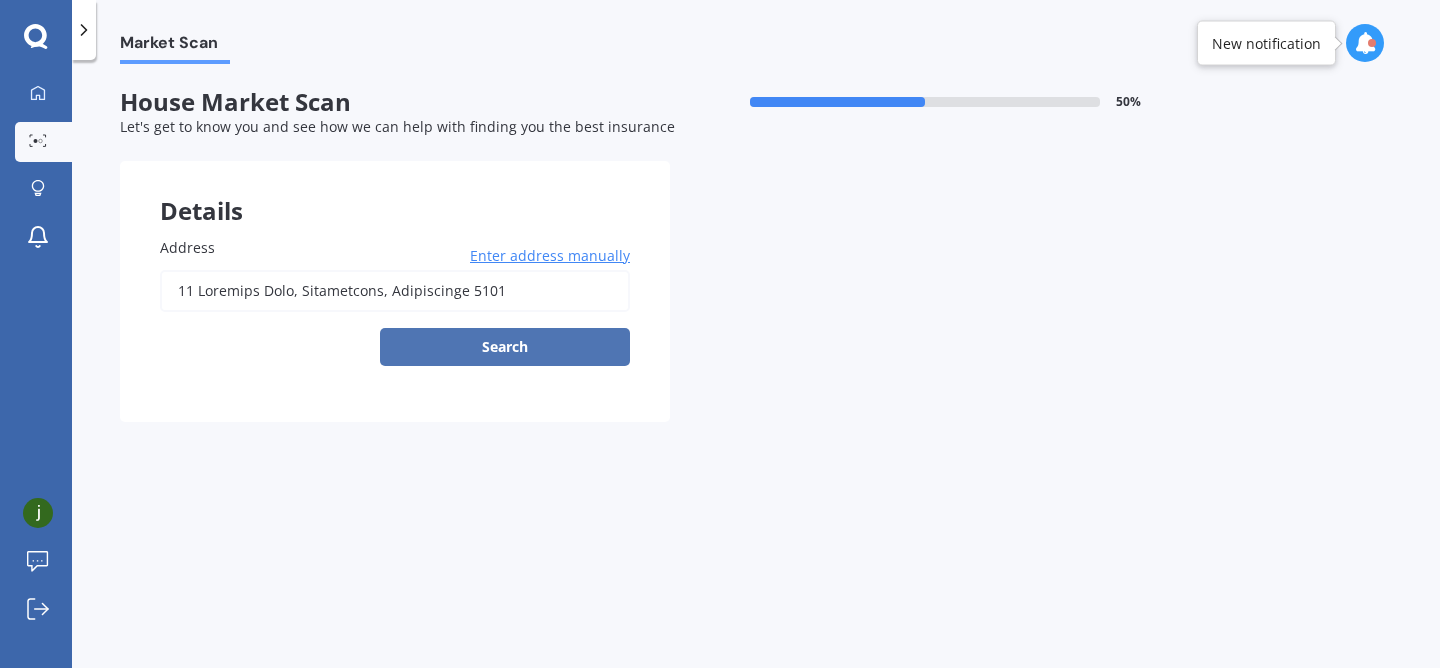 click on "Search" at bounding box center [505, 347] 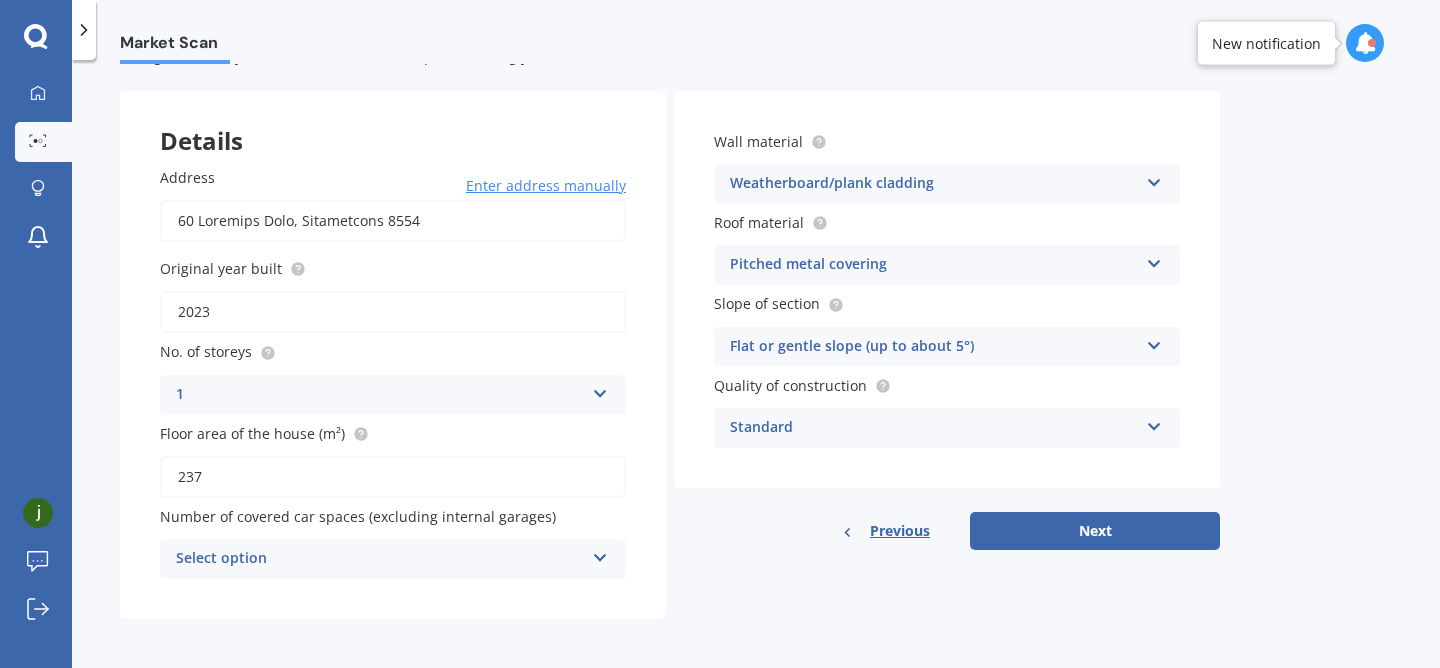 scroll, scrollTop: 75, scrollLeft: 0, axis: vertical 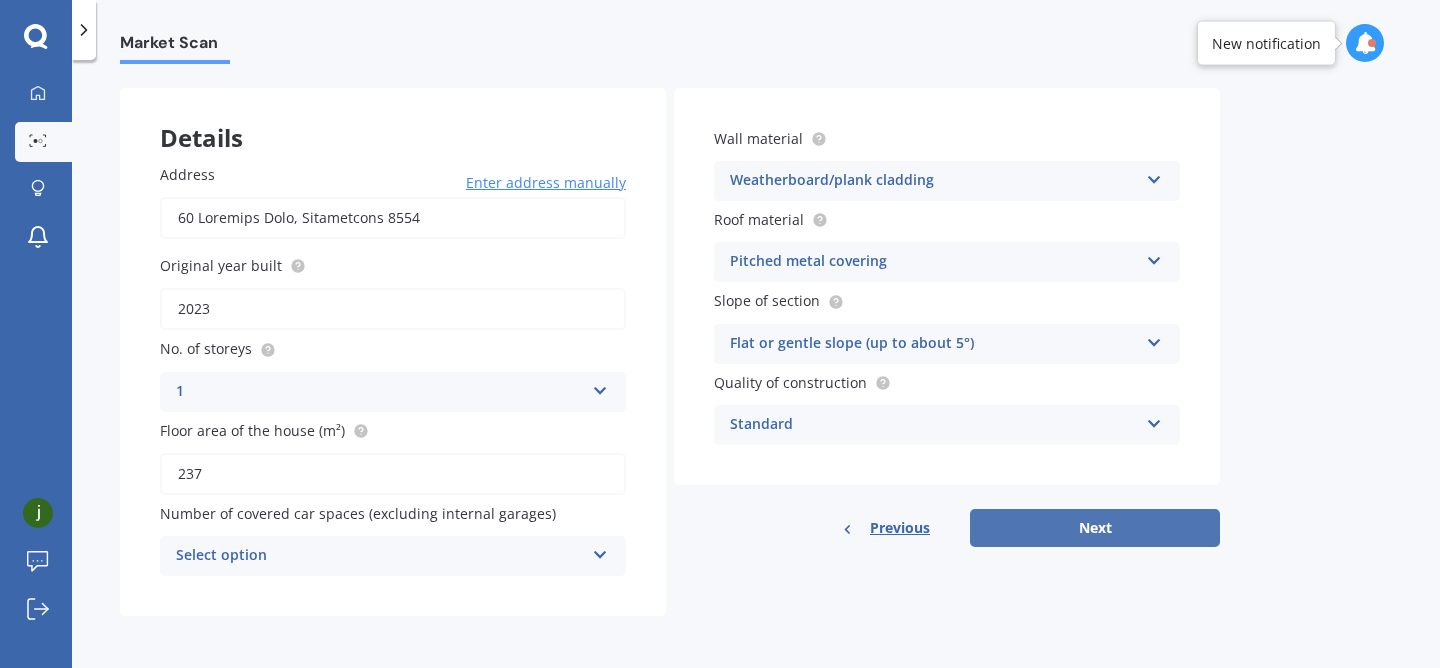 click on "Next" at bounding box center [1095, 528] 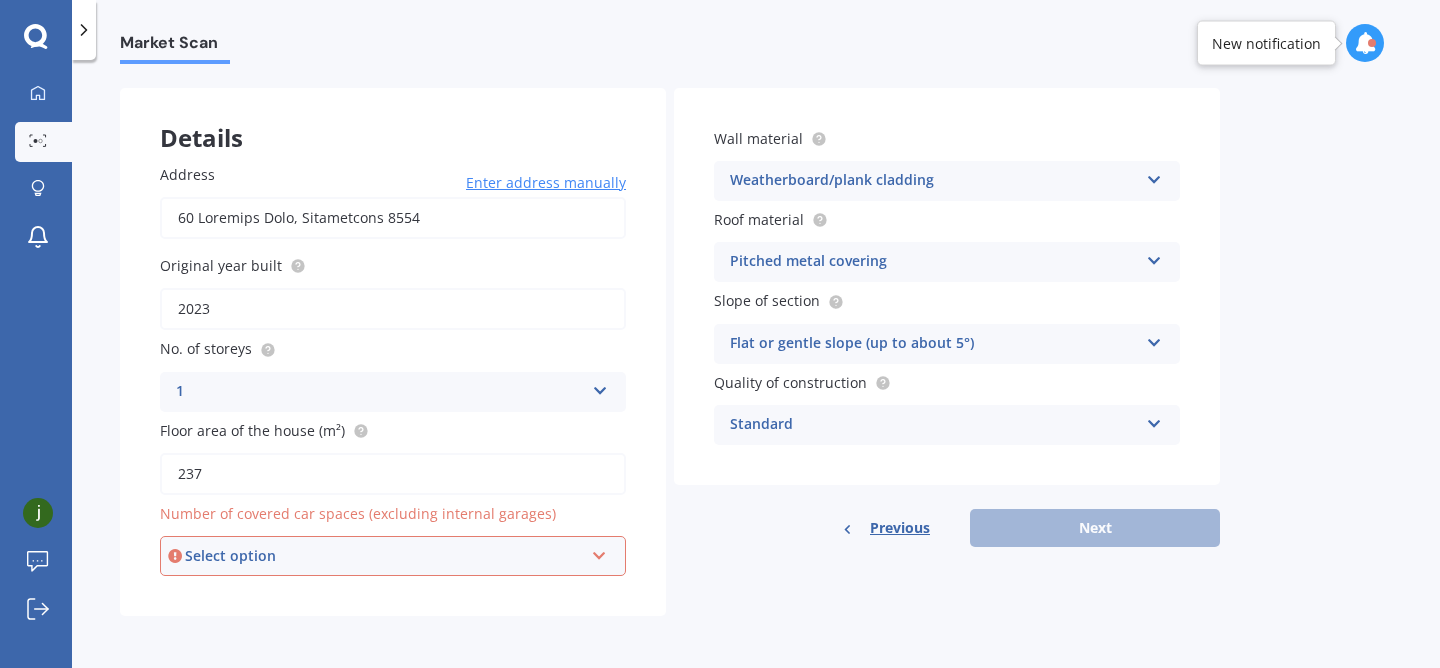 click on "Select option" at bounding box center [384, 556] 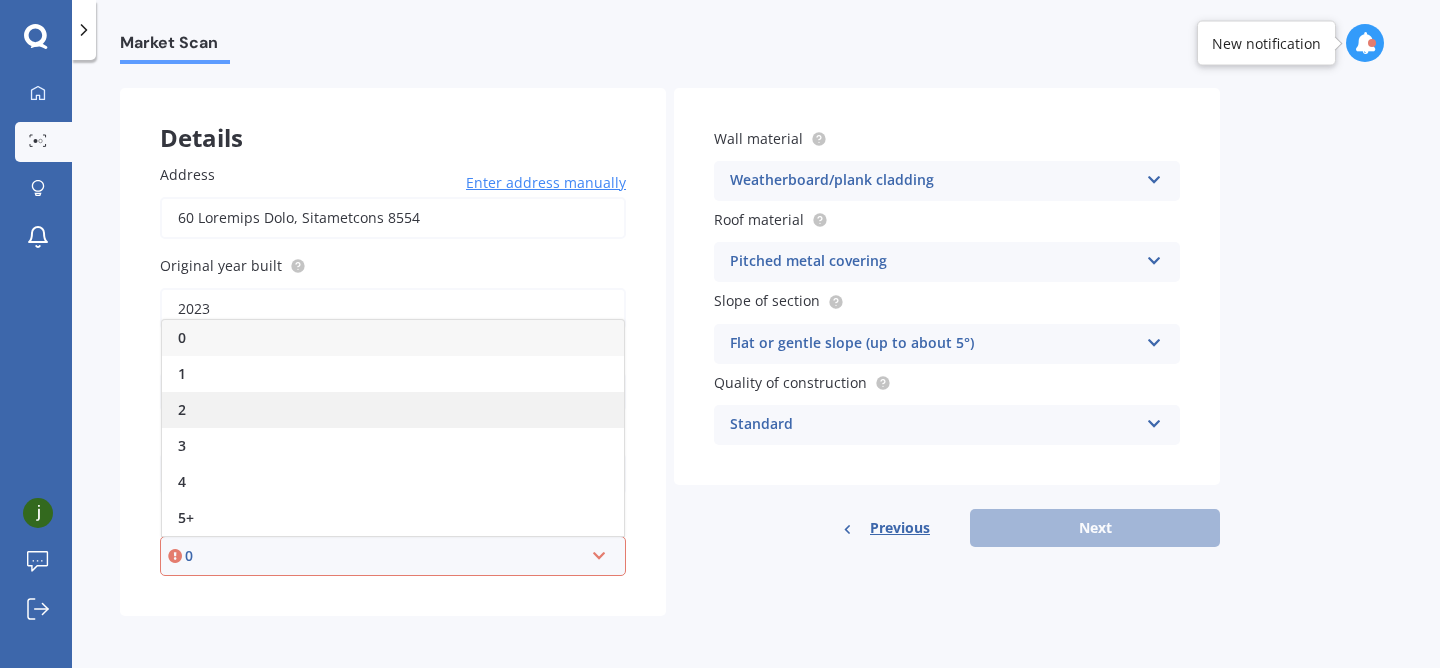 click on "2" at bounding box center (393, 410) 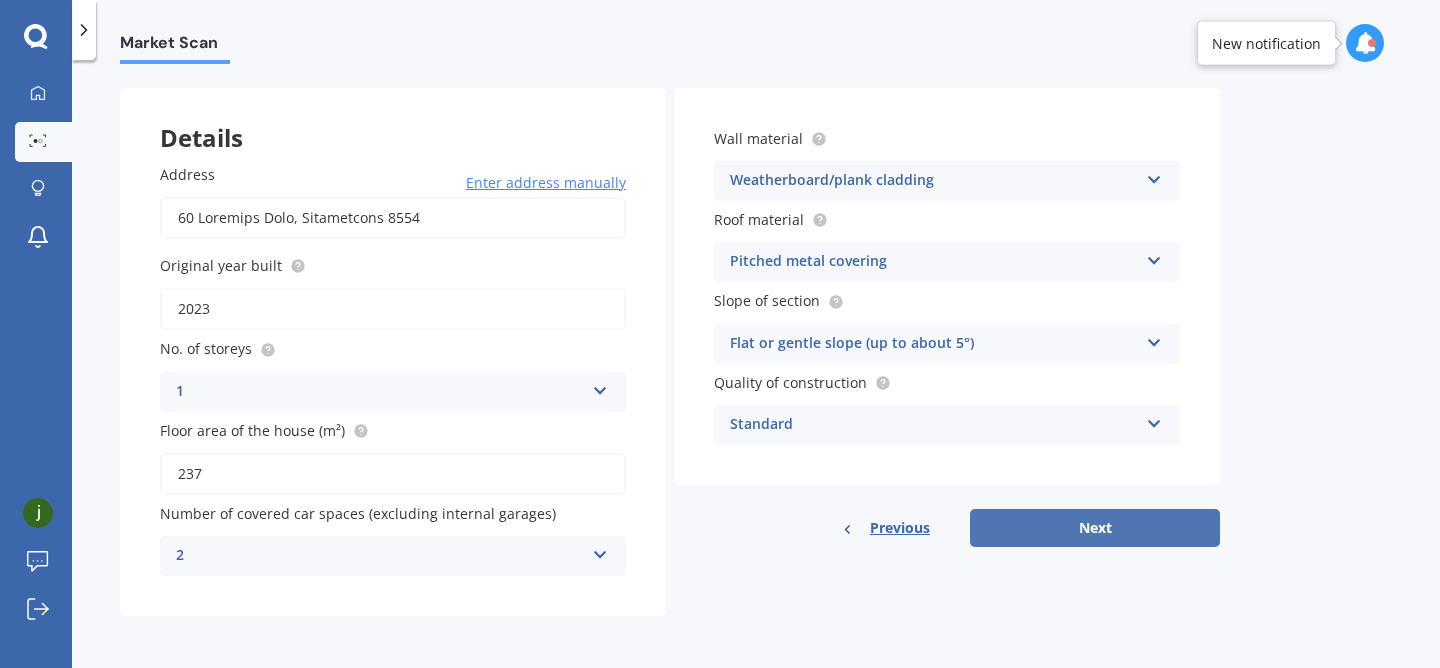 click on "Next" at bounding box center (1095, 528) 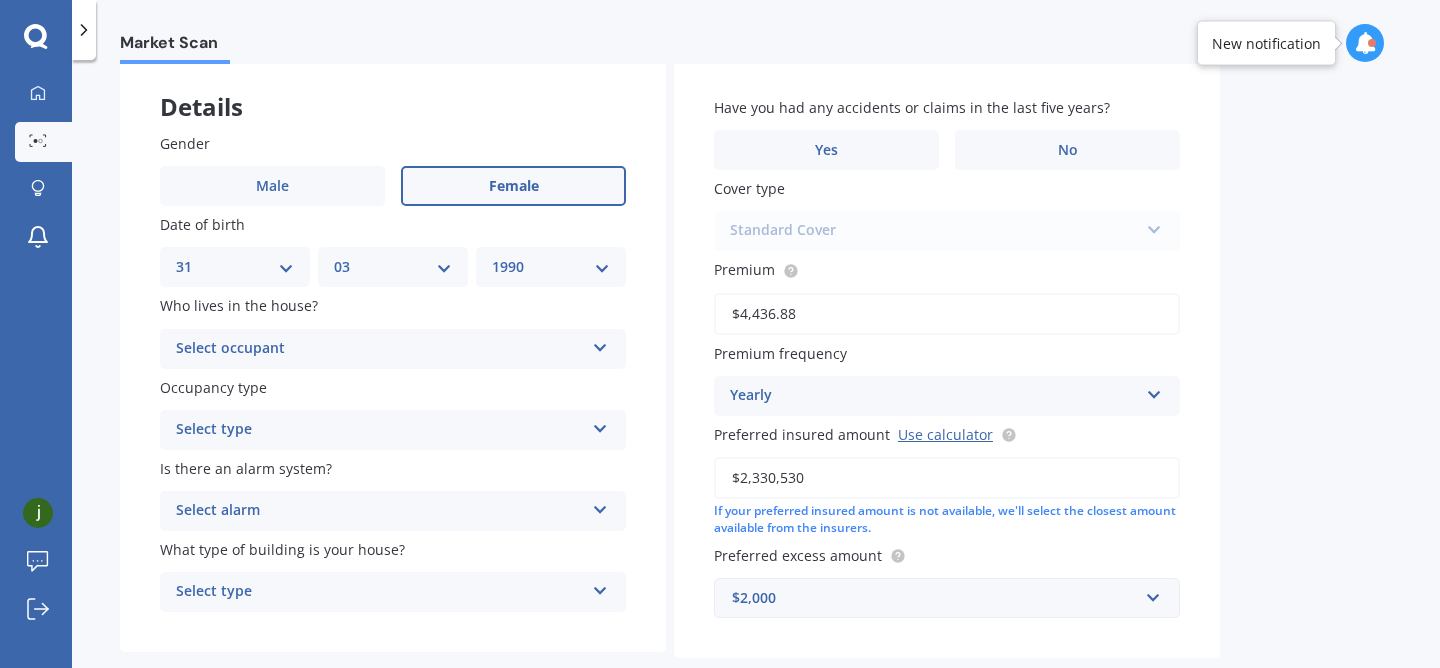 scroll, scrollTop: 106, scrollLeft: 0, axis: vertical 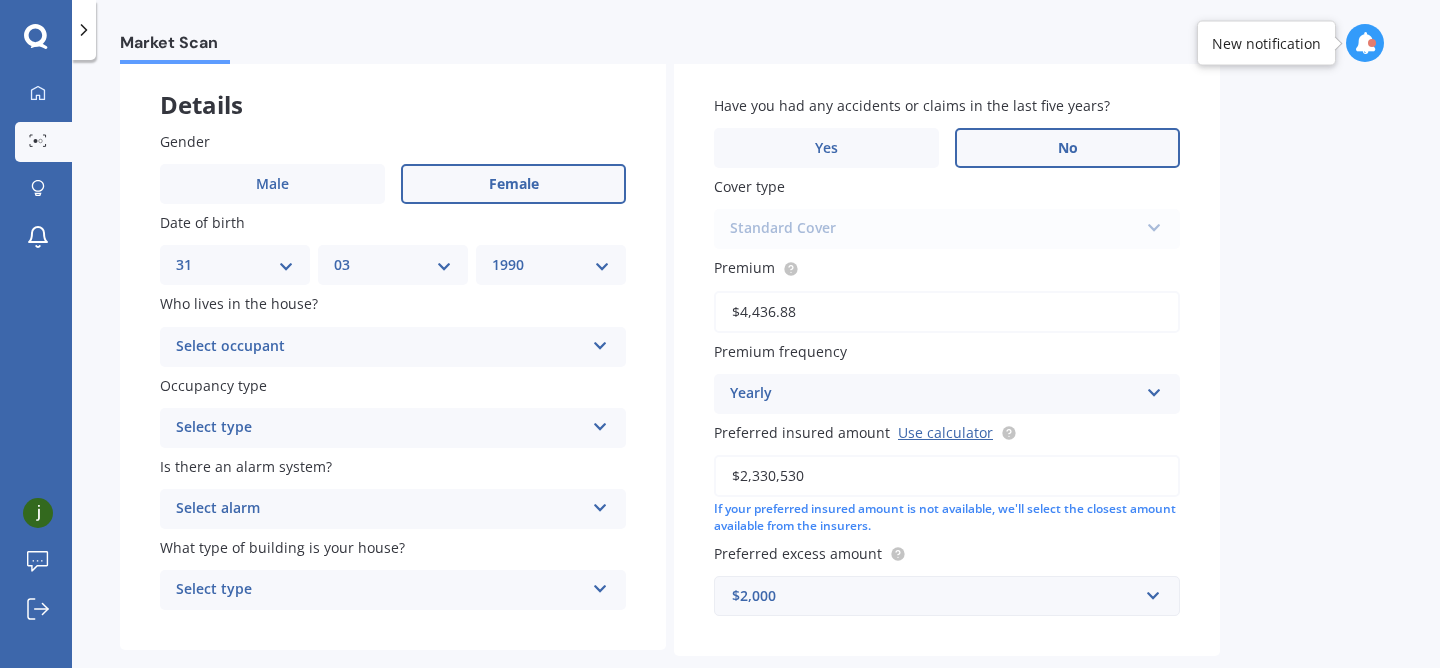 click on "No" at bounding box center [272, 184] 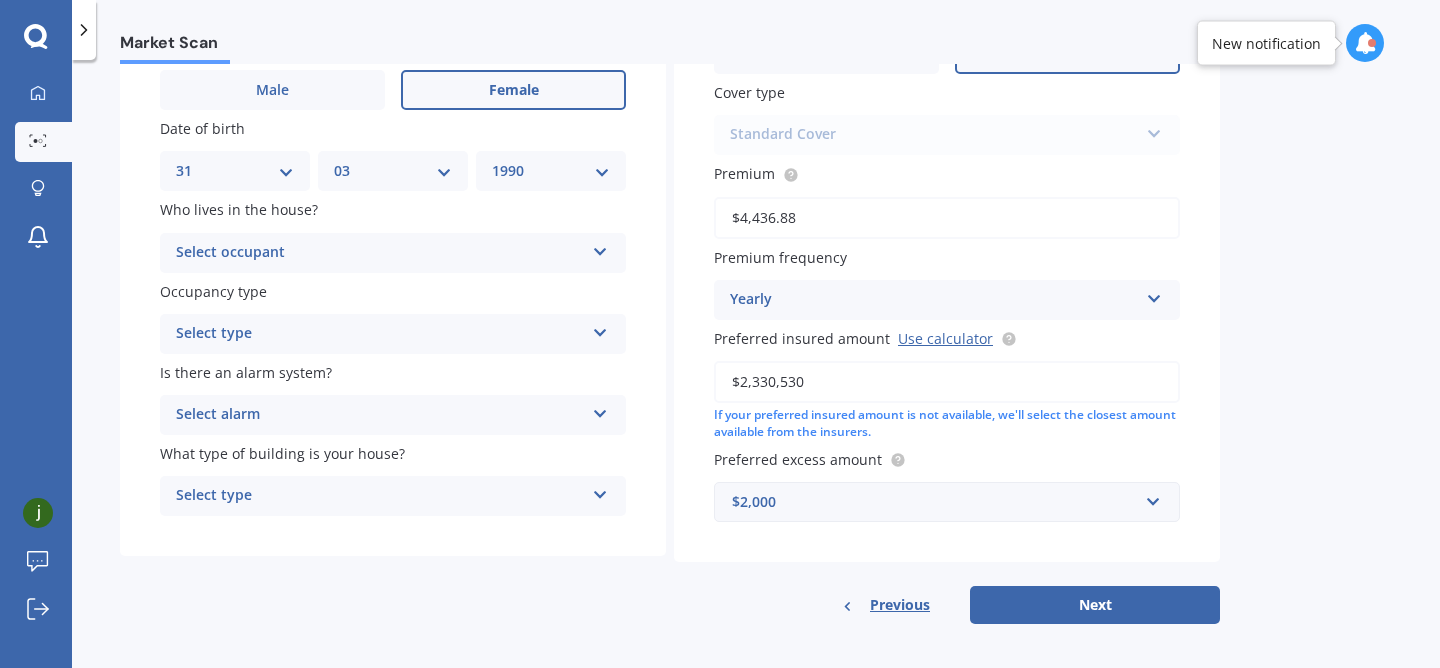scroll, scrollTop: 211, scrollLeft: 0, axis: vertical 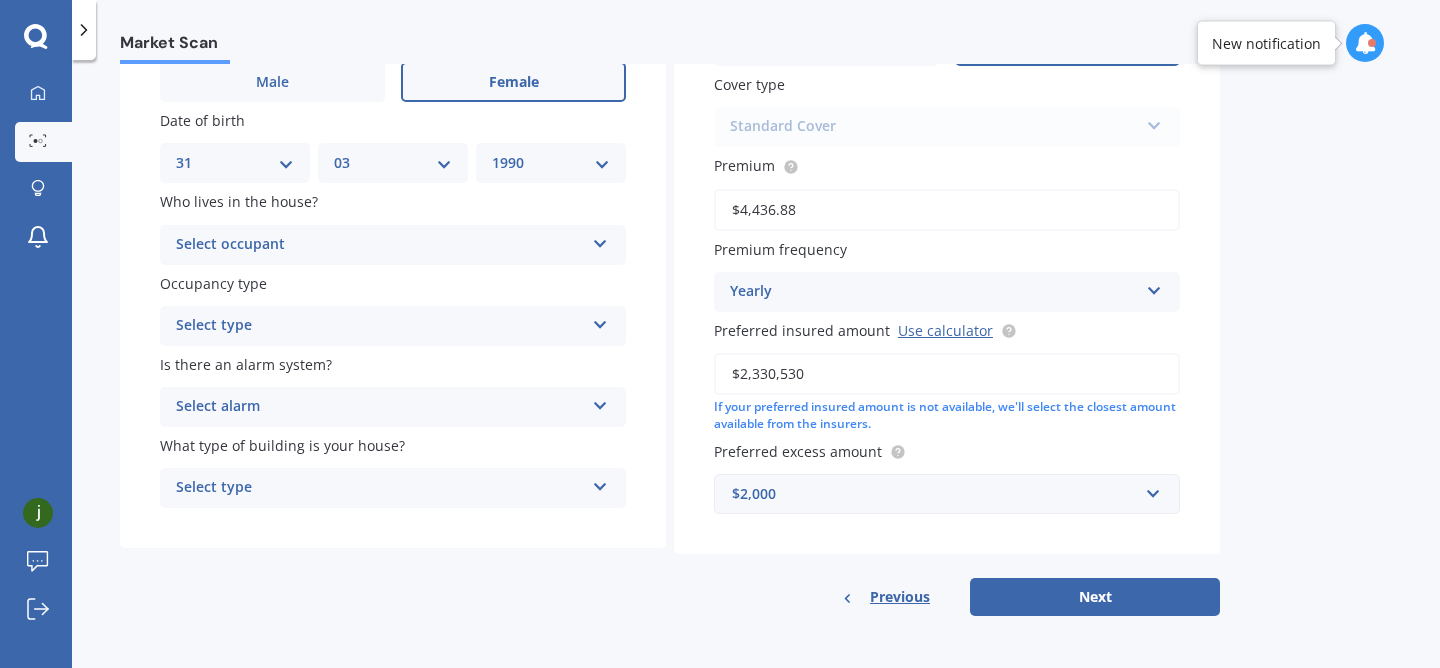 click on "Select type" at bounding box center (380, 245) 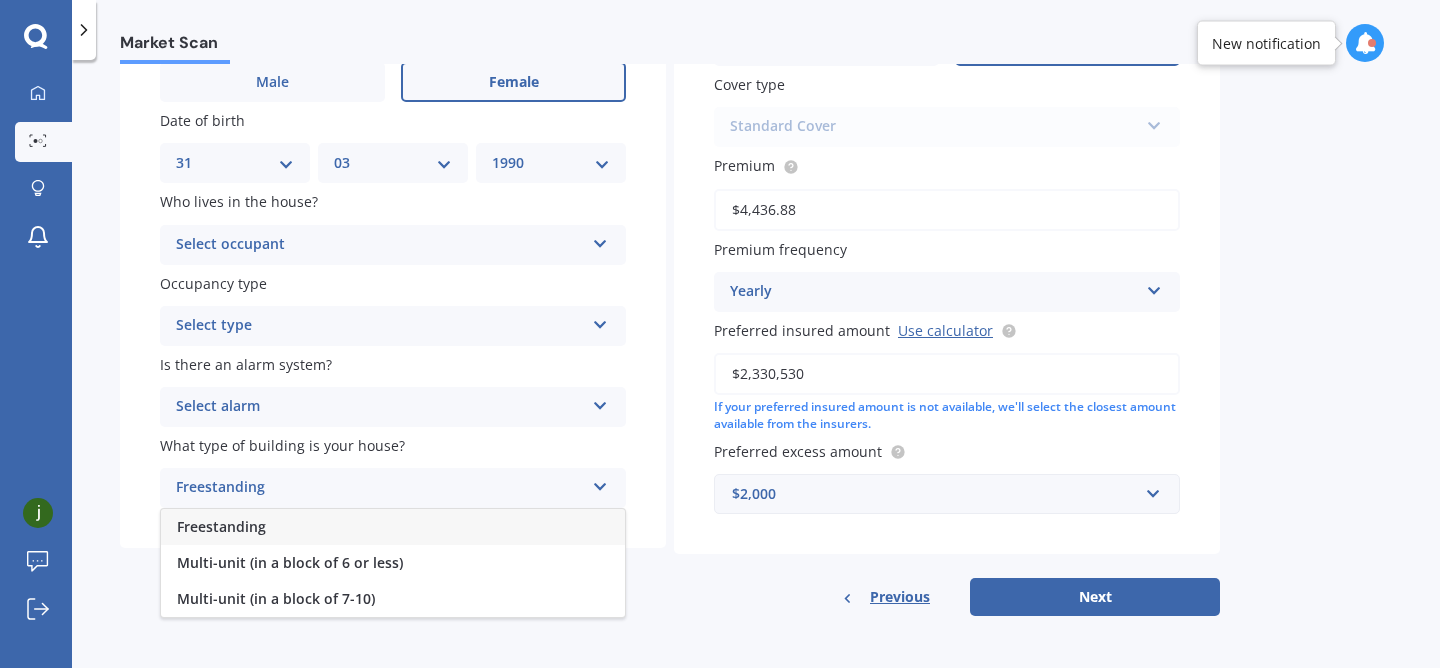 click on "Freestanding" at bounding box center (380, 488) 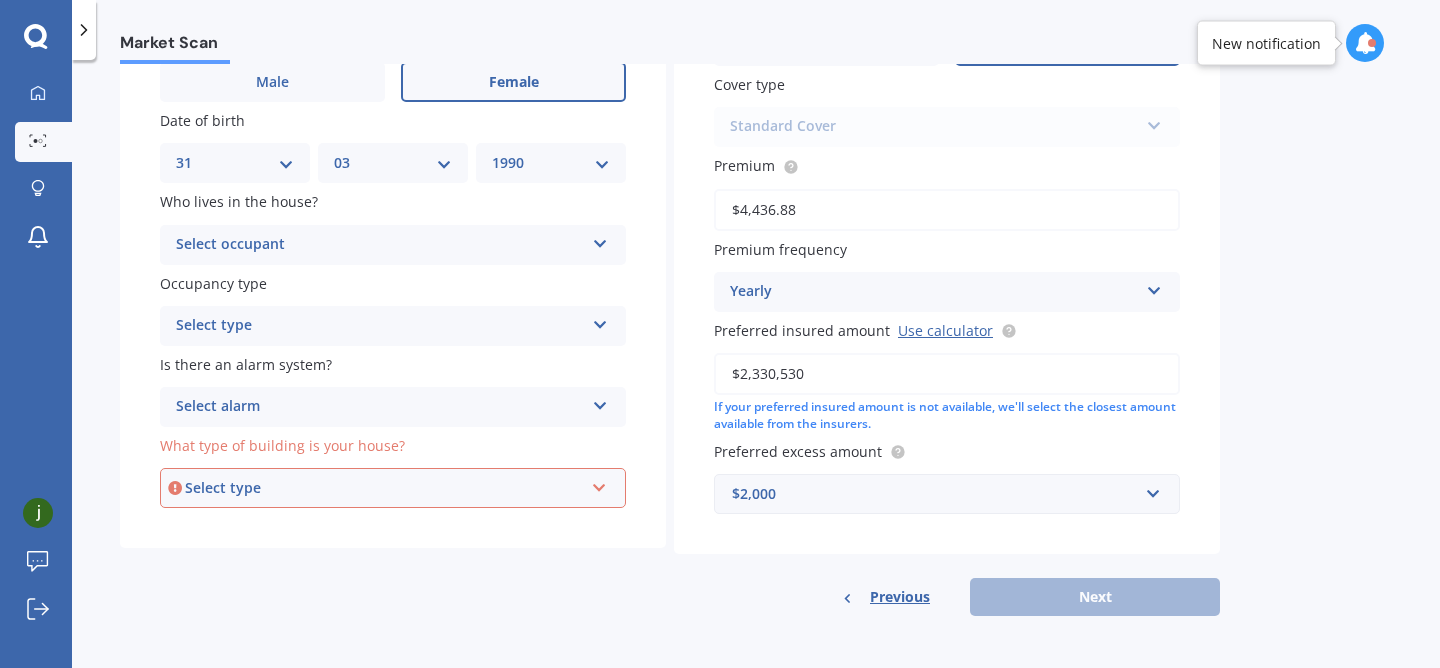click on "Select type" at bounding box center (384, 488) 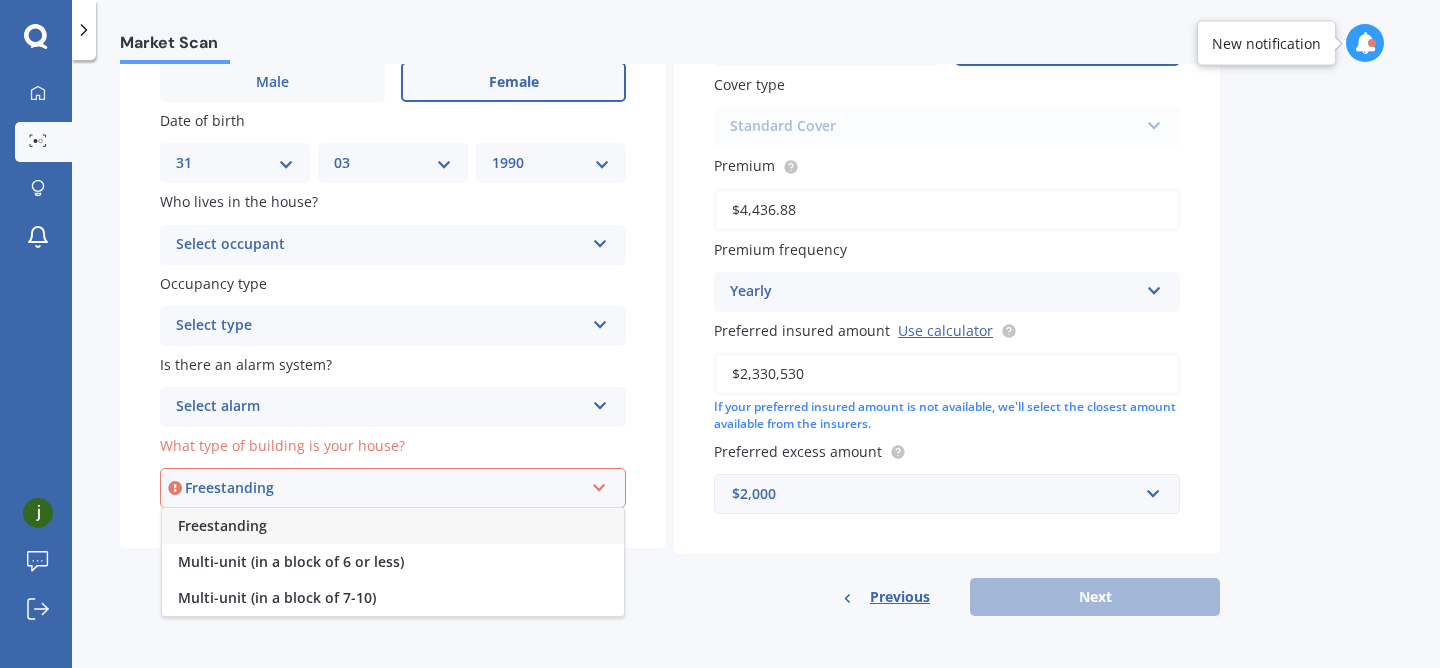 click on "Freestanding" at bounding box center (393, 526) 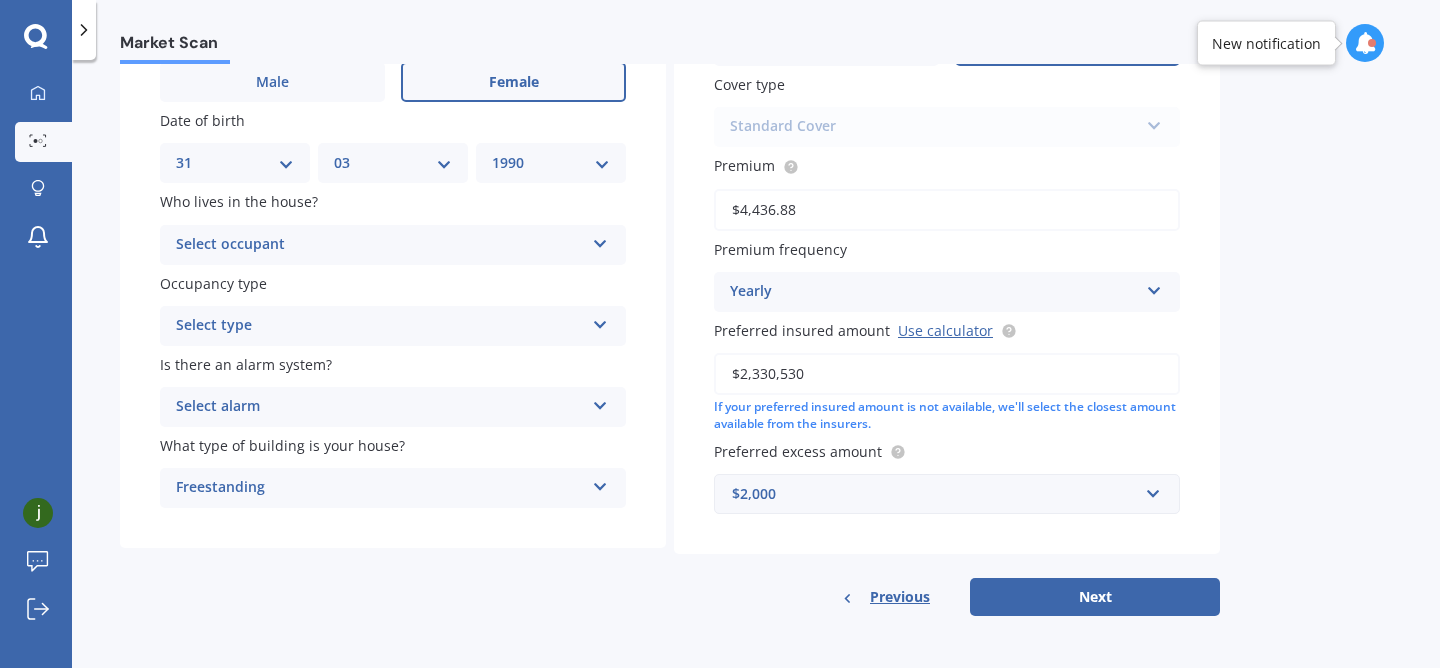 click on "Select alarm" at bounding box center (380, 245) 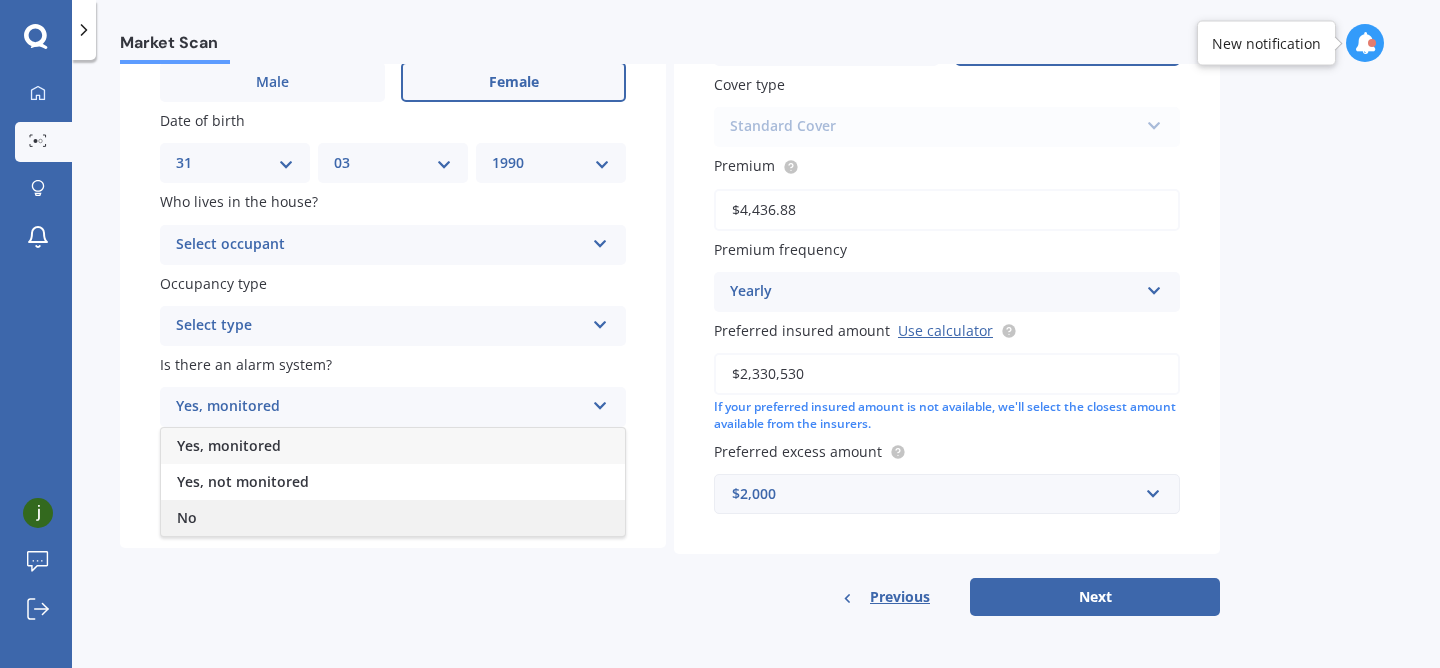 click on "No" at bounding box center (393, 518) 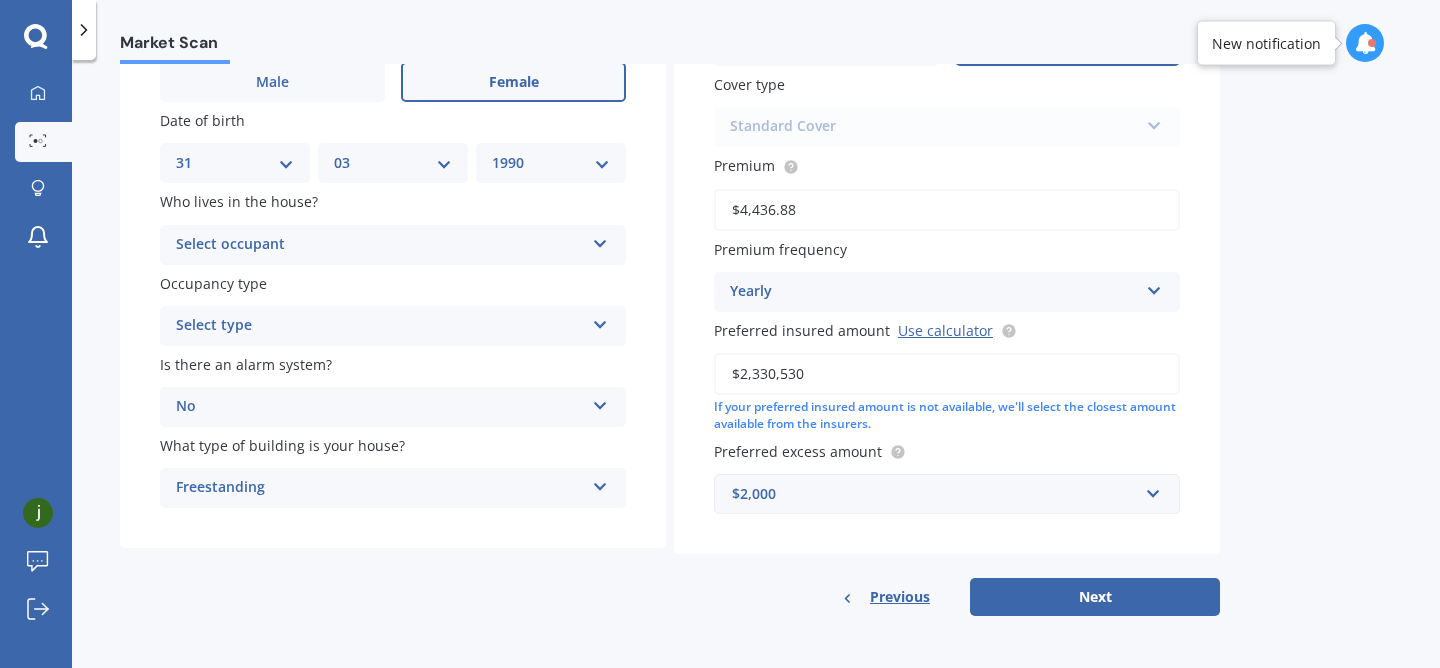 click on "Select type Permanent Holiday (without tenancy)" at bounding box center (393, 245) 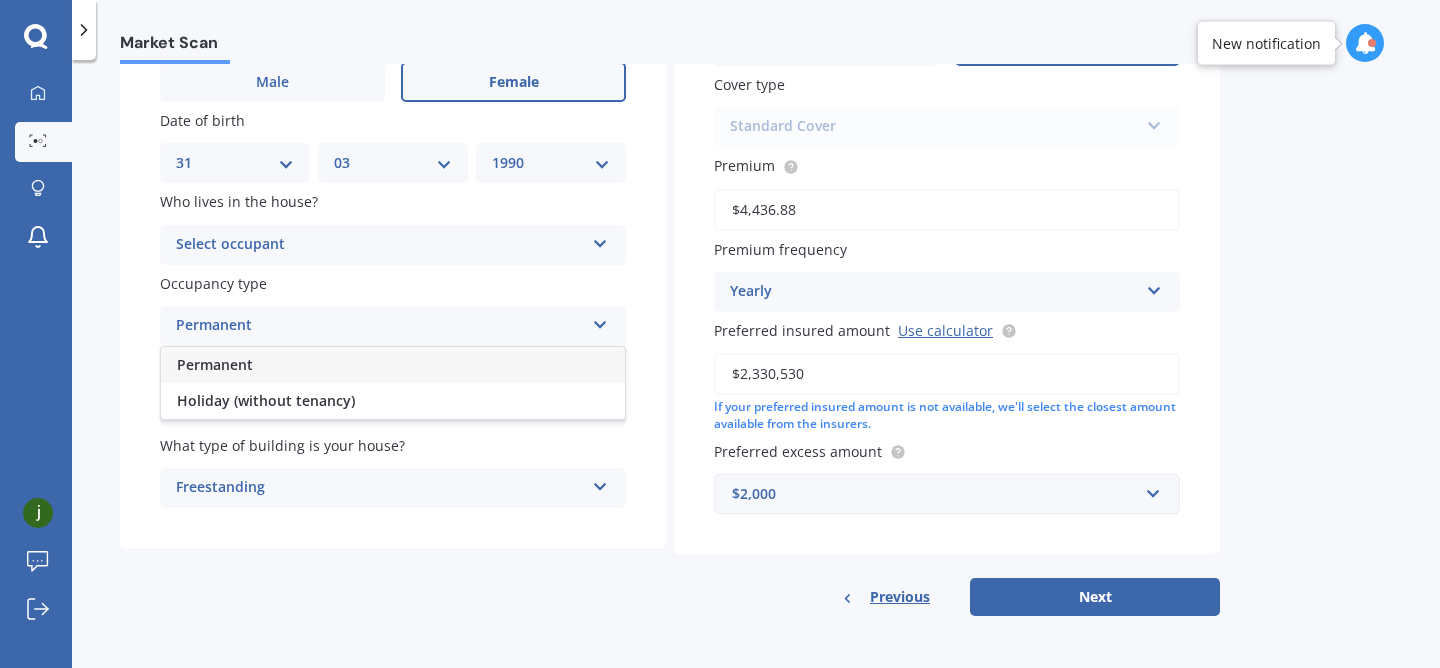 click on "Permanent" at bounding box center (393, 365) 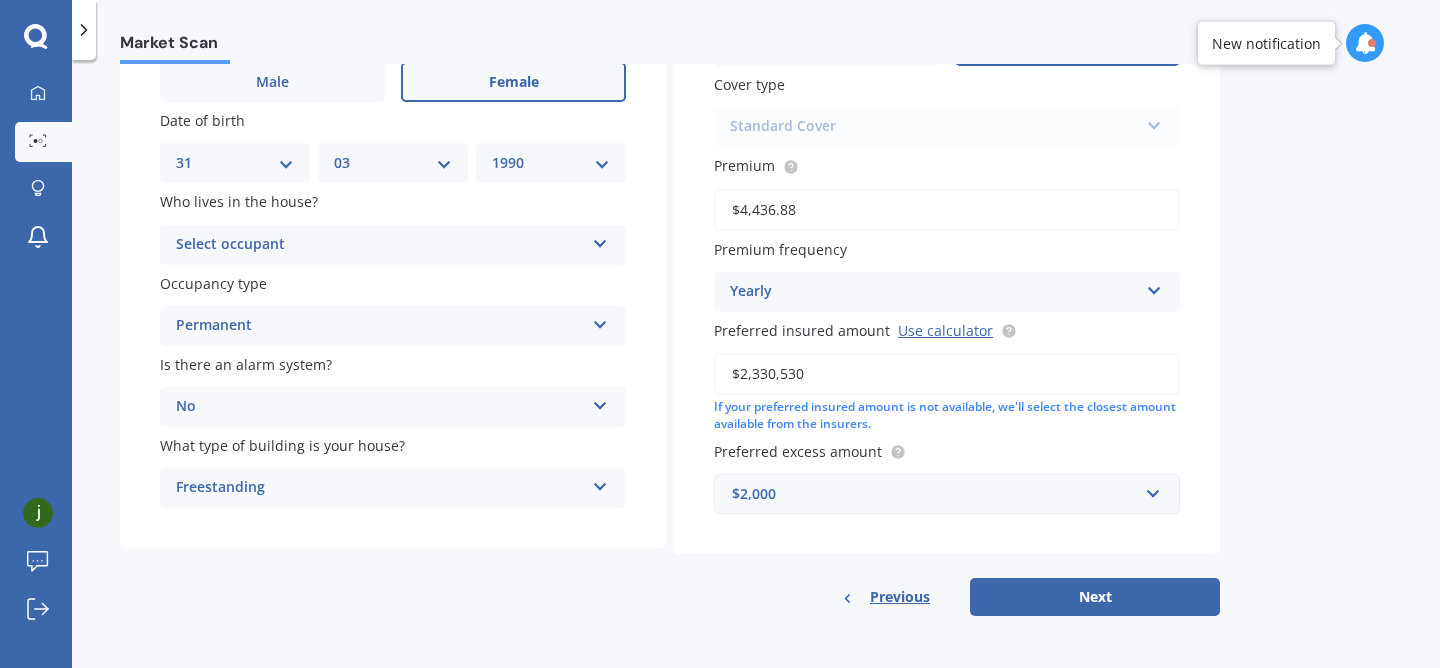 click on "Select occupant" at bounding box center [380, 245] 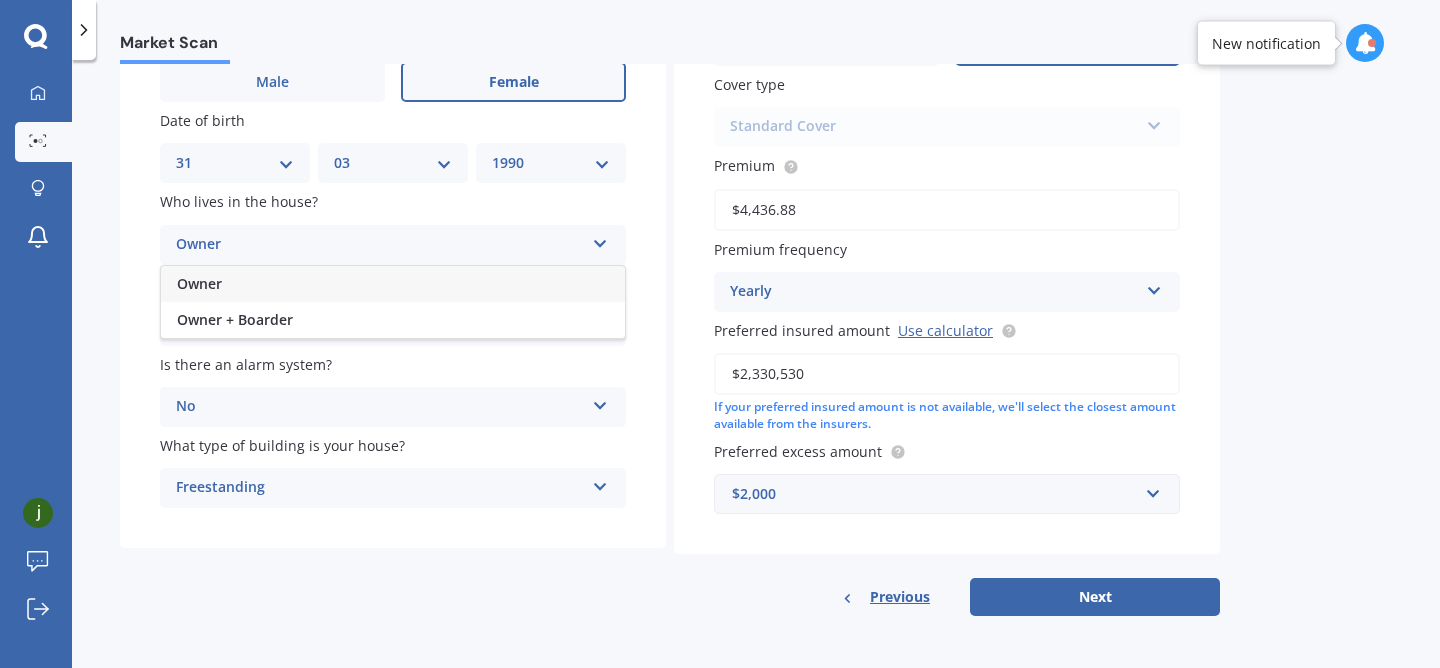 click on "Owner" at bounding box center [393, 284] 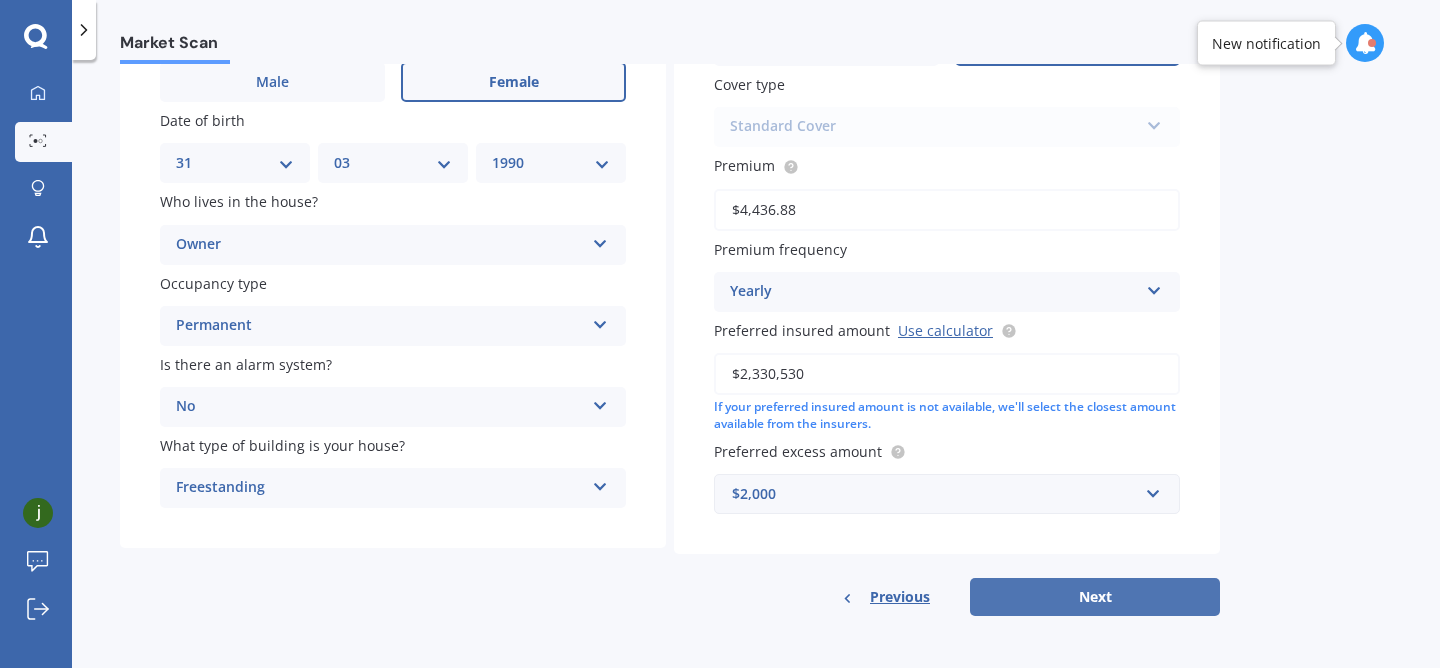 click on "Next" at bounding box center (1095, 597) 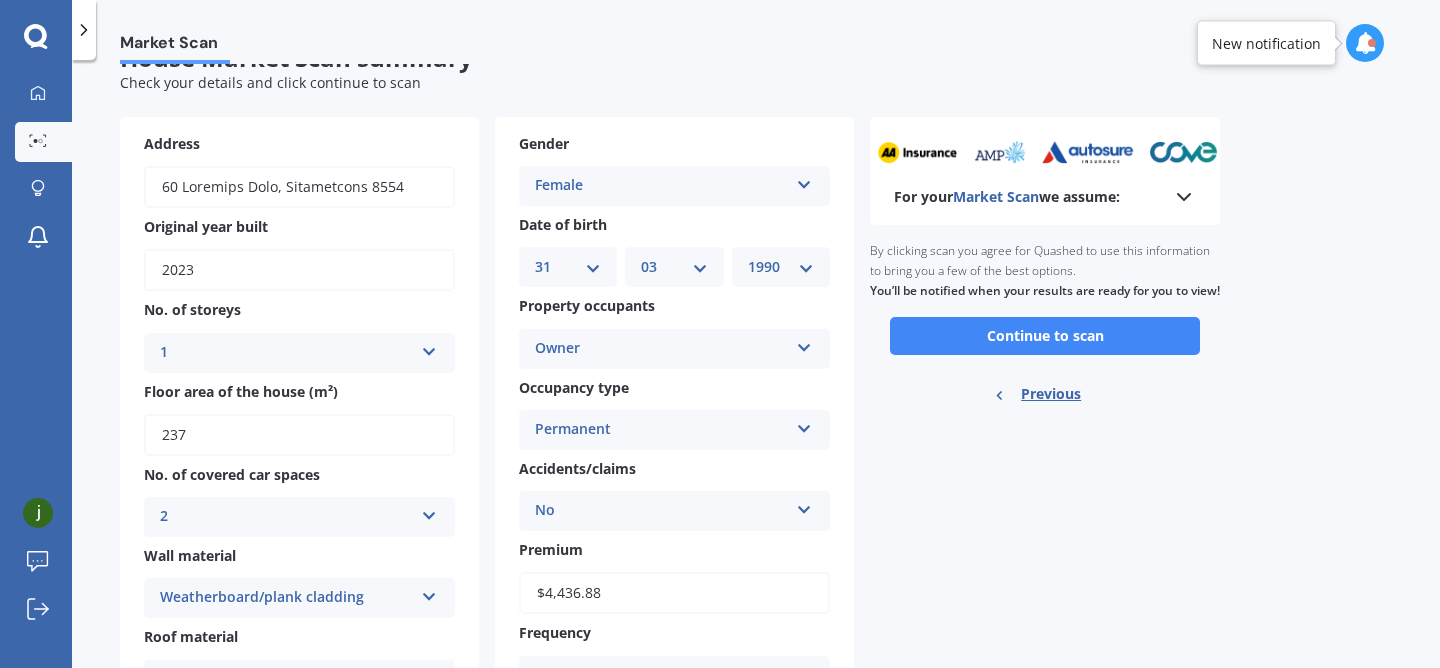 scroll, scrollTop: 0, scrollLeft: 0, axis: both 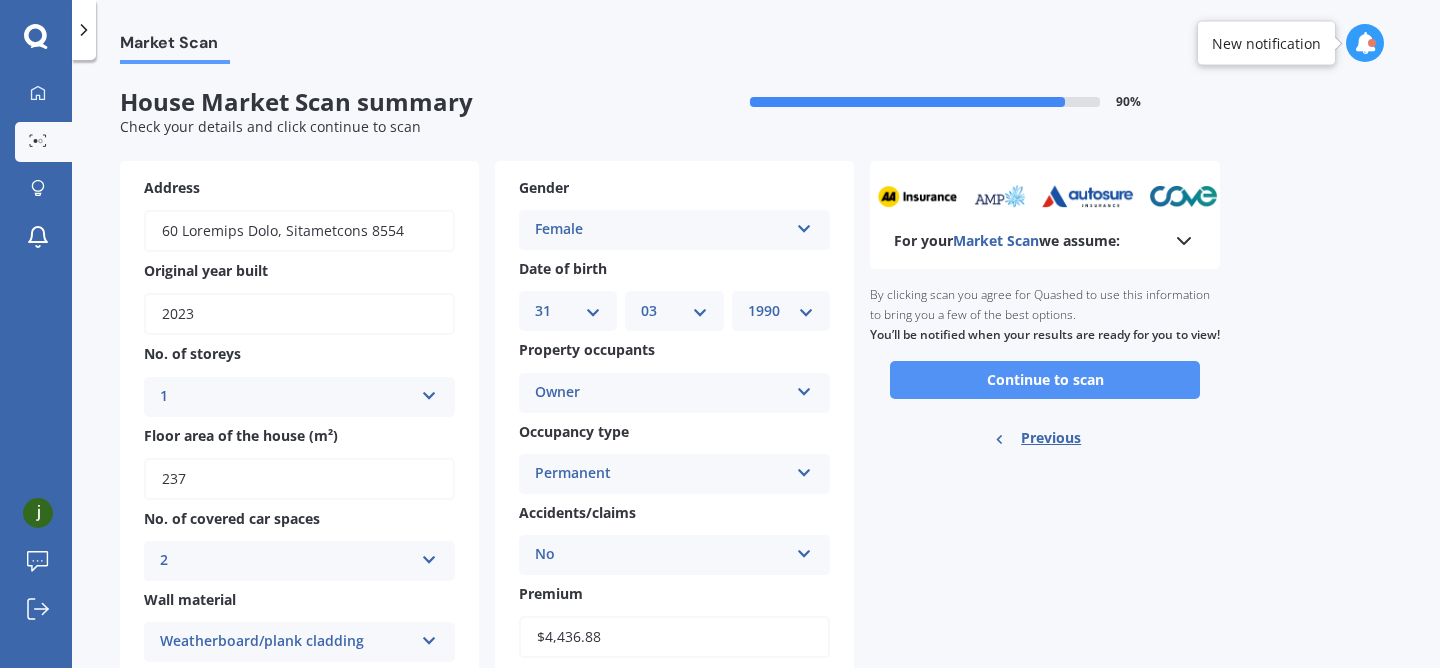 click on "Continue to scan" at bounding box center (1045, 380) 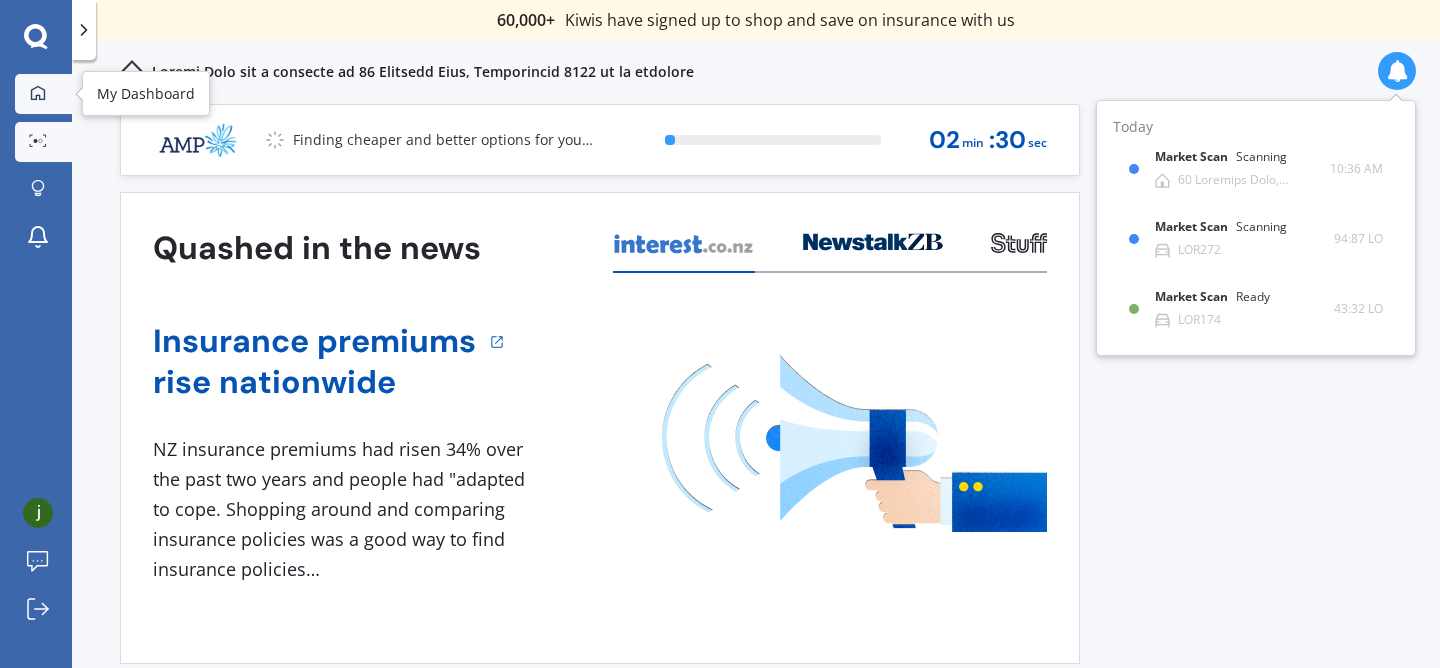 click at bounding box center [38, 93] 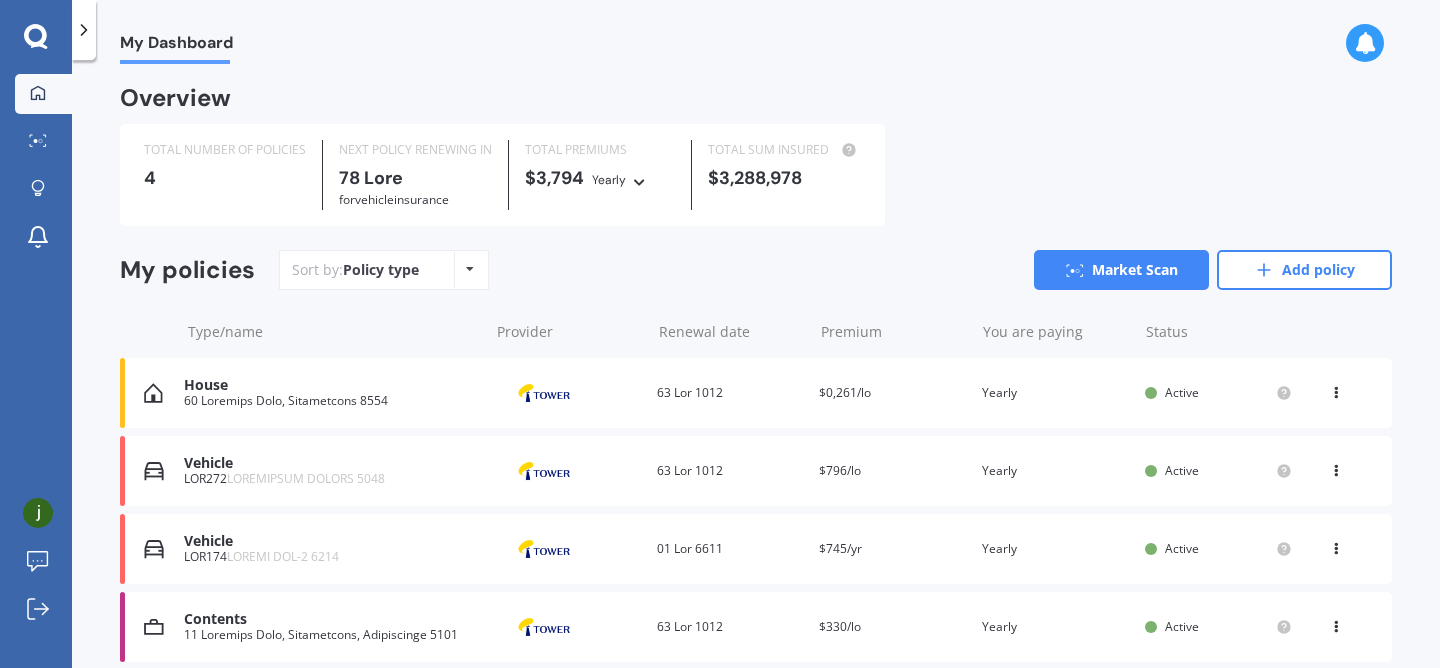 scroll, scrollTop: 79, scrollLeft: 0, axis: vertical 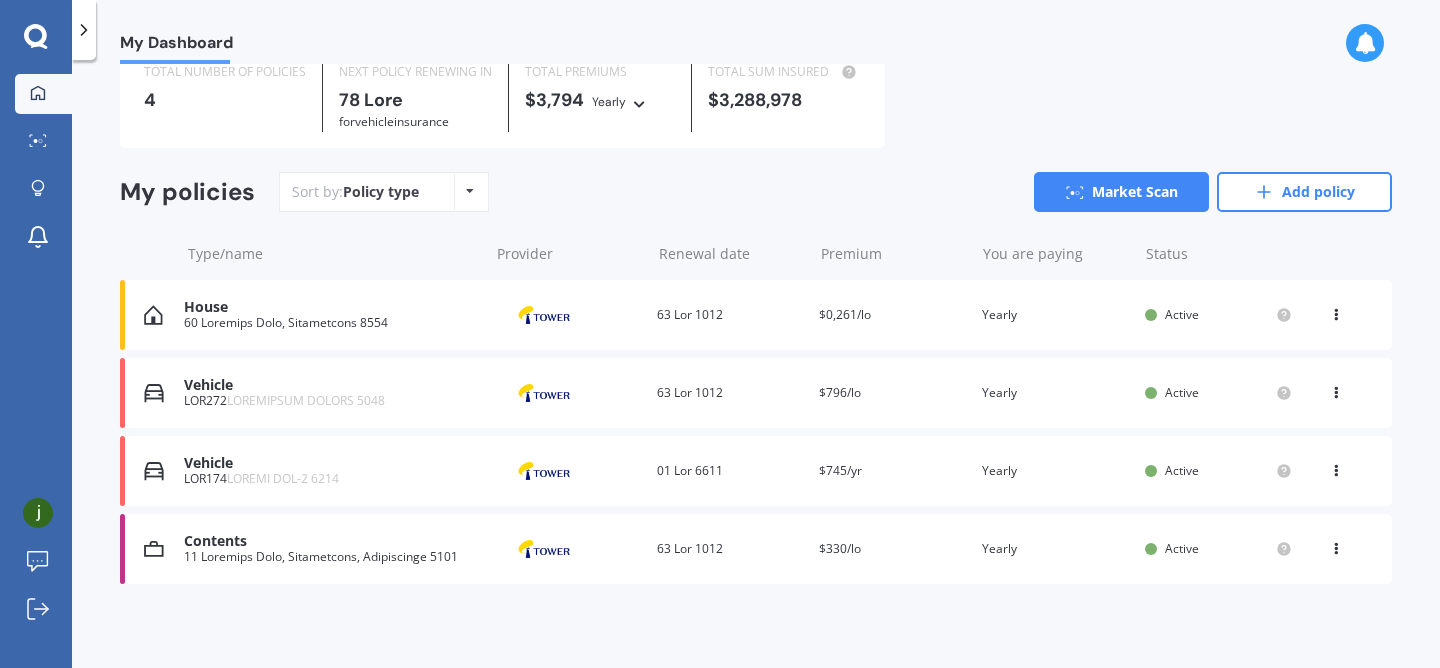 click on "LOR410  IPSUMDOLOR SITAME 2761" at bounding box center (331, 401) 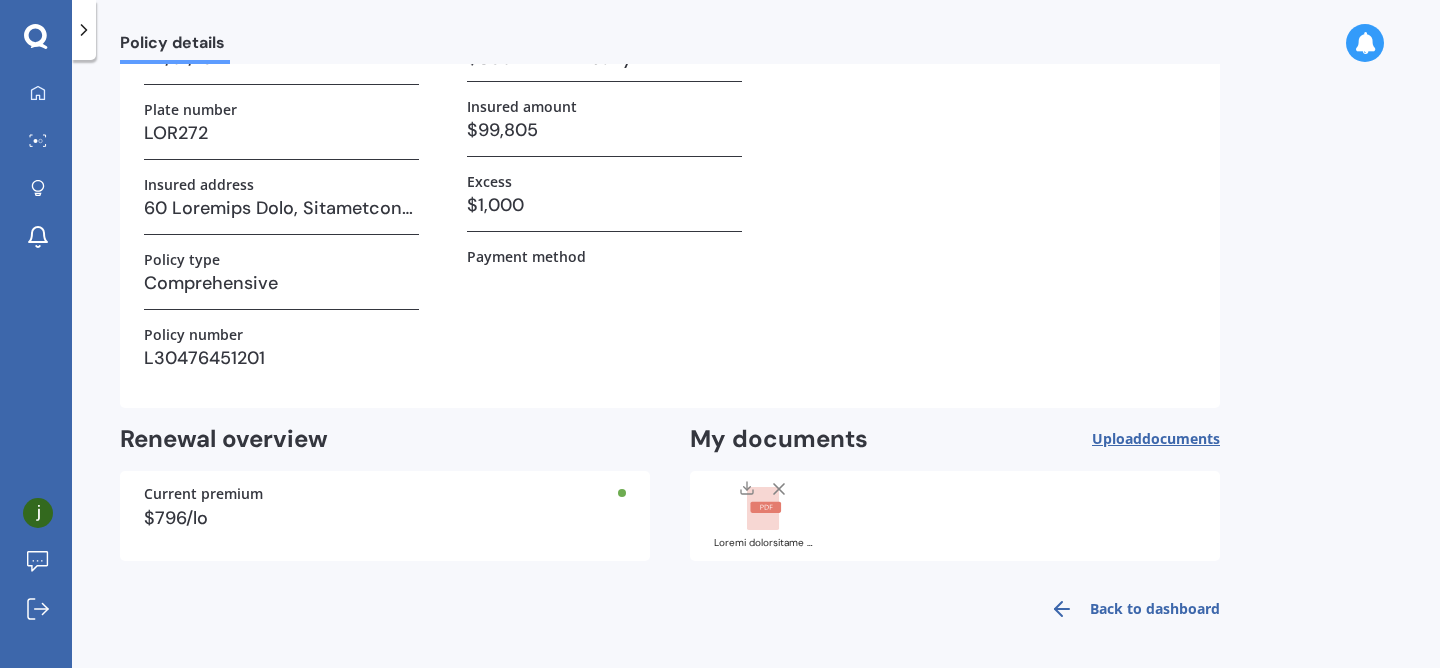 scroll, scrollTop: 0, scrollLeft: 0, axis: both 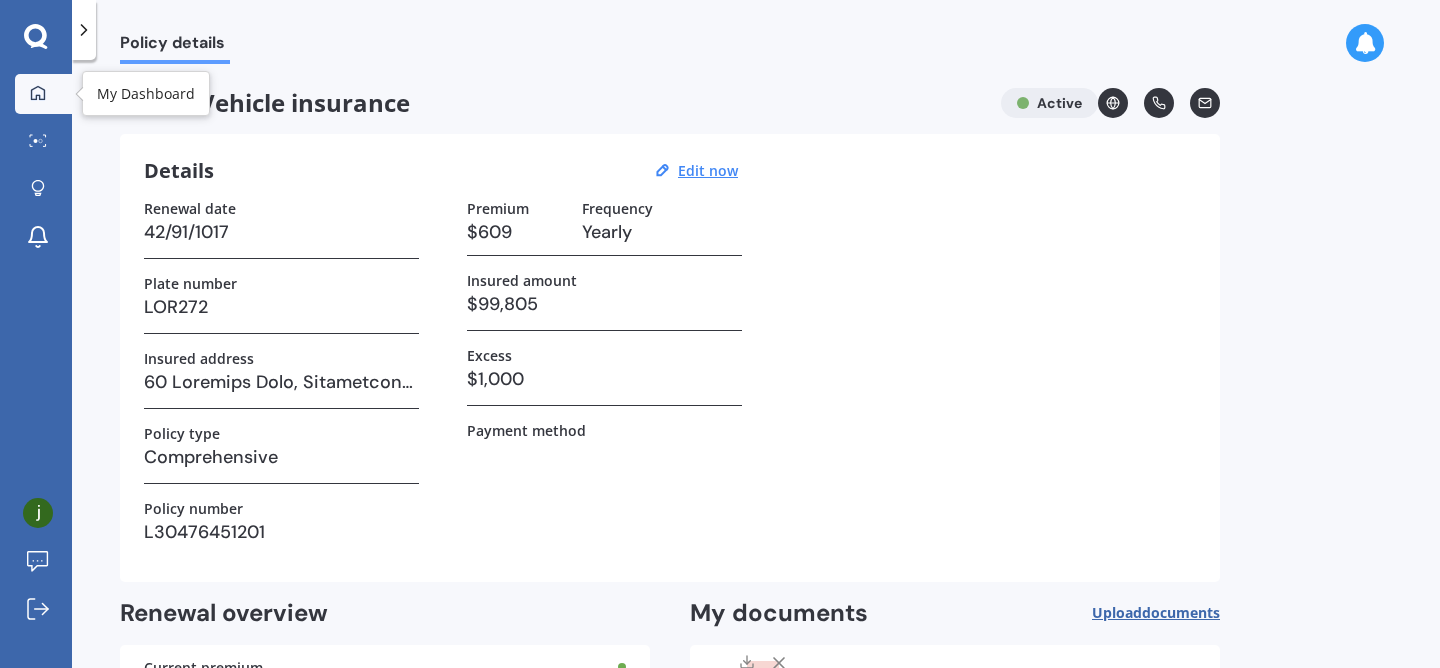 click at bounding box center [38, 93] 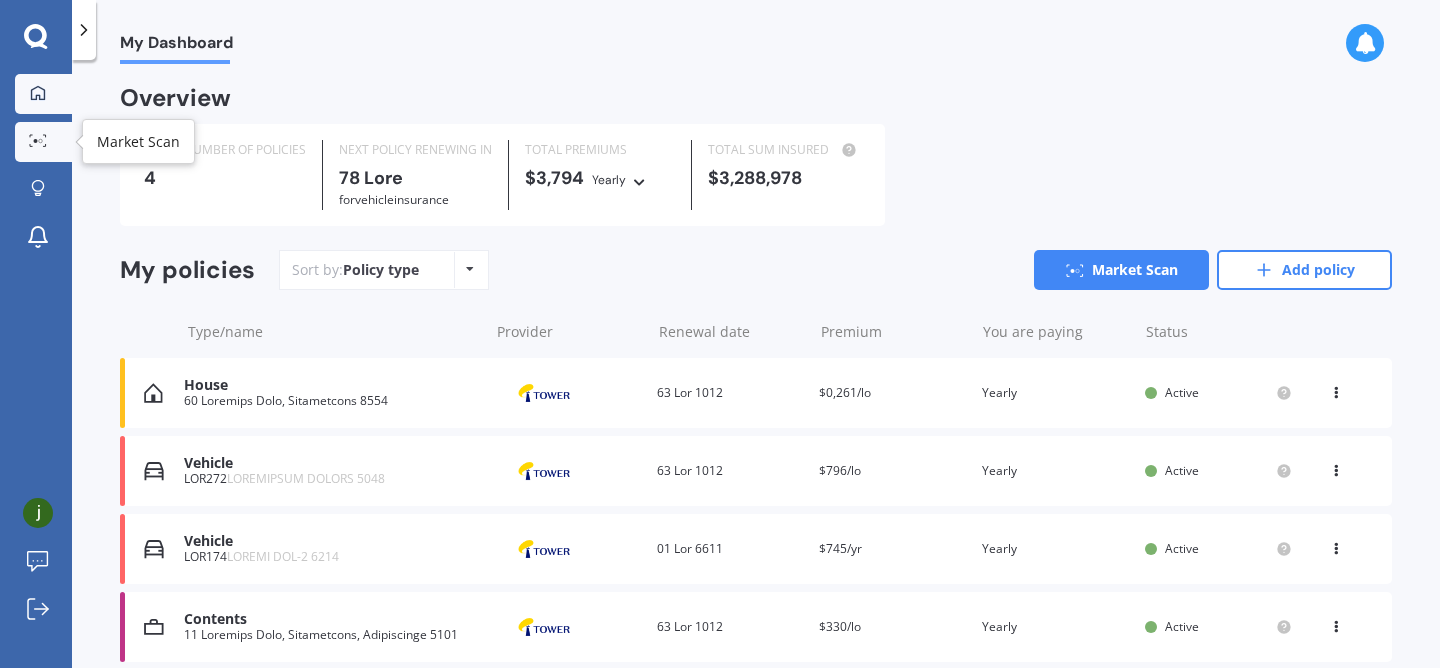 click at bounding box center [38, 140] 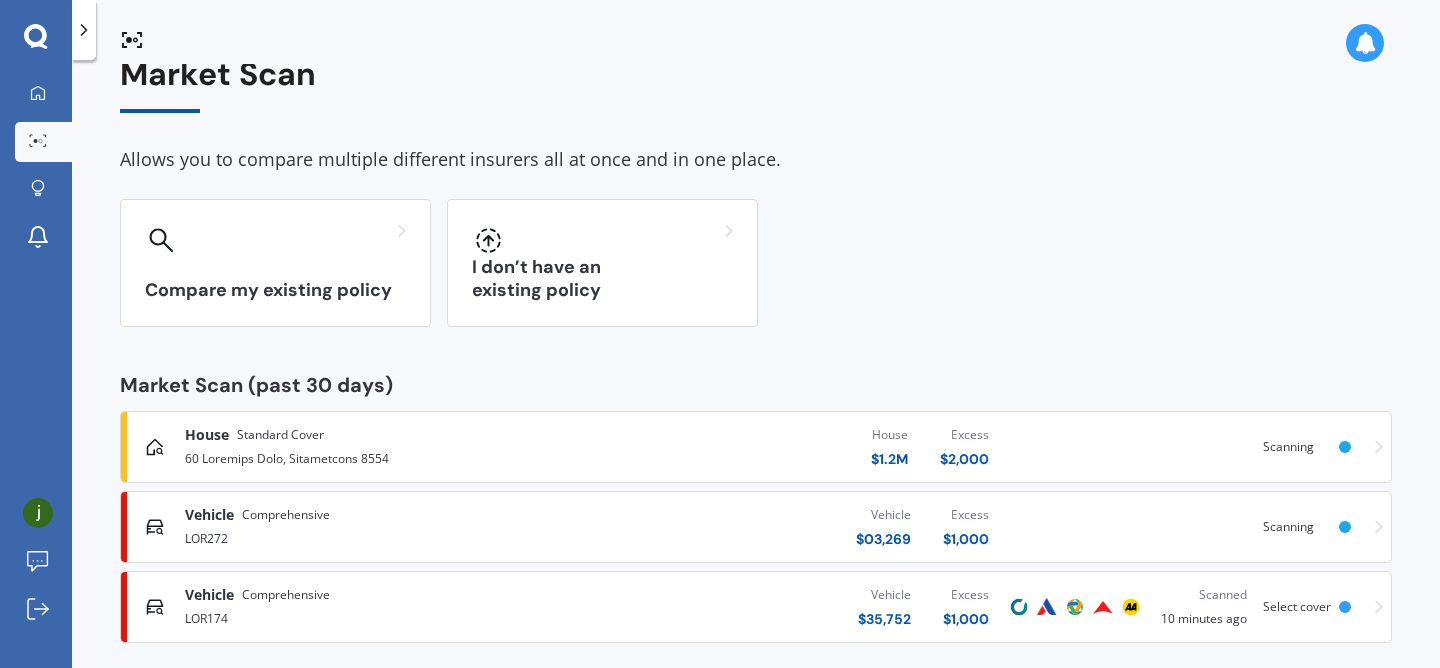 scroll, scrollTop: 51, scrollLeft: 0, axis: vertical 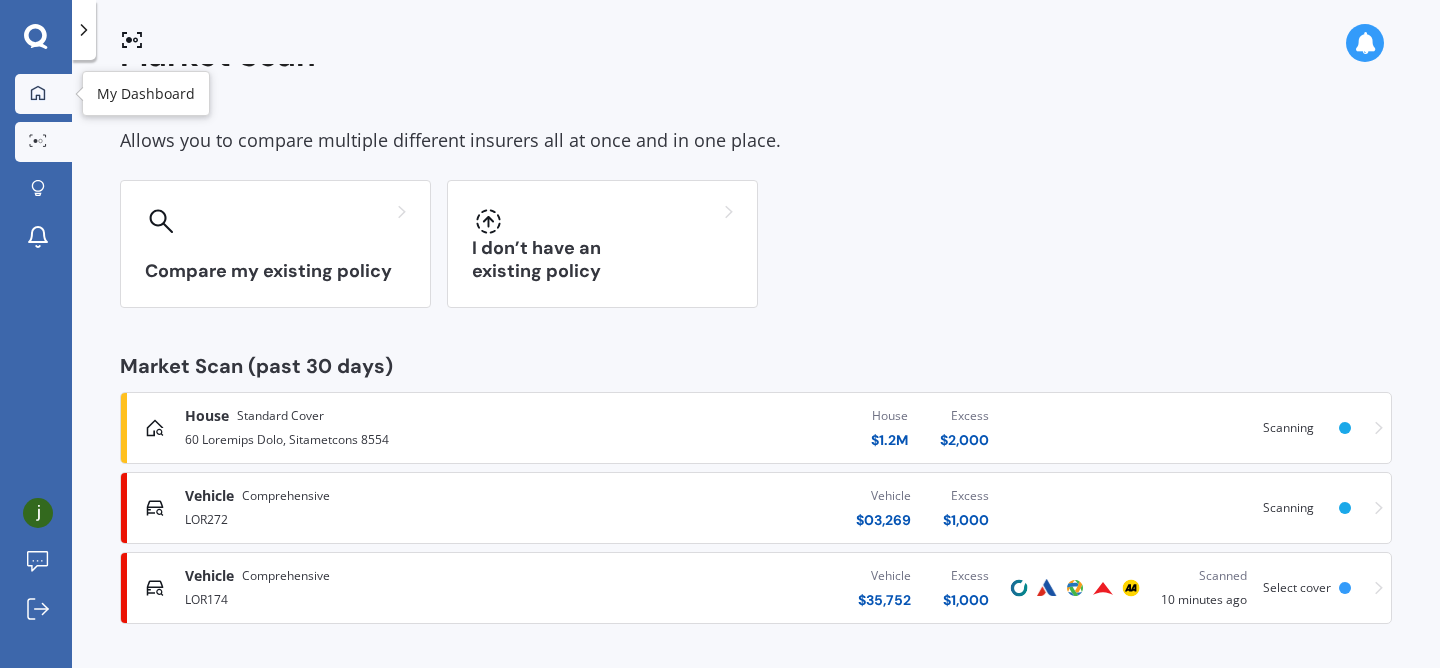 click at bounding box center (38, 93) 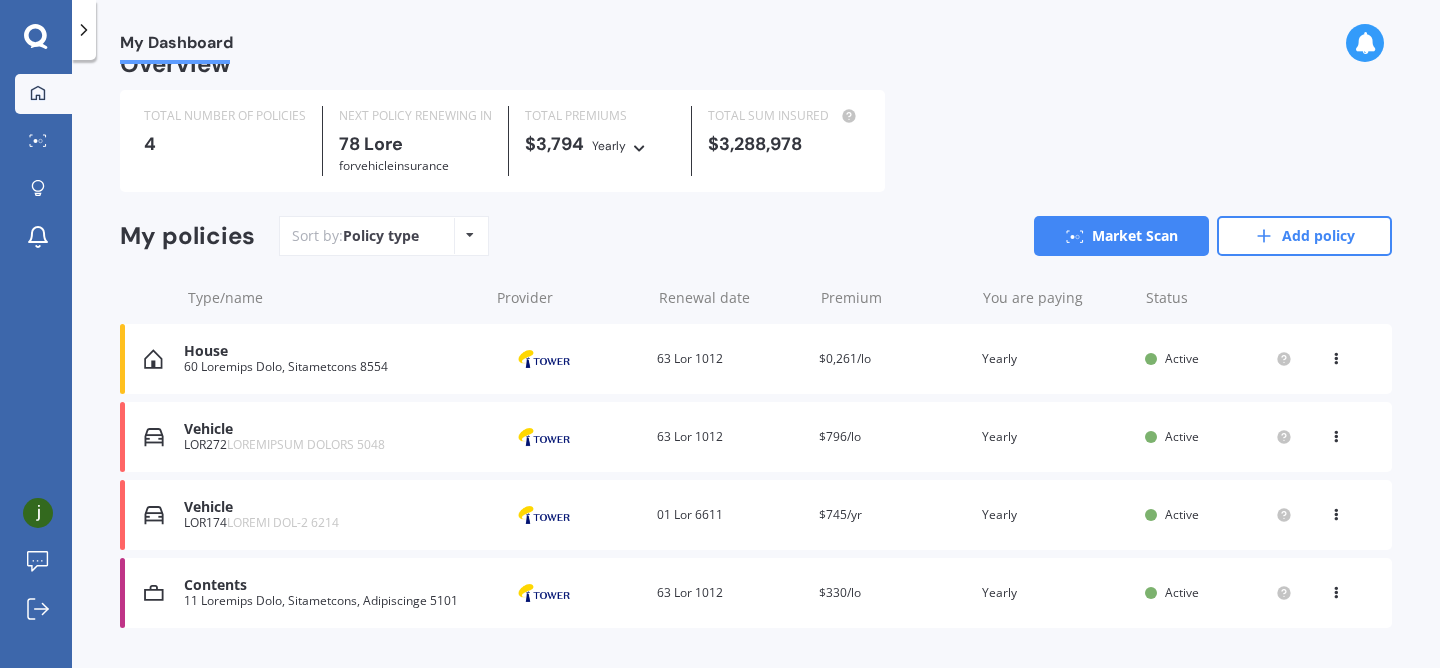scroll, scrollTop: 79, scrollLeft: 0, axis: vertical 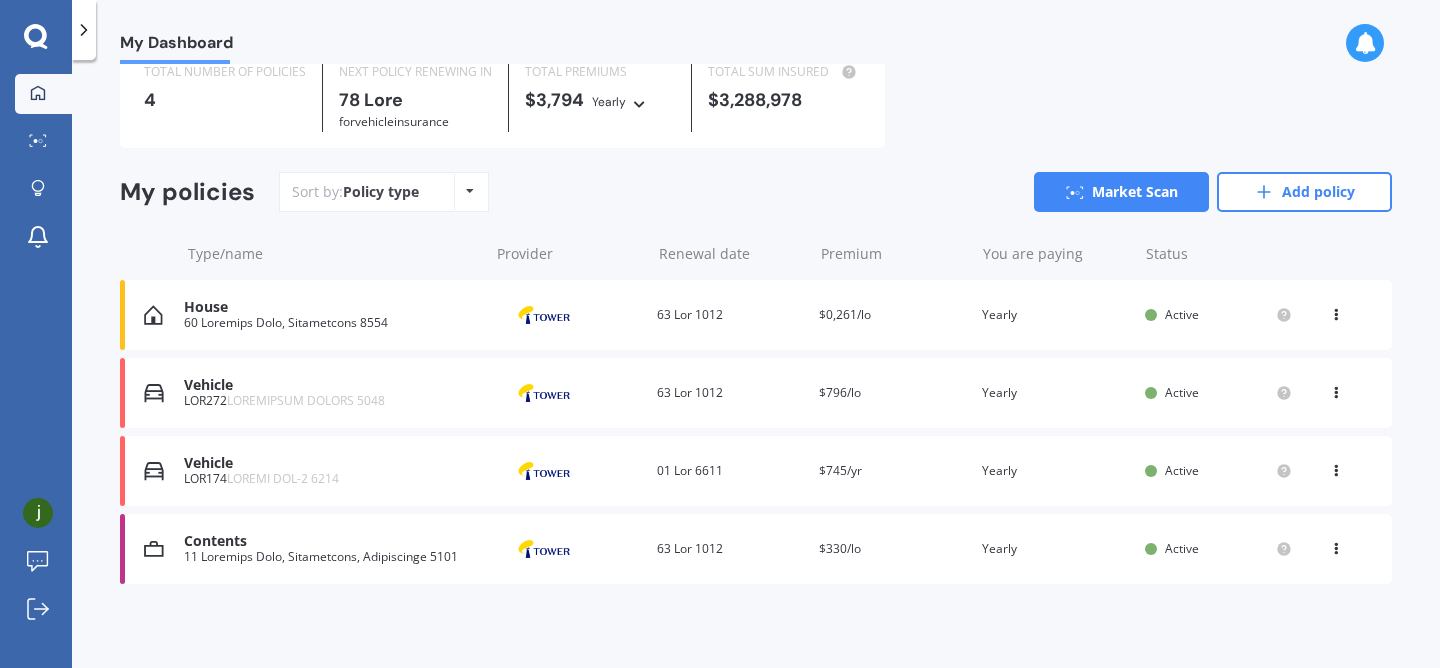 click on "11 Loremips Dolo, Sitametcons, Adipiscinge 5101" at bounding box center [331, 557] 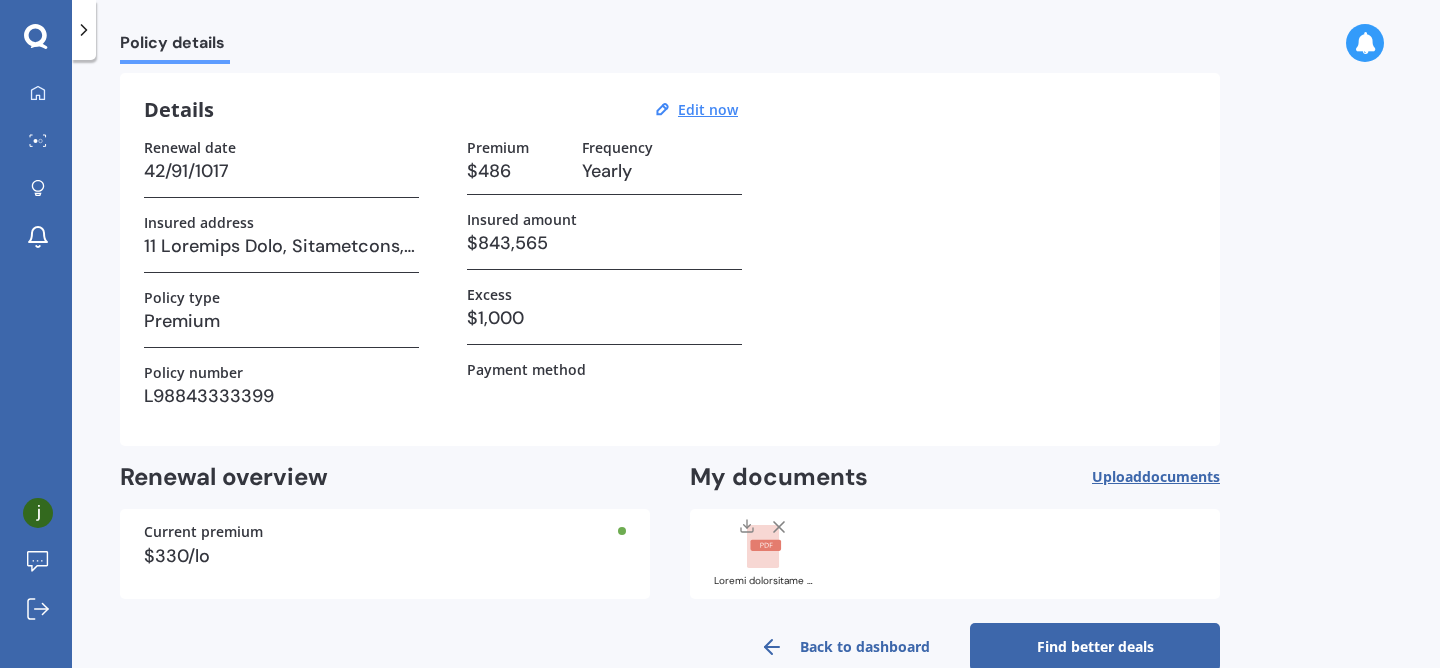 scroll, scrollTop: 99, scrollLeft: 0, axis: vertical 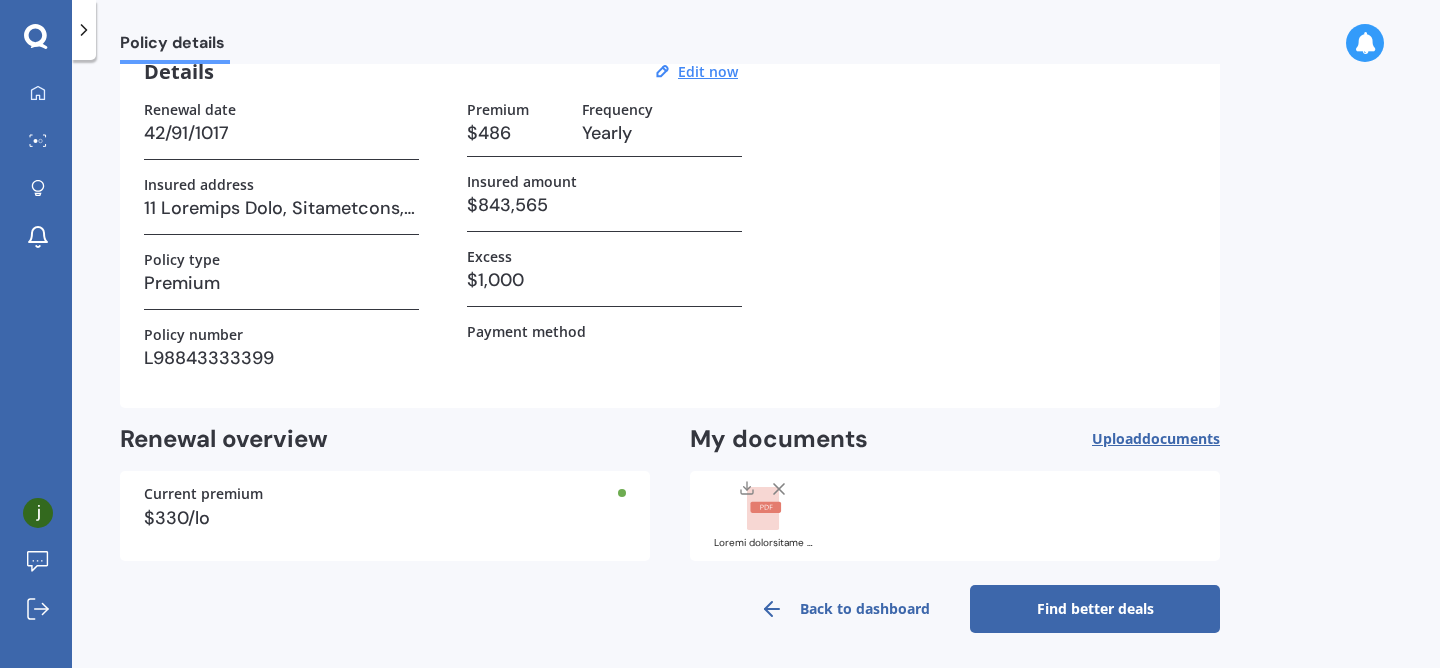 click on "Find better deals" at bounding box center [1095, 609] 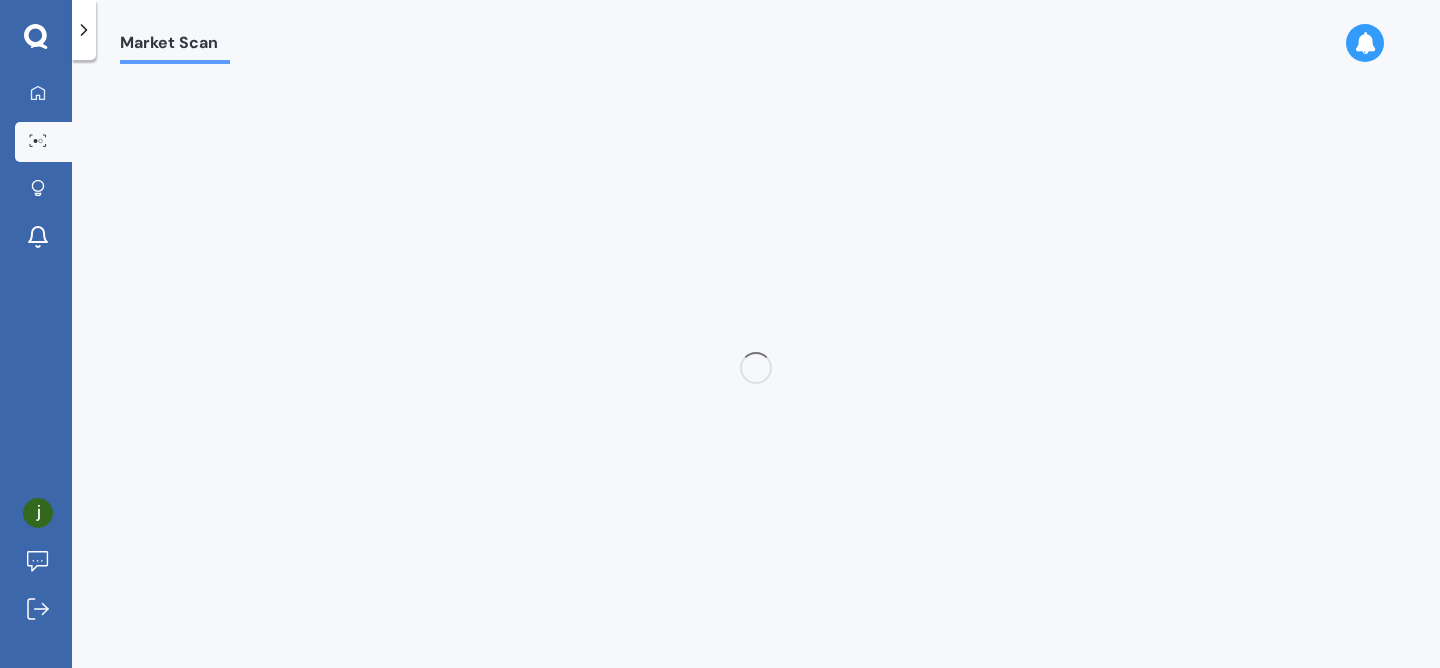 scroll, scrollTop: 0, scrollLeft: 0, axis: both 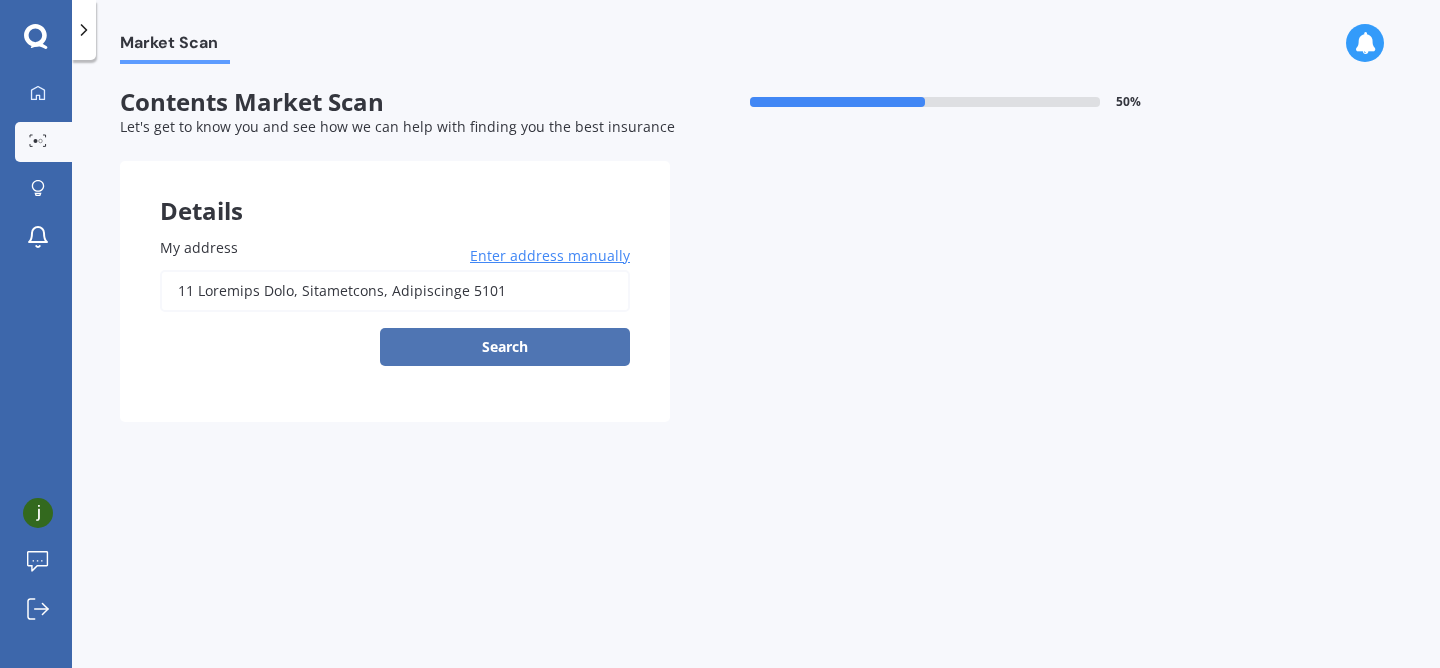 click on "Search" at bounding box center (505, 347) 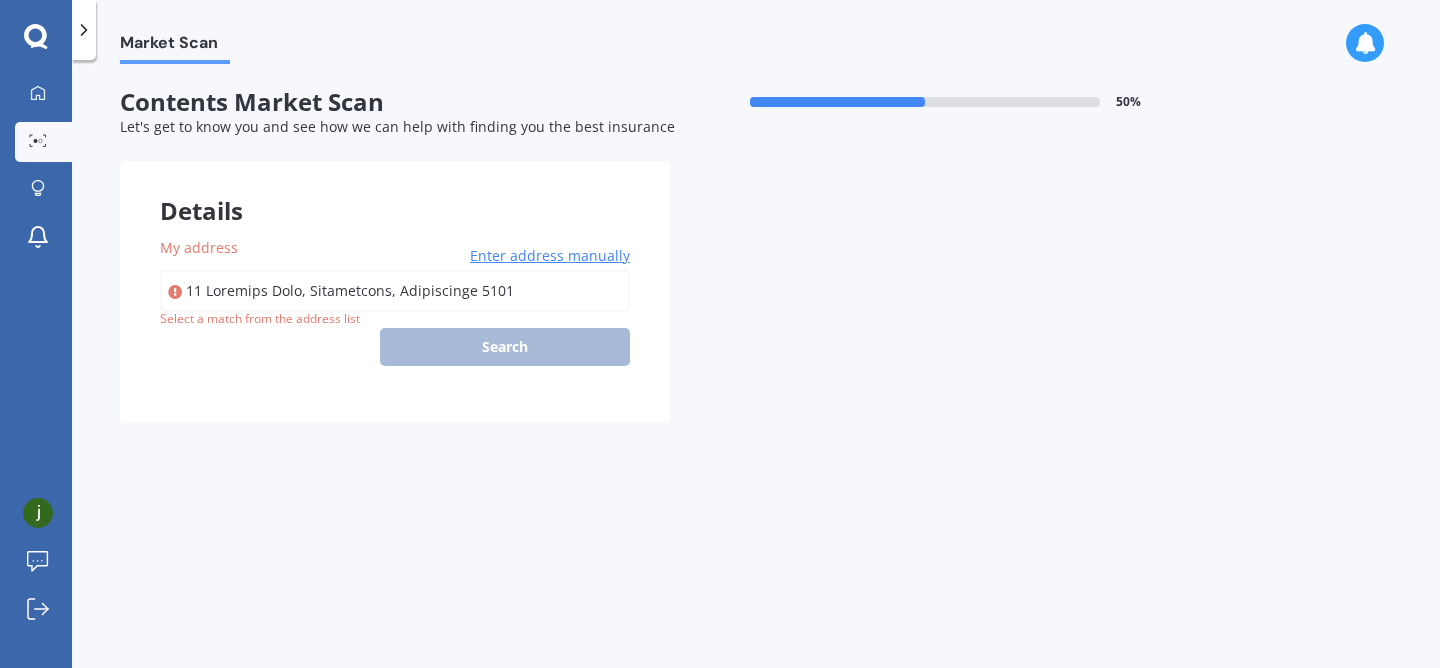click on "11 Loremips Dolo, Sitametcons, Adipiscinge 5101" at bounding box center [395, 291] 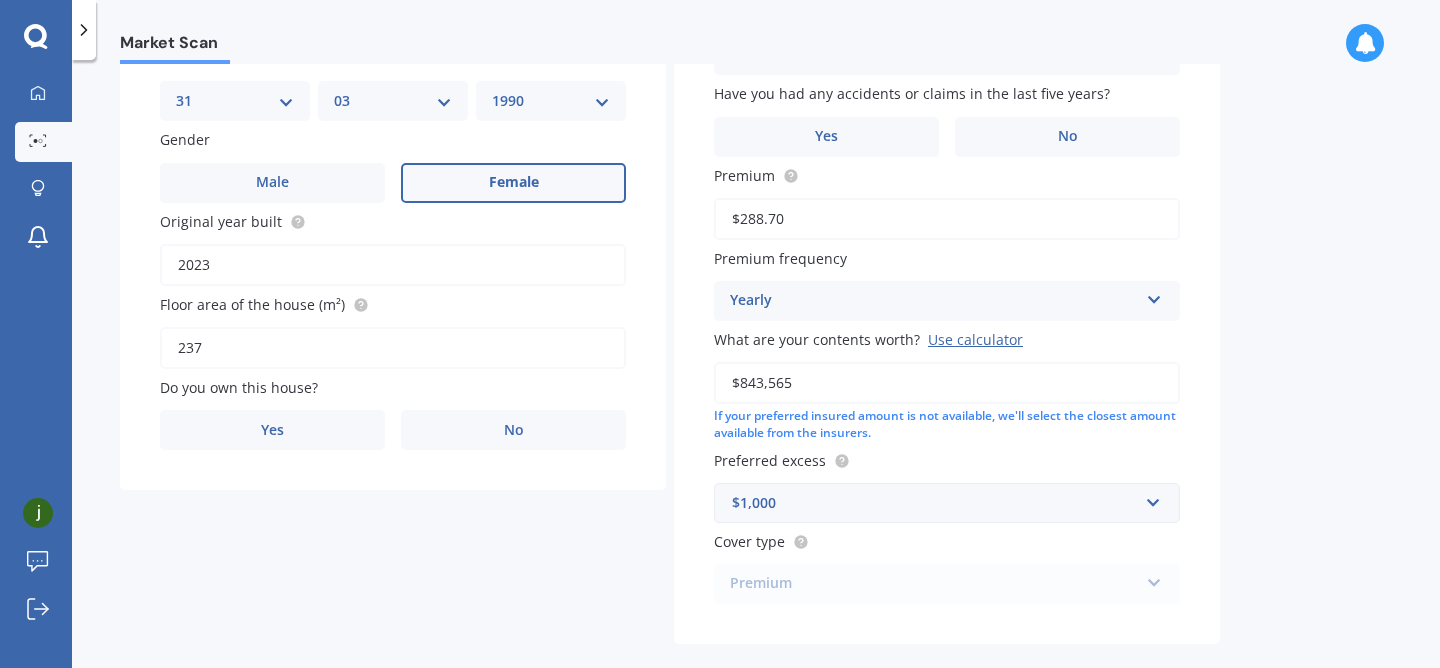 scroll, scrollTop: 278, scrollLeft: 0, axis: vertical 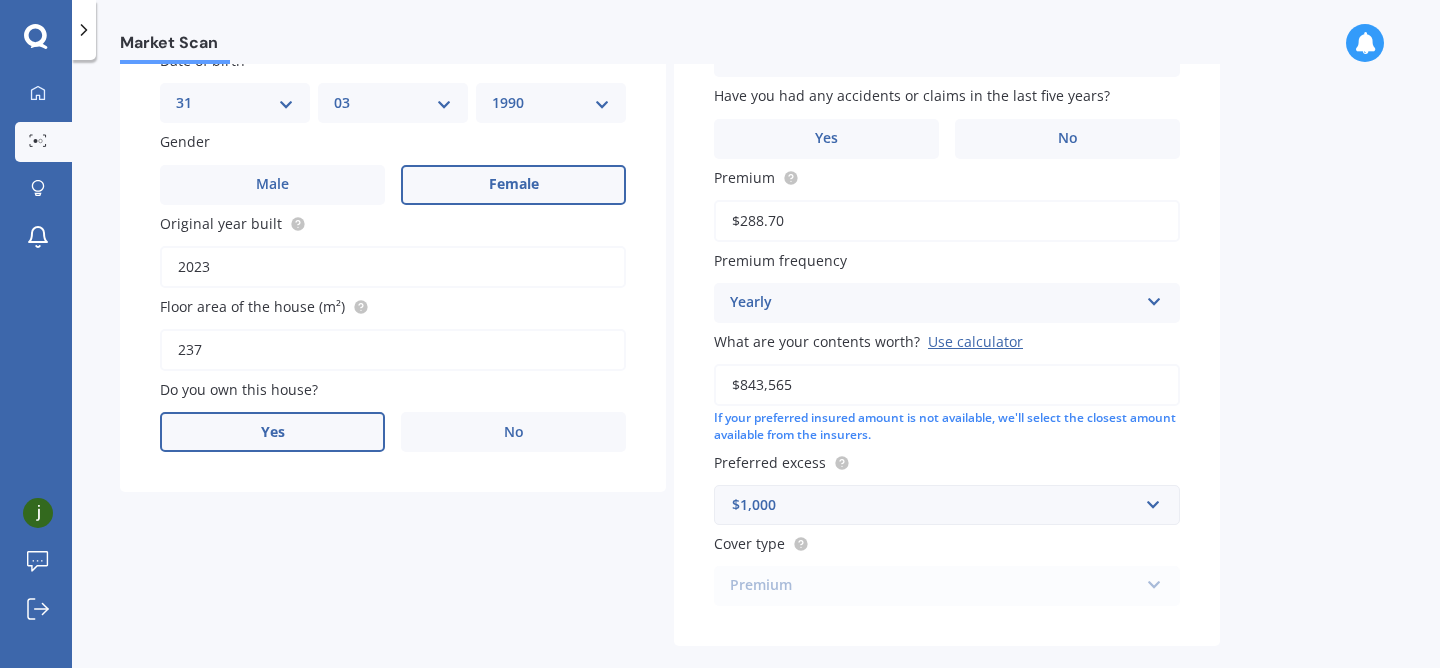 click on "Yes" at bounding box center [272, 185] 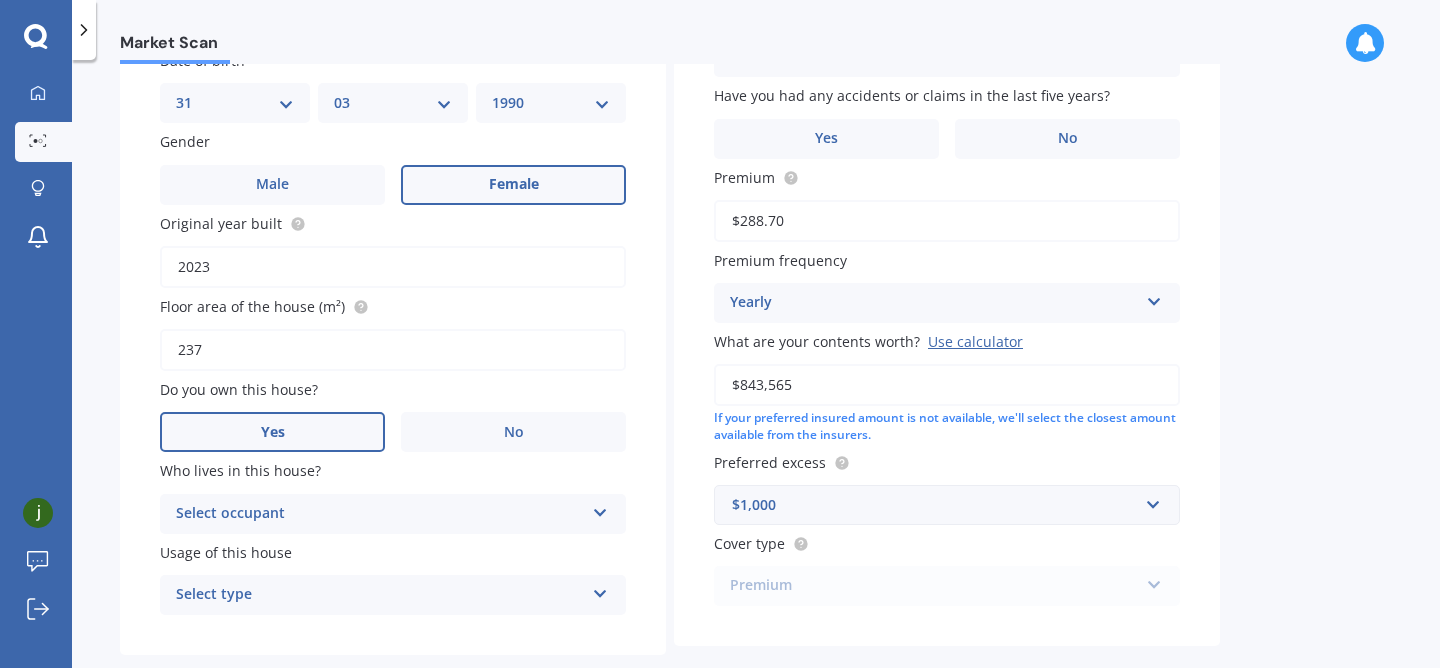 click on "Select occupant Owner" at bounding box center [393, 514] 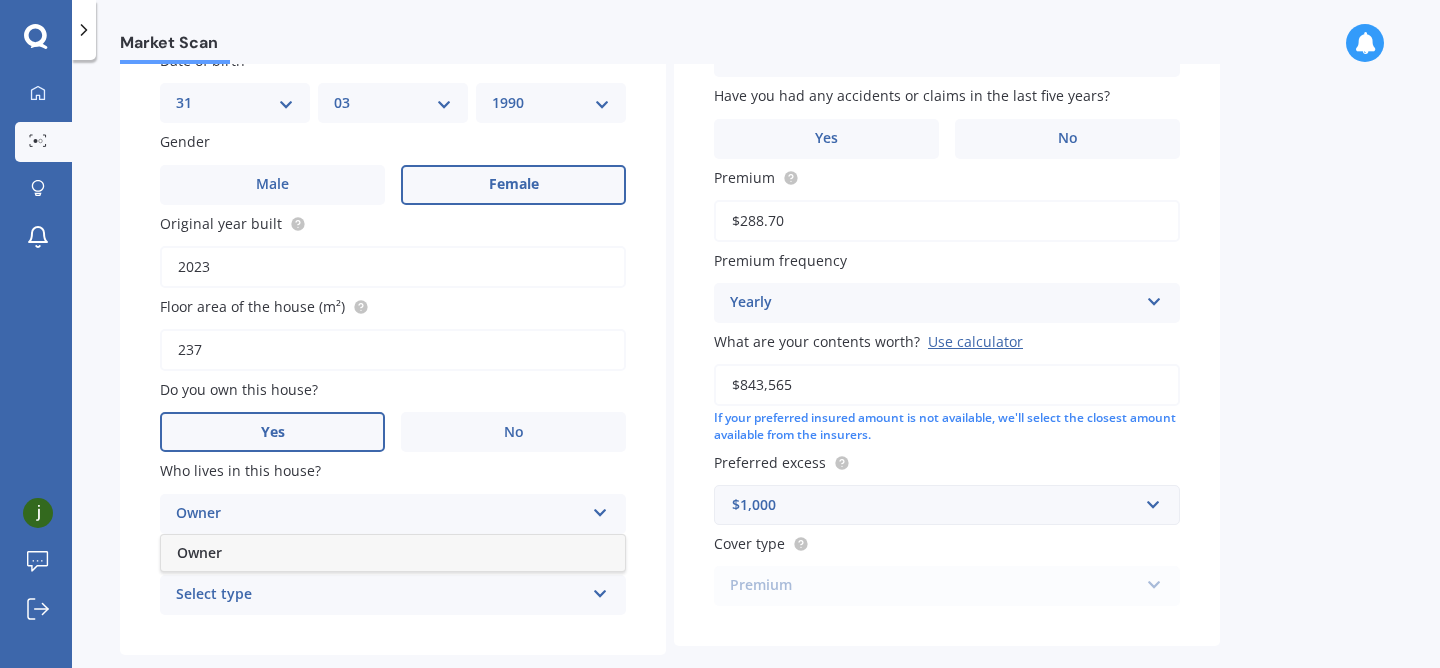 click on "Owner Owner" at bounding box center [393, 514] 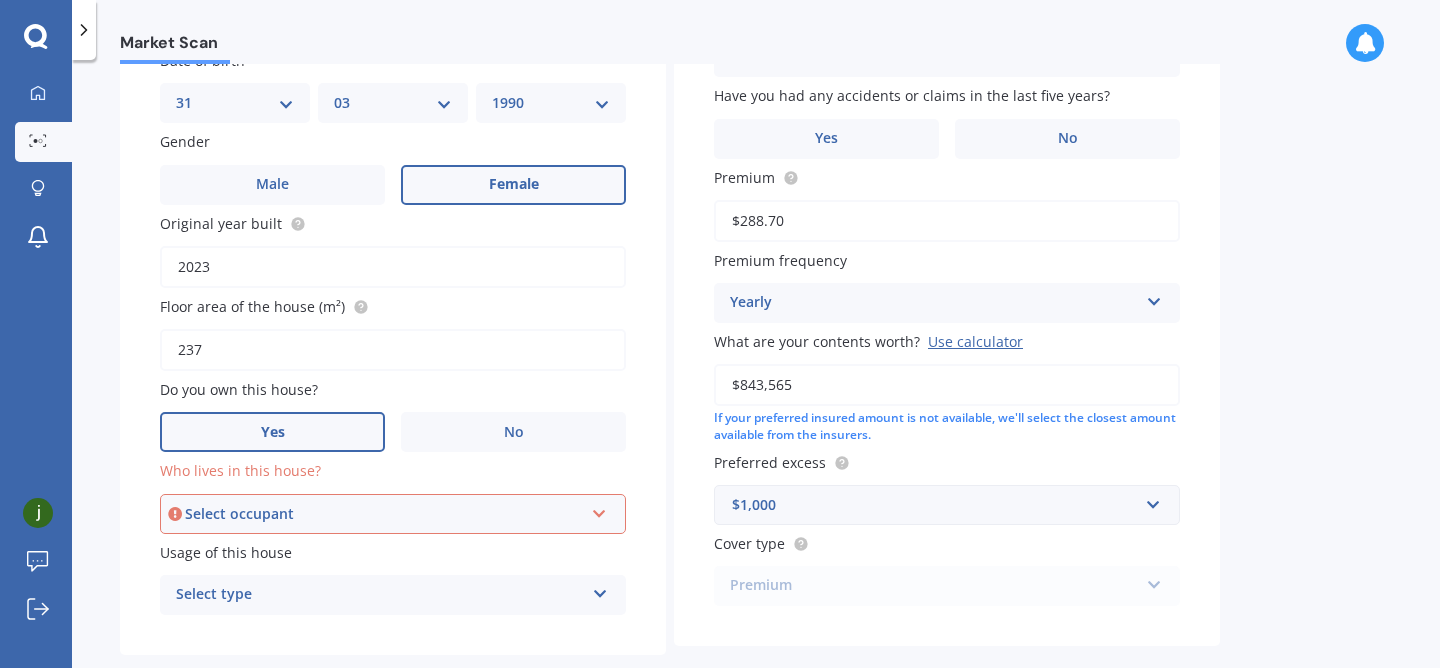 click on "Select type" at bounding box center [384, 514] 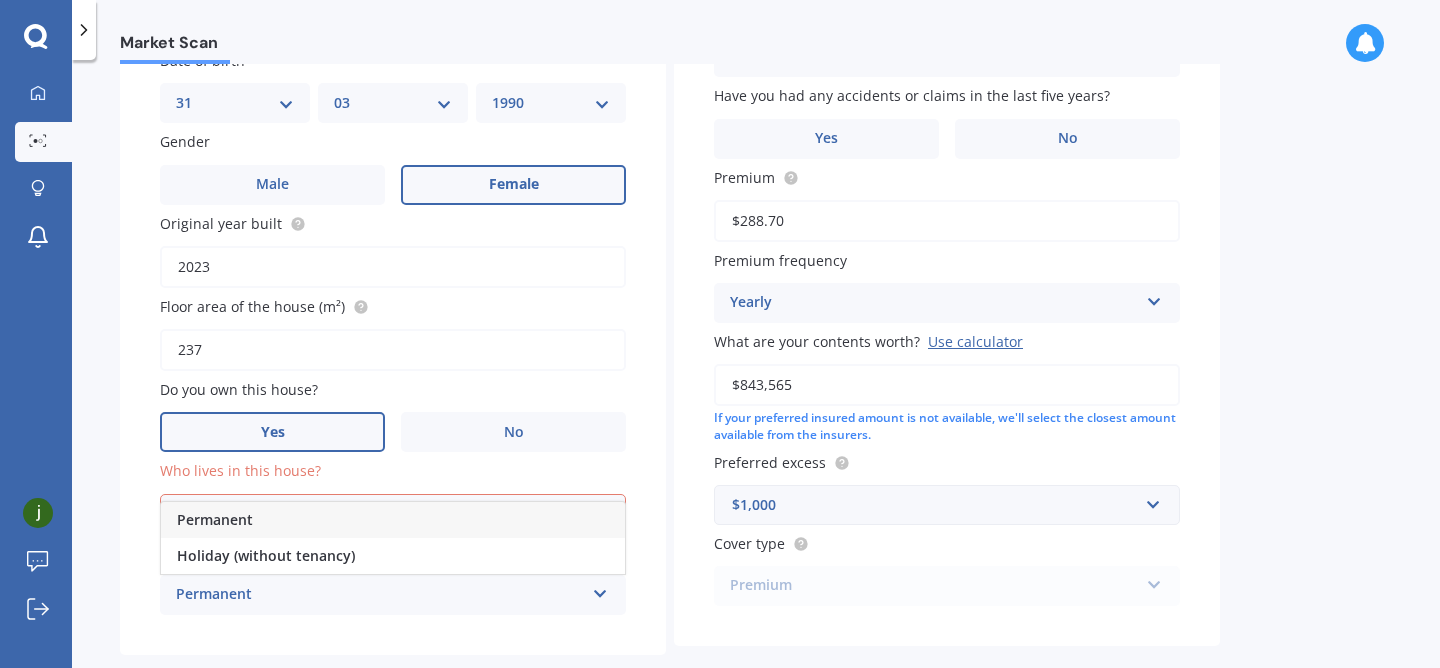 click on "Permanent" at bounding box center (393, 520) 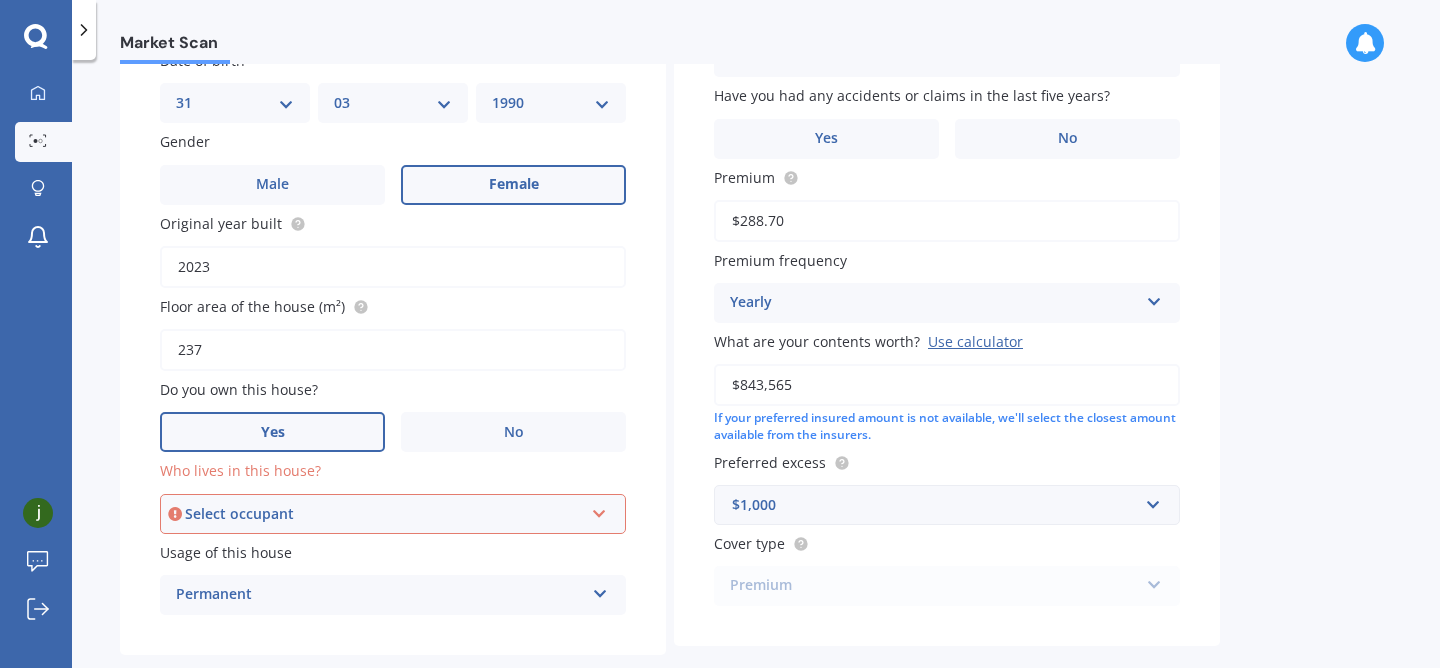 click on "Select occupant" at bounding box center (384, 514) 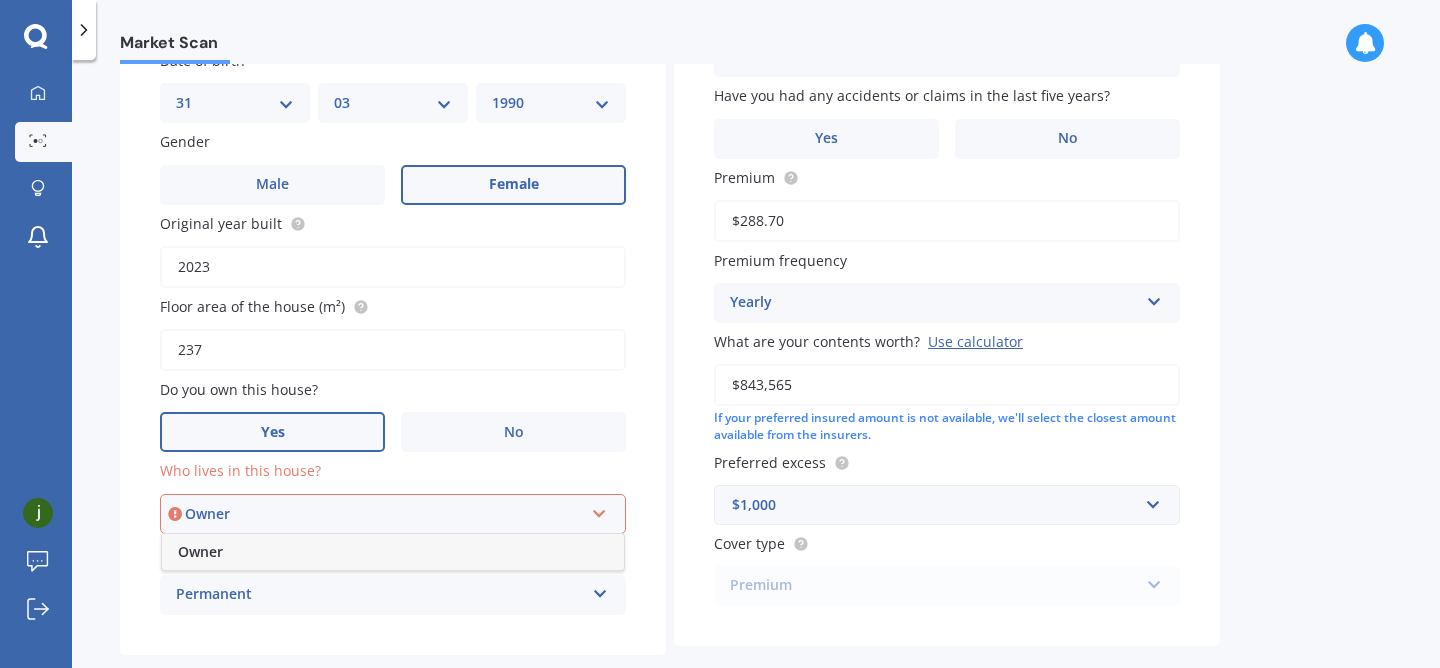 click on "Owner" at bounding box center (393, 552) 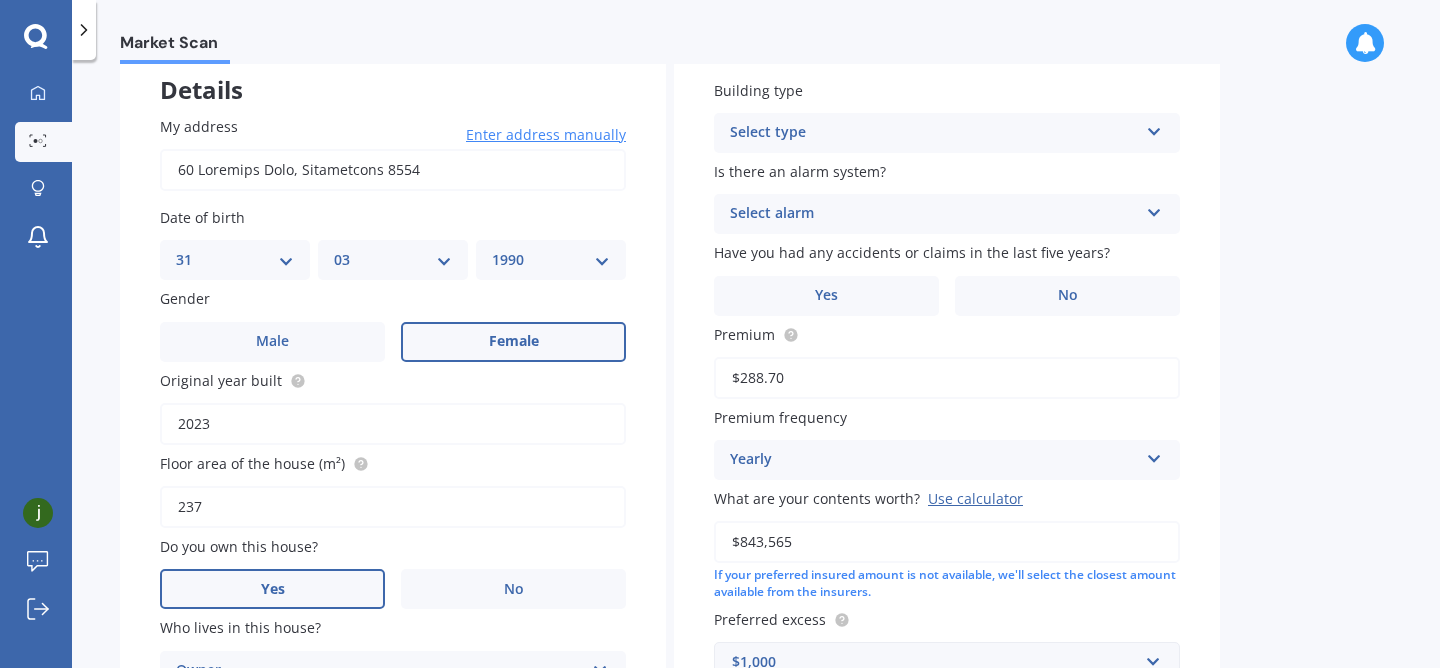 scroll, scrollTop: 0, scrollLeft: 0, axis: both 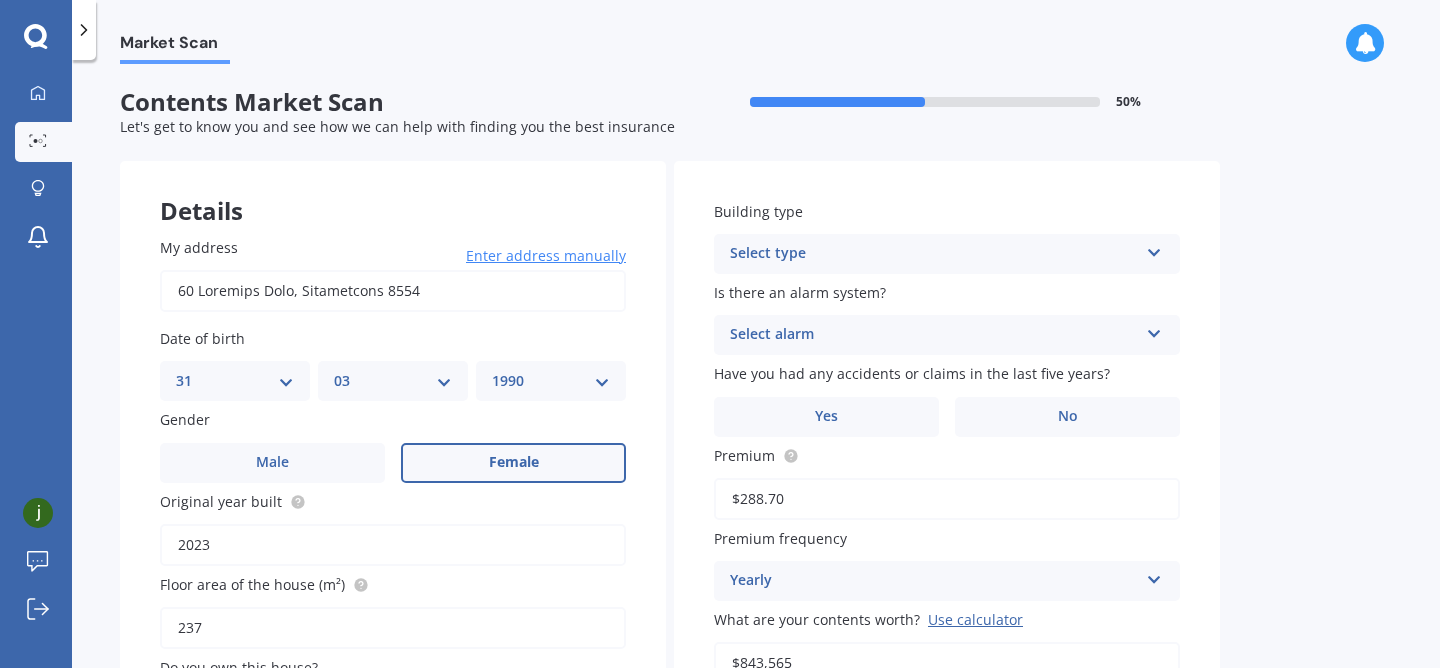 click on "Select type Freestanding Multi-unit (in a block of 6 or less) Multi-unit (in a block of 7-10)" at bounding box center [393, 792] 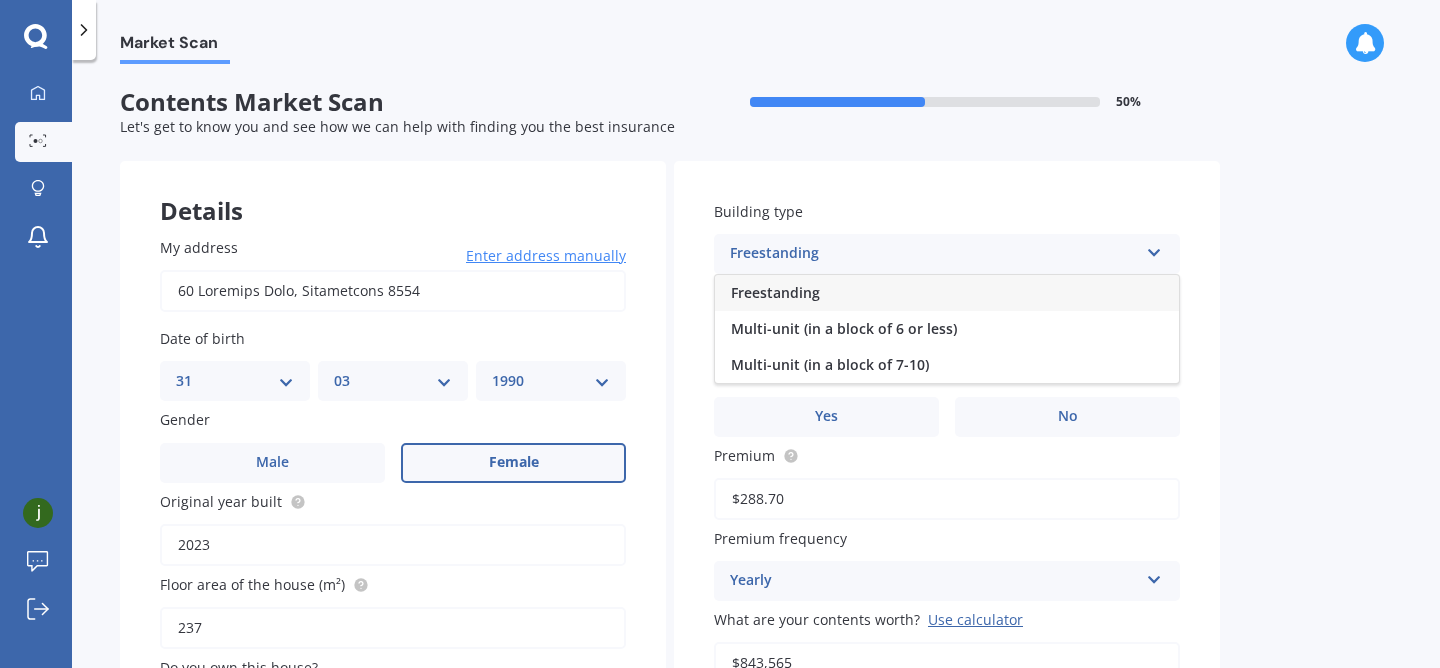 click on "Freestanding" at bounding box center [775, 292] 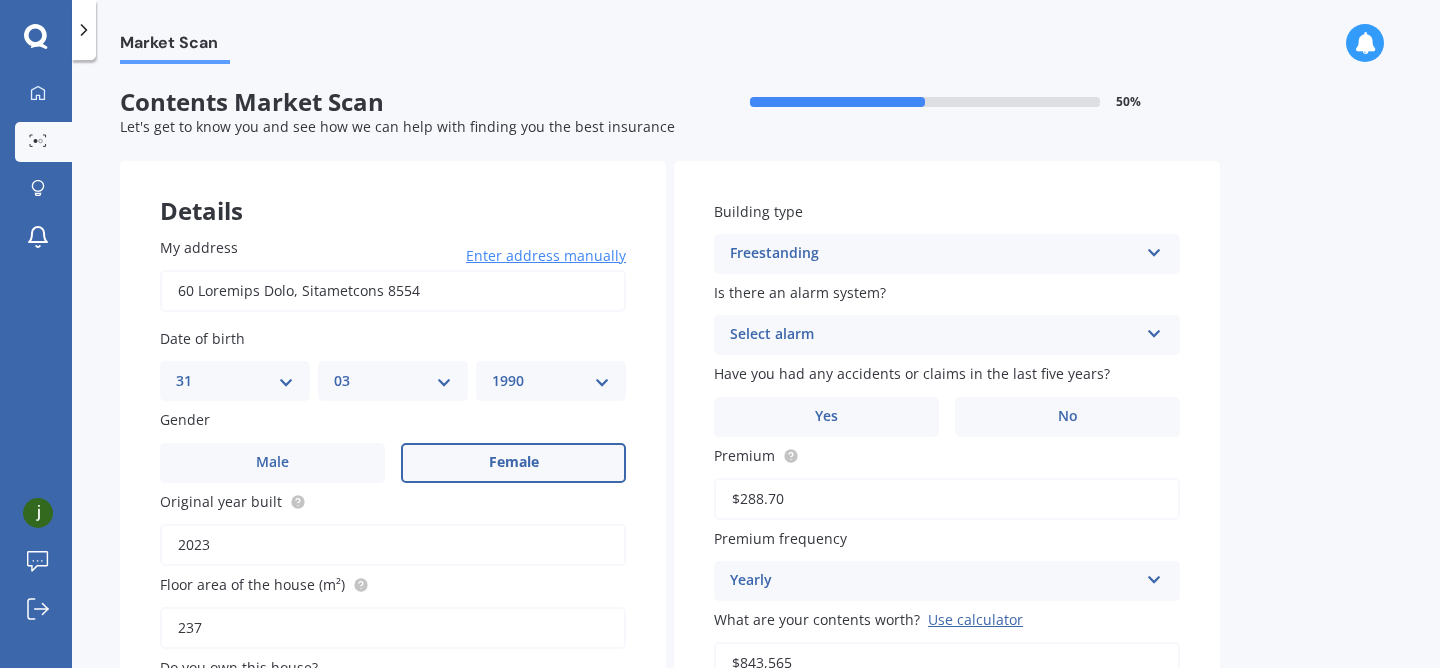 click on "Select alarm" at bounding box center [934, 335] 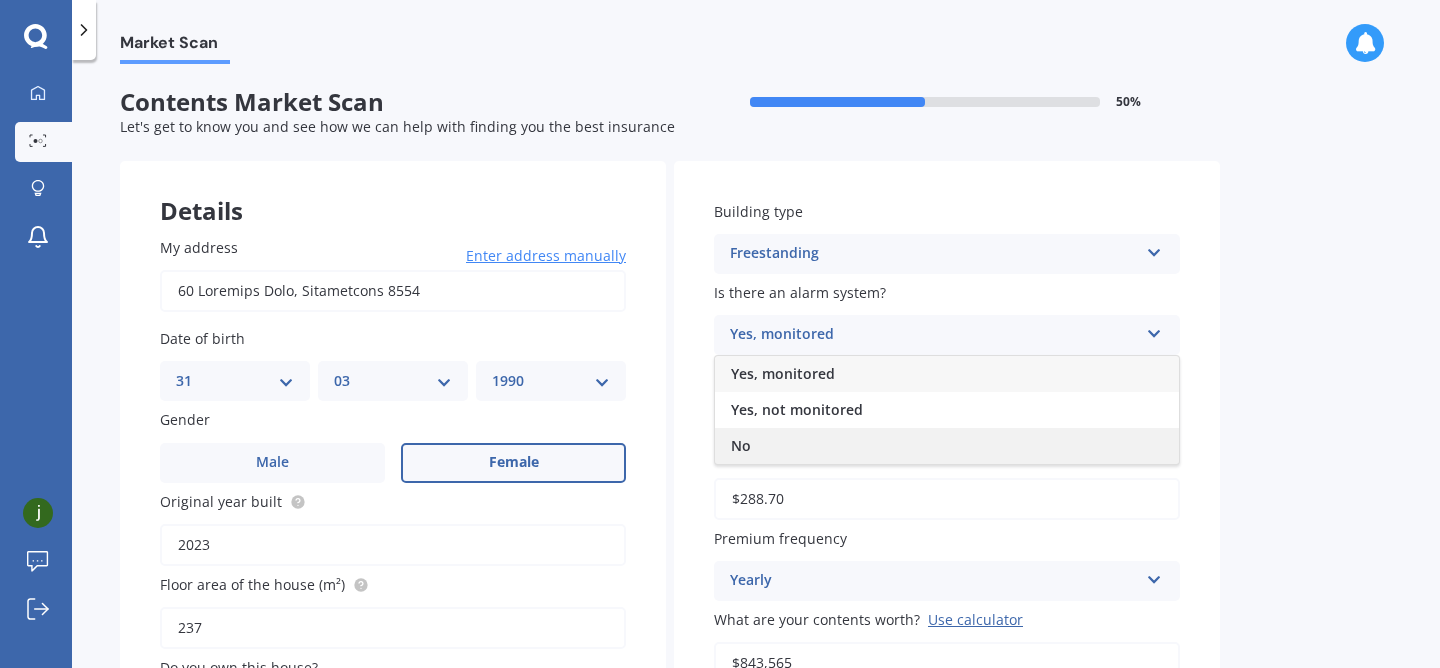 click on "No" at bounding box center (947, 446) 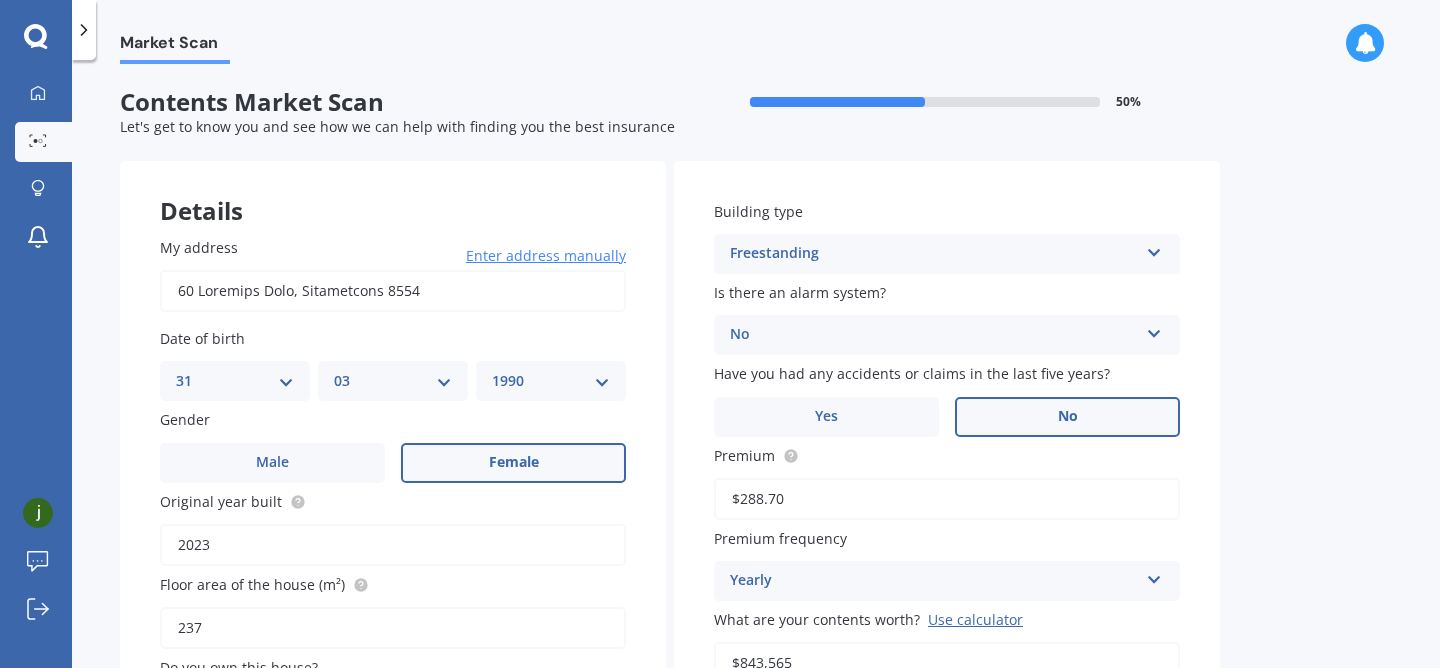 click on "No" at bounding box center (513, 463) 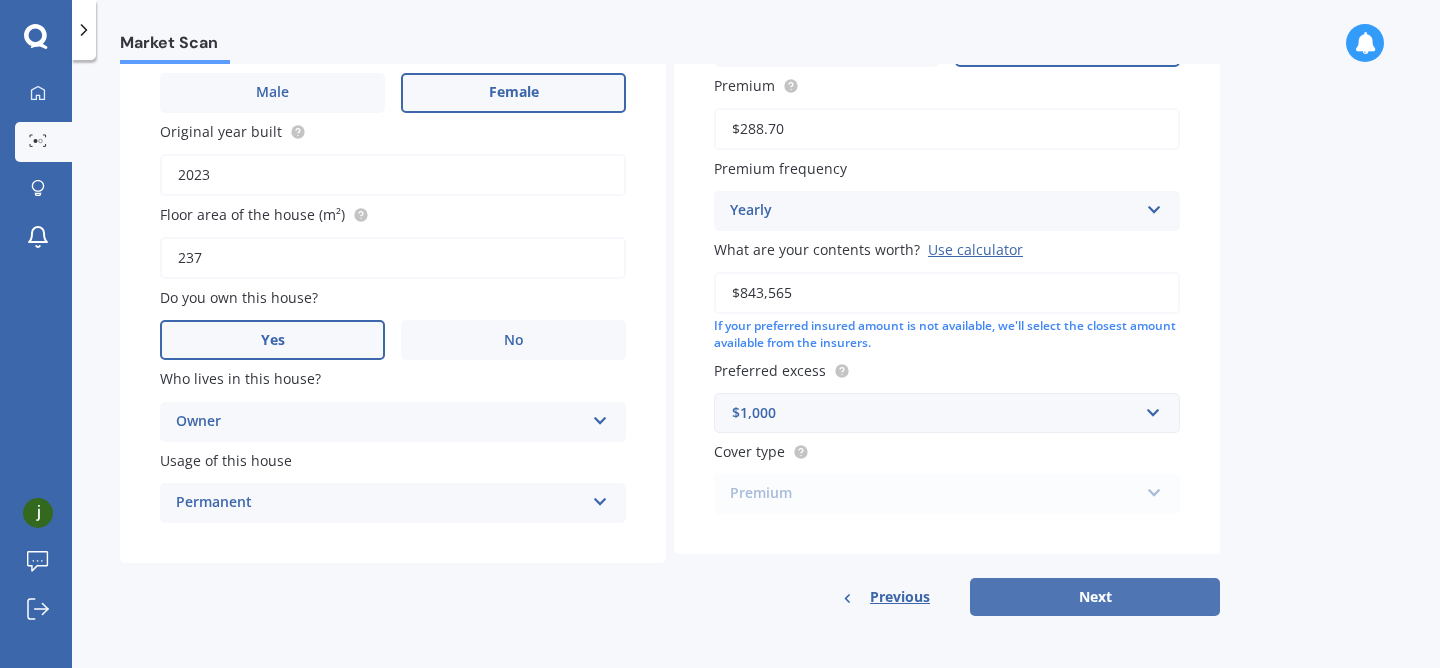click on "Next" at bounding box center [1095, 597] 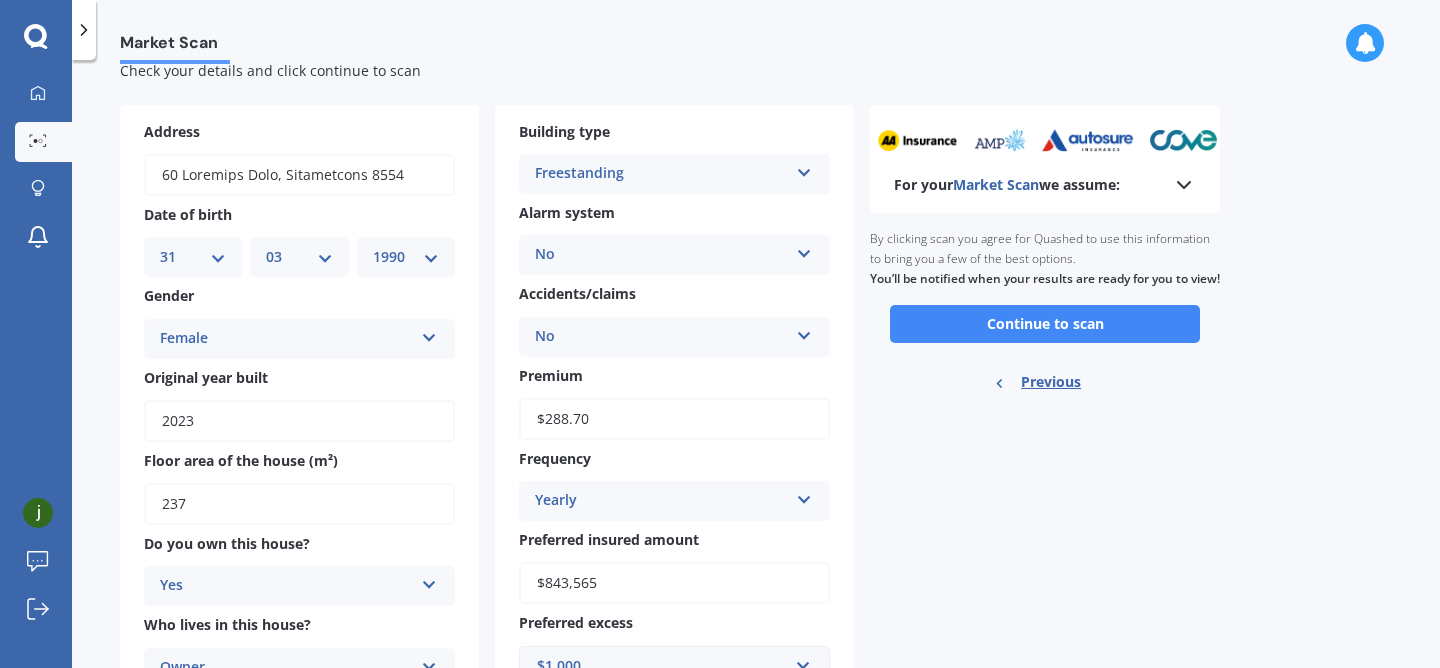 scroll, scrollTop: 0, scrollLeft: 0, axis: both 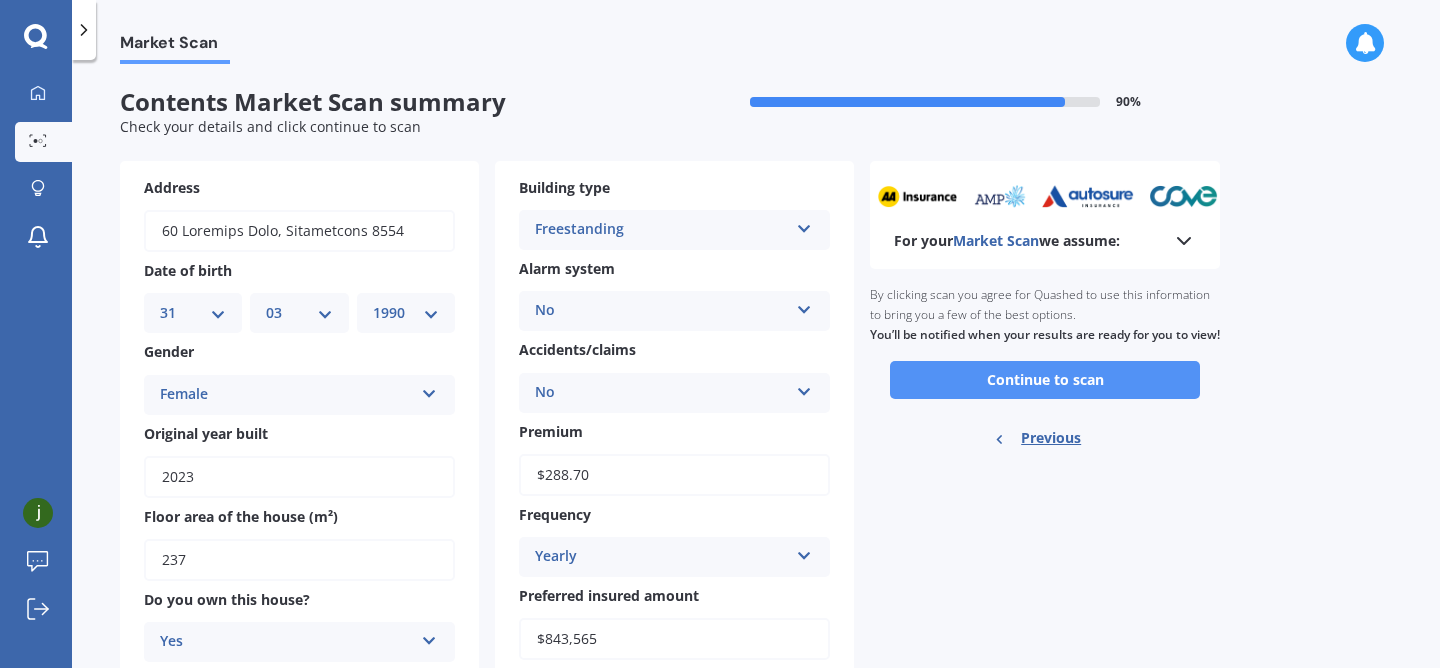 click on "Continue to scan" at bounding box center (1045, 380) 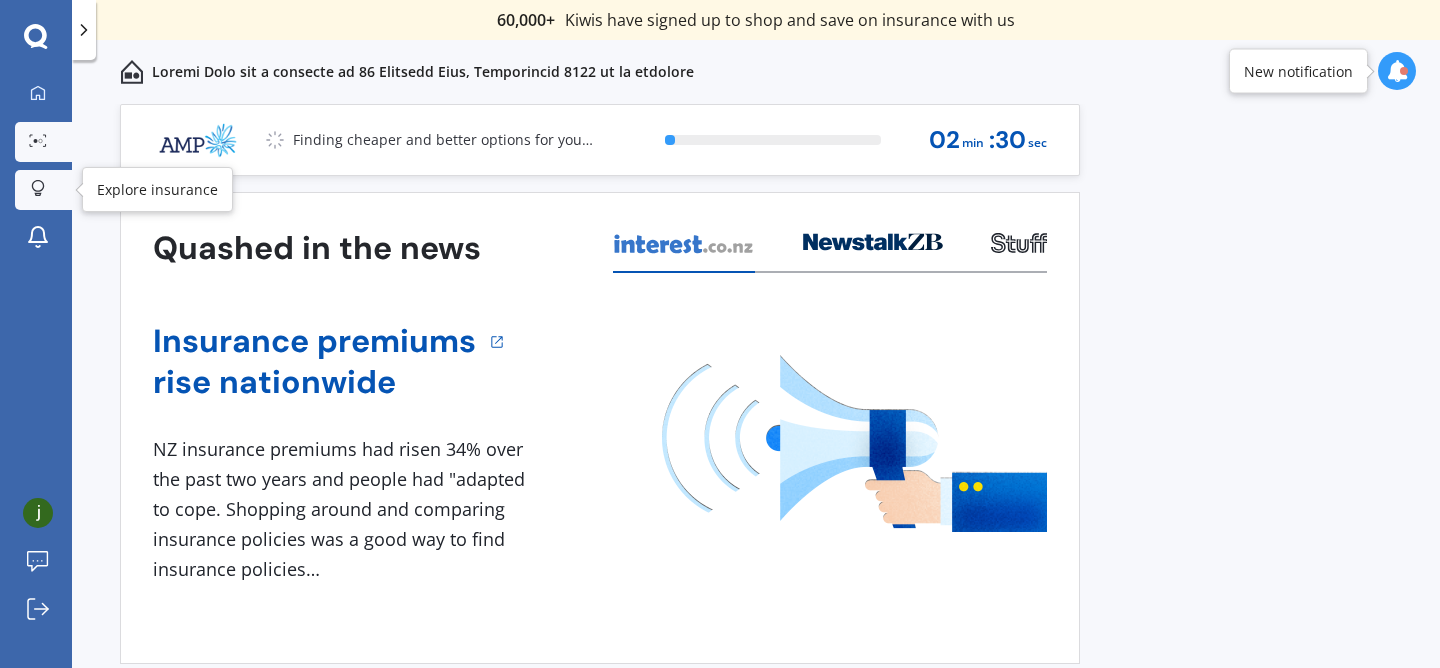 click at bounding box center [38, 188] 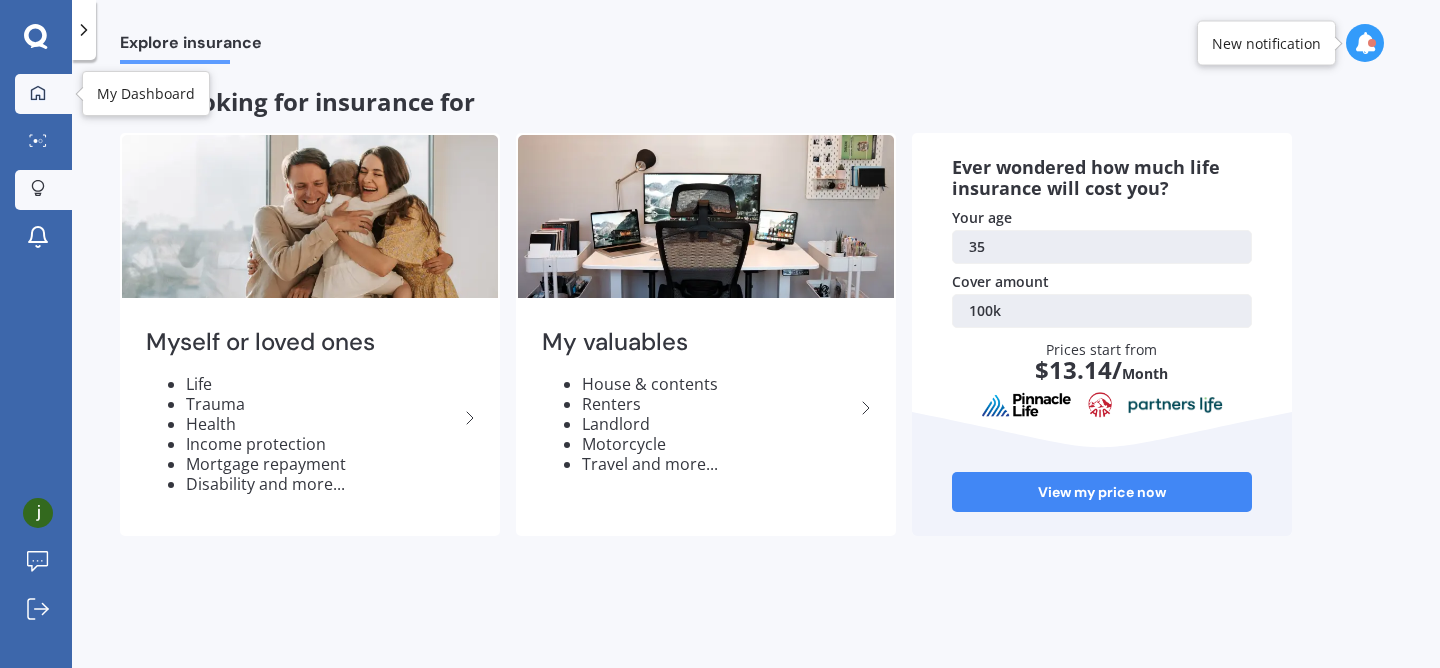 click on "My Dashboard" at bounding box center (43, 94) 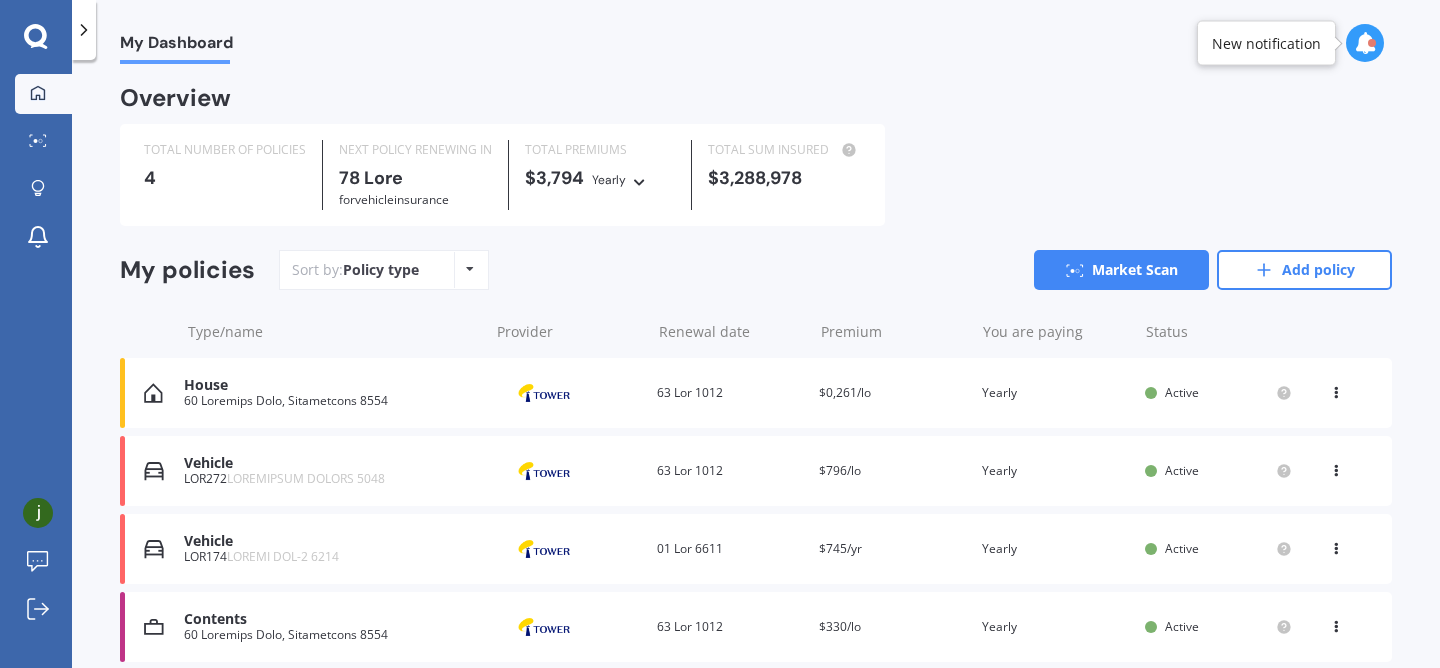 scroll, scrollTop: 79, scrollLeft: 0, axis: vertical 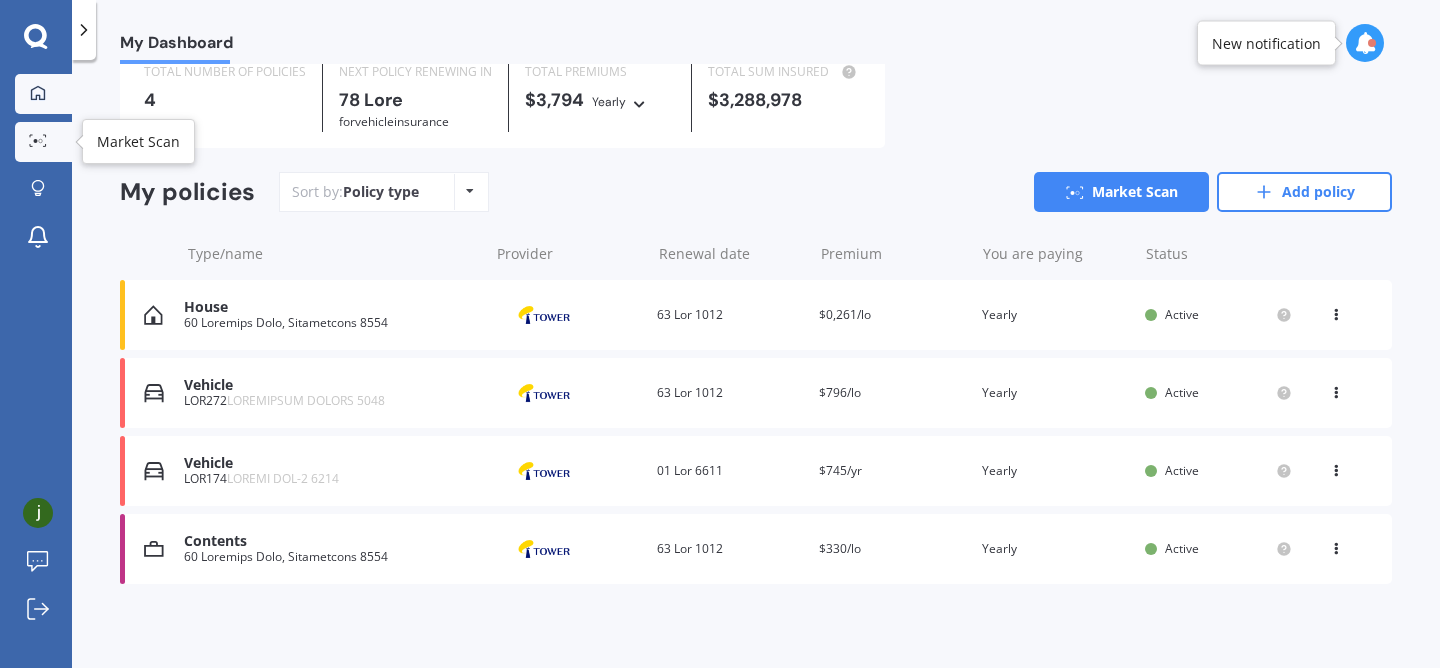 click on "Market Scan" at bounding box center (43, 142) 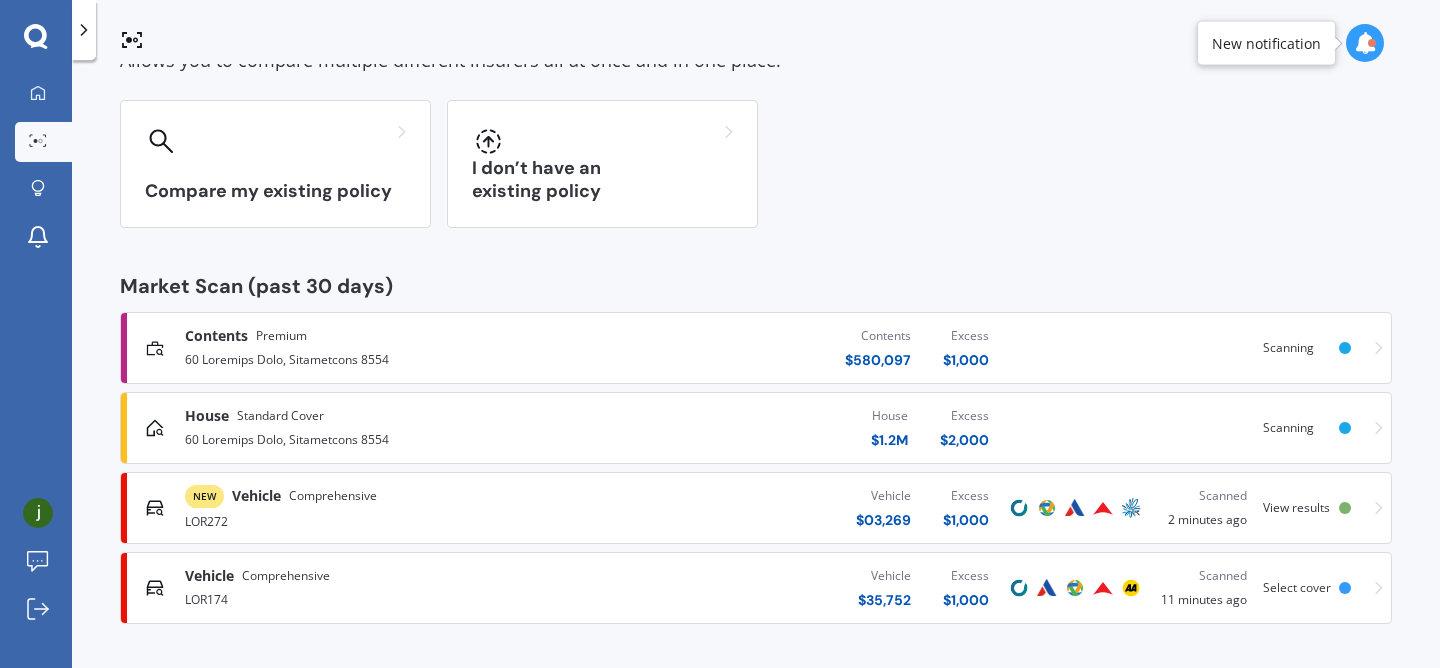 scroll, scrollTop: 130, scrollLeft: 0, axis: vertical 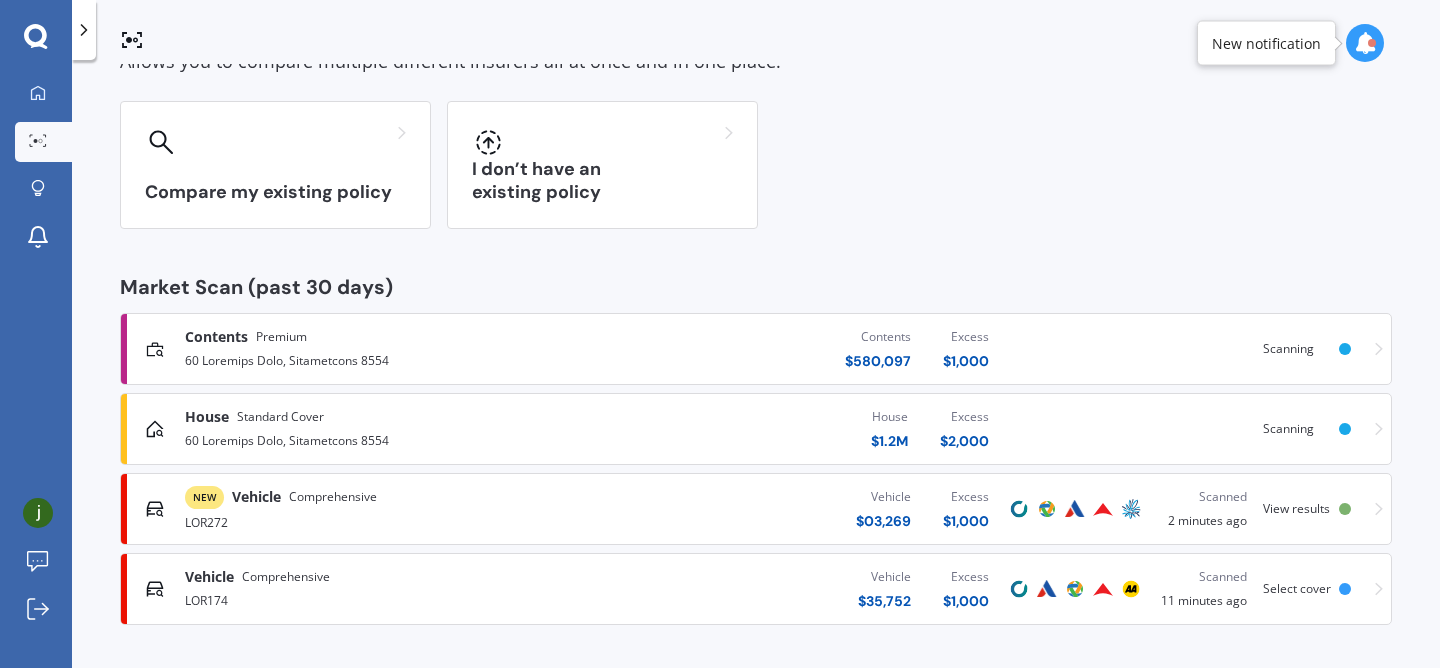 click on "View results" at bounding box center (1296, 508) 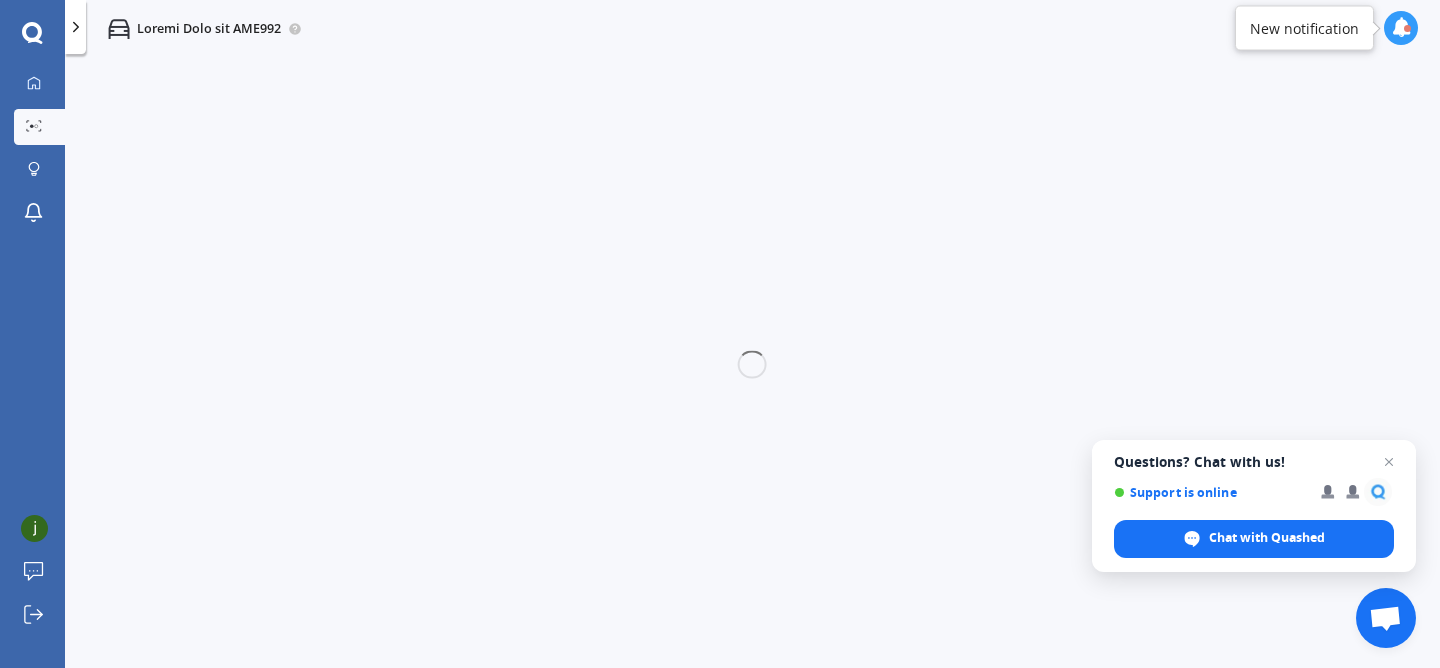 scroll, scrollTop: 0, scrollLeft: 0, axis: both 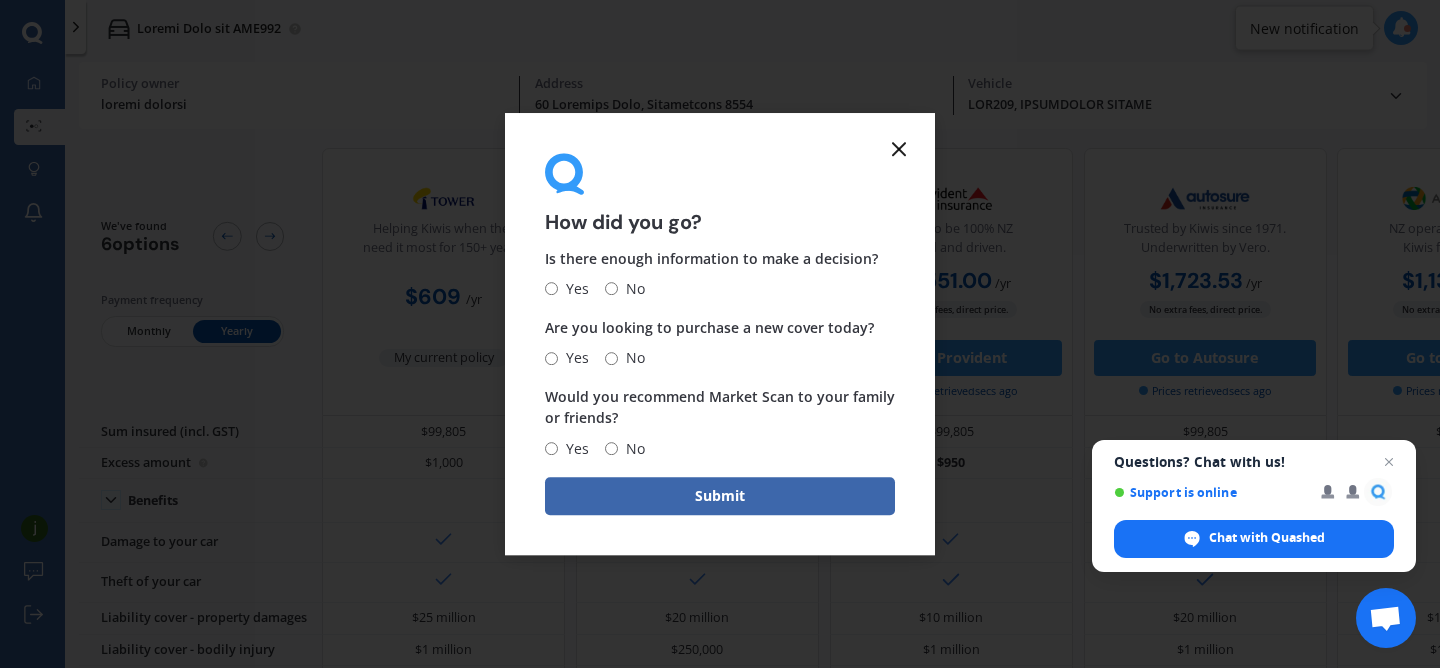 click at bounding box center [899, 149] 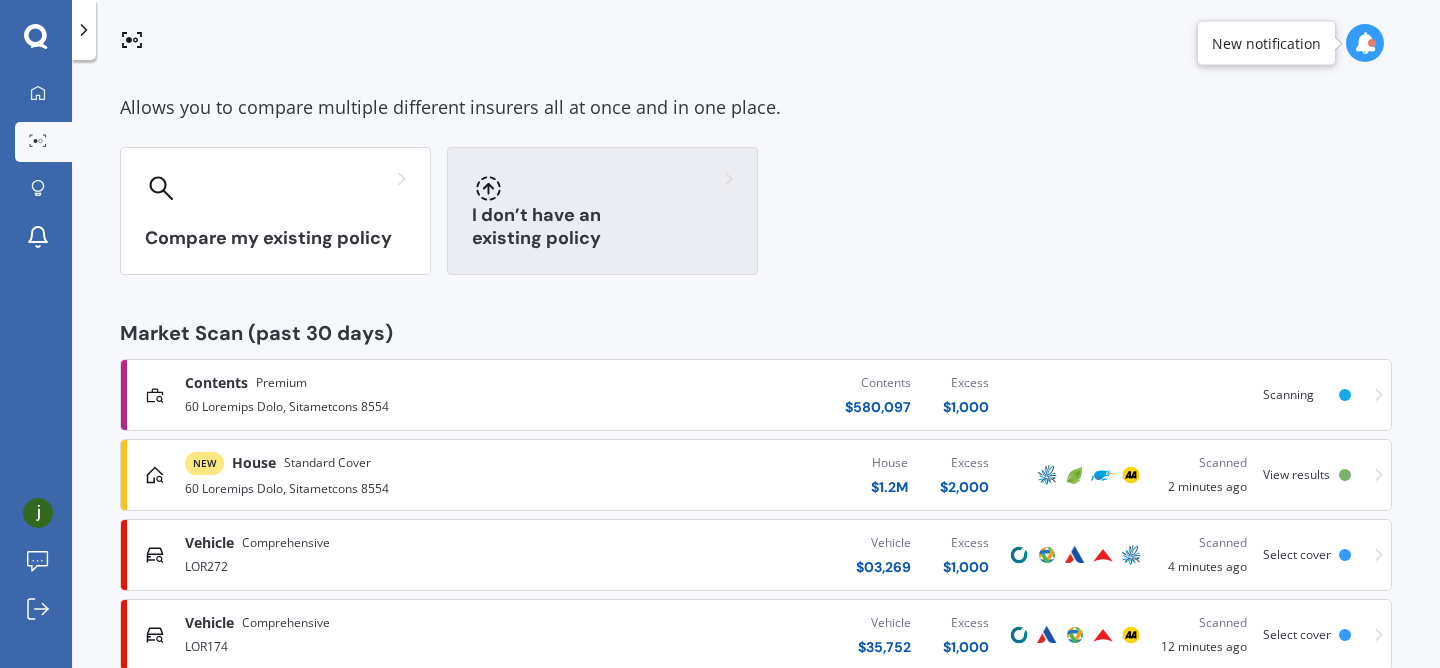 scroll, scrollTop: 131, scrollLeft: 0, axis: vertical 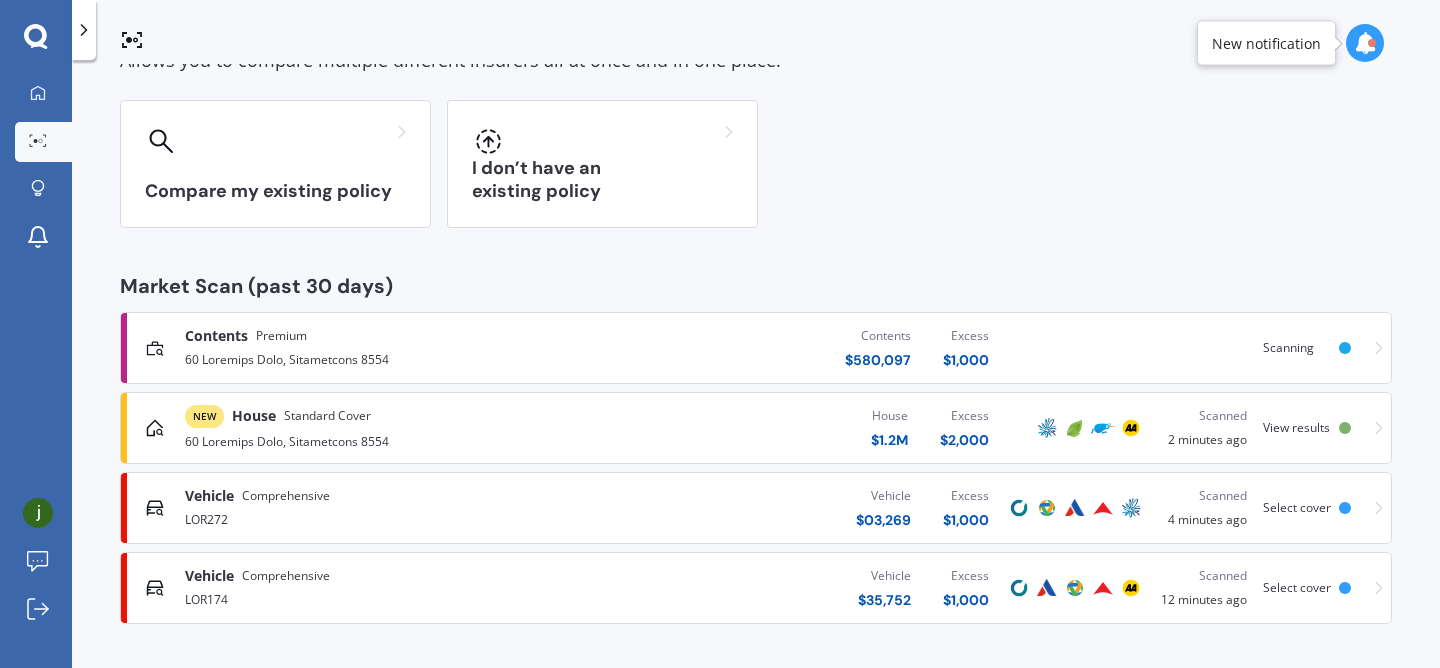 click on "View results" at bounding box center (1296, 427) 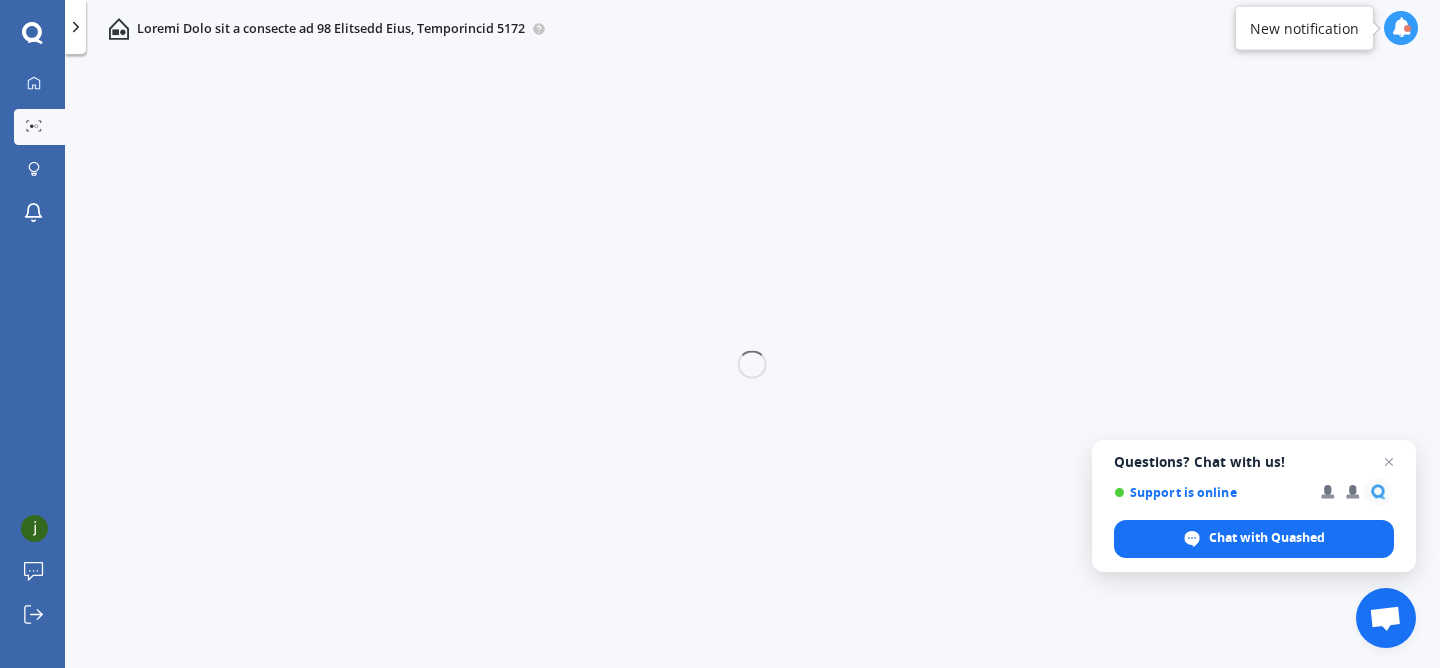 scroll, scrollTop: 0, scrollLeft: 0, axis: both 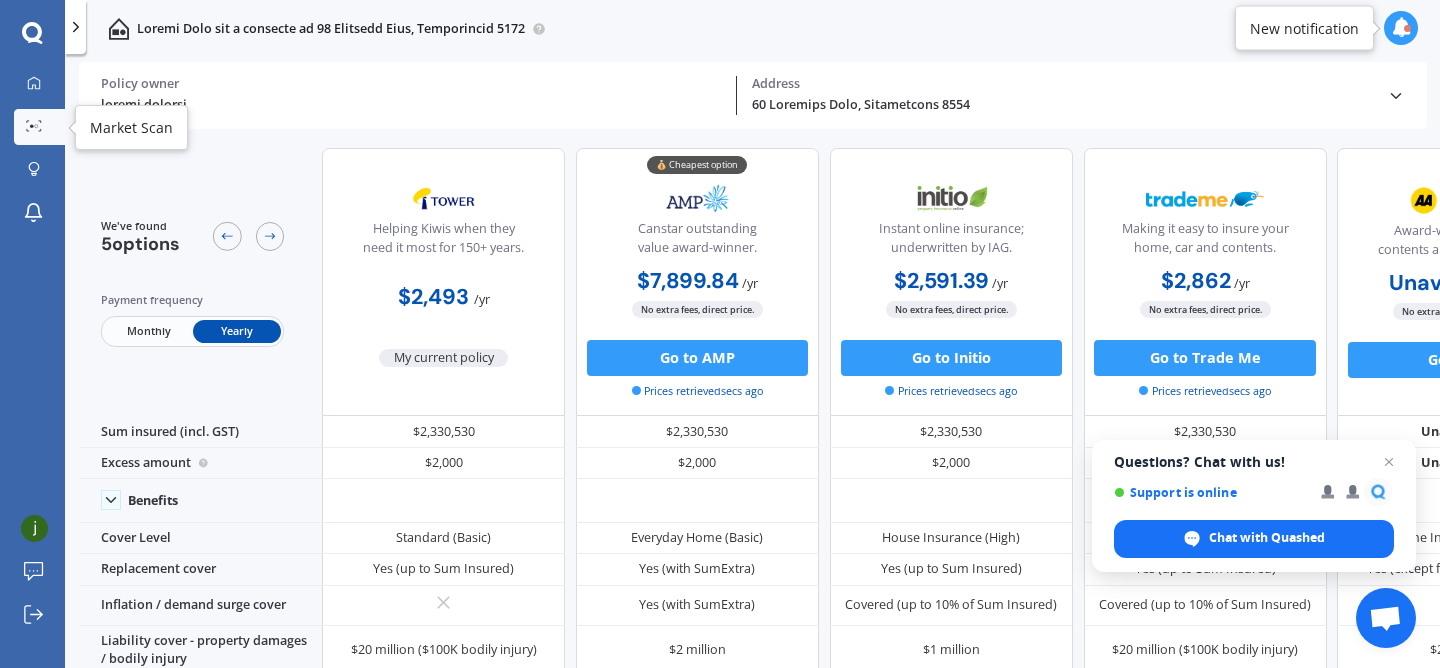 click at bounding box center (34, 127) 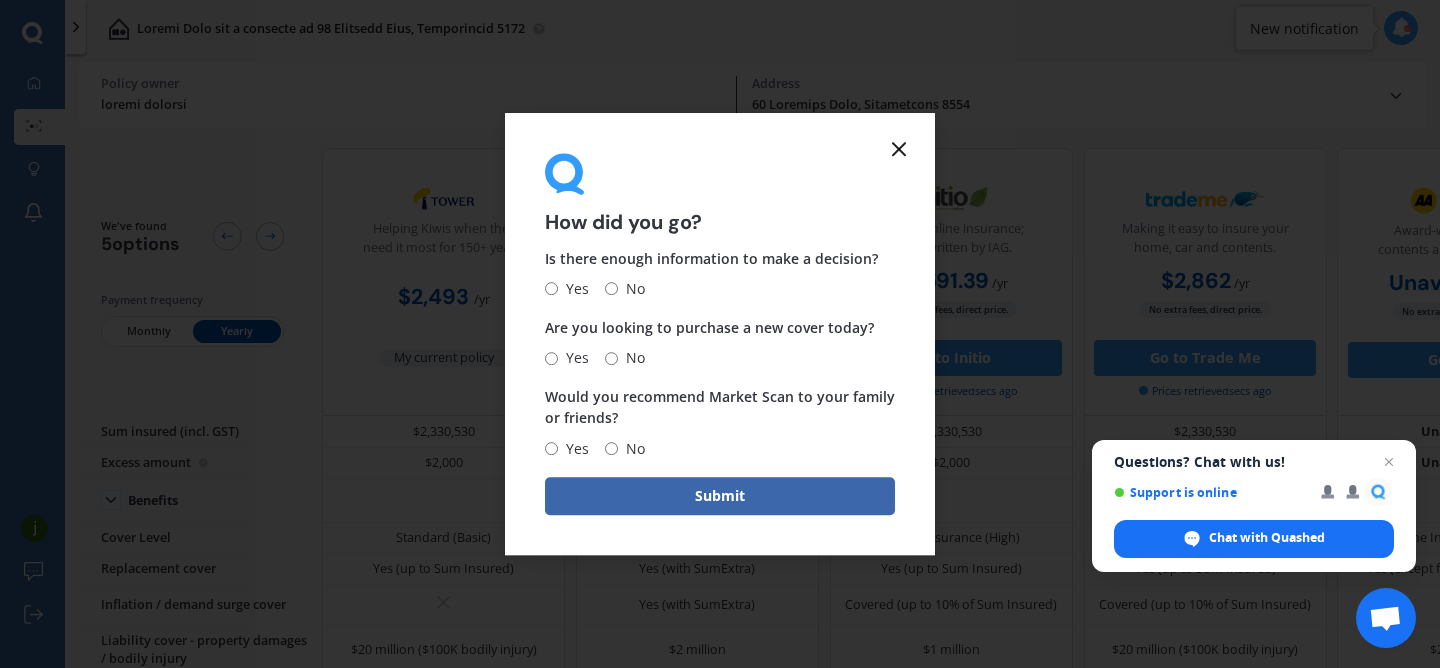 click on "How did you go? Is there enough information to make a decision? Yes No Are you looking to purchase a new cover today? Yes No Would you recommend Market Scan to your family or friends? Yes No Submit" at bounding box center (720, 334) 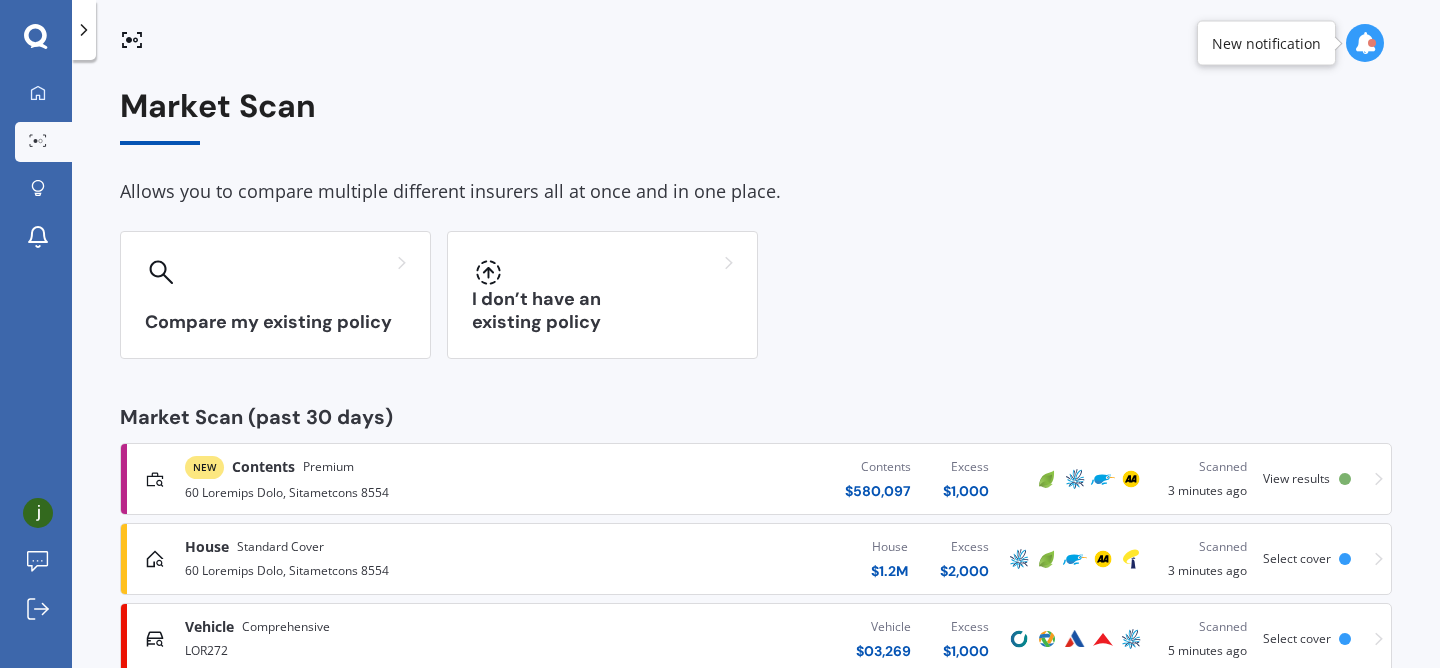 click on "View results" at bounding box center (1296, 478) 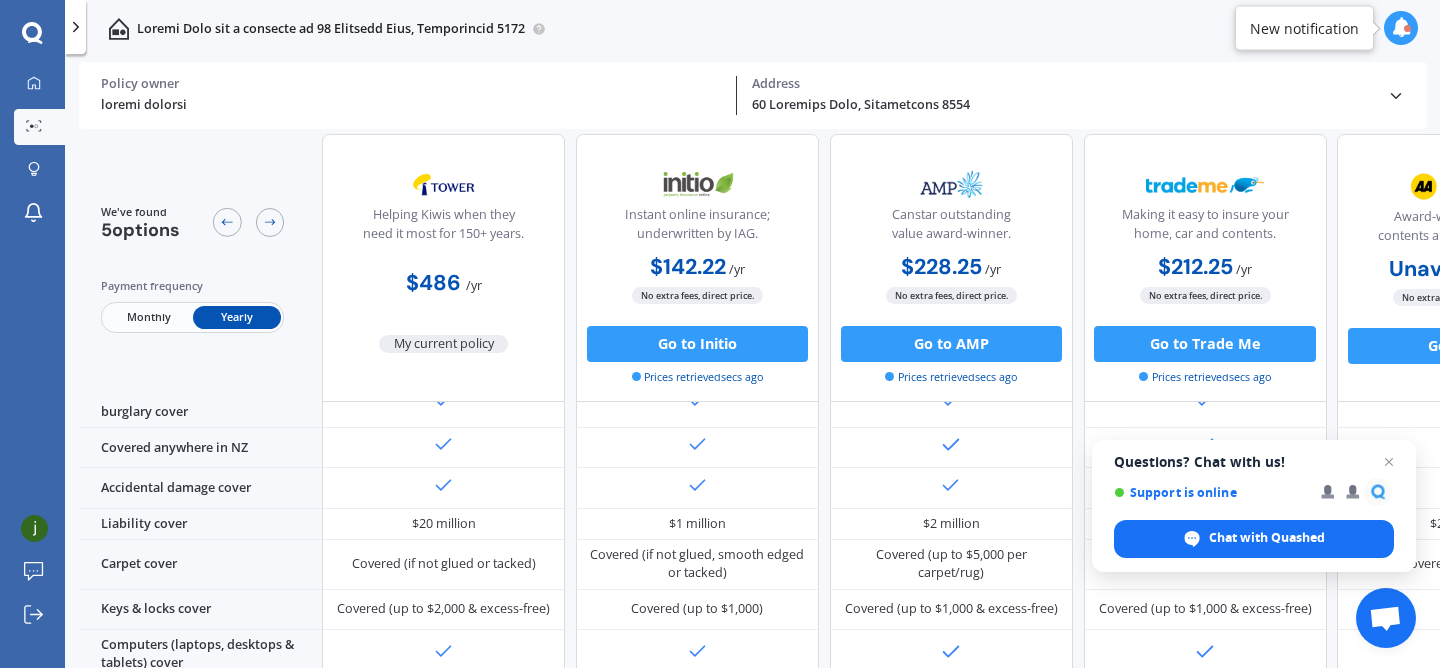 scroll, scrollTop: 201, scrollLeft: 0, axis: vertical 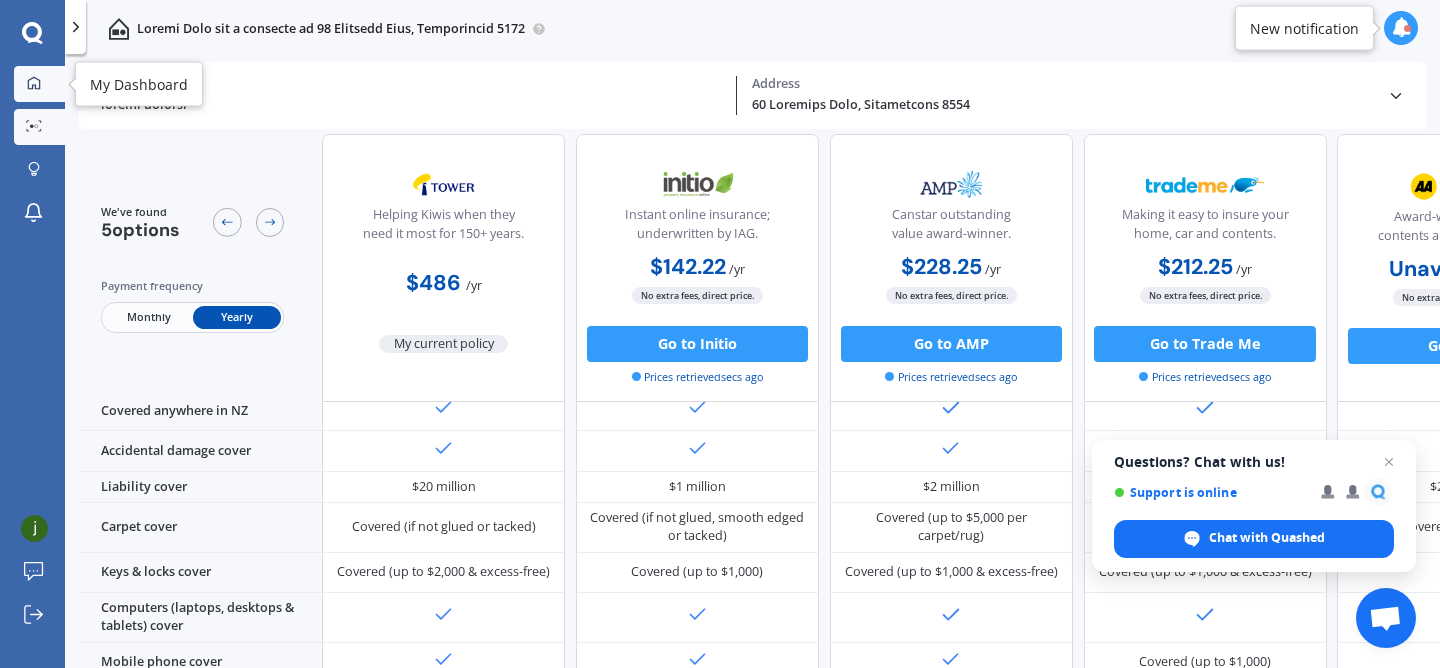 click on "My Dashboard" at bounding box center (39, 84) 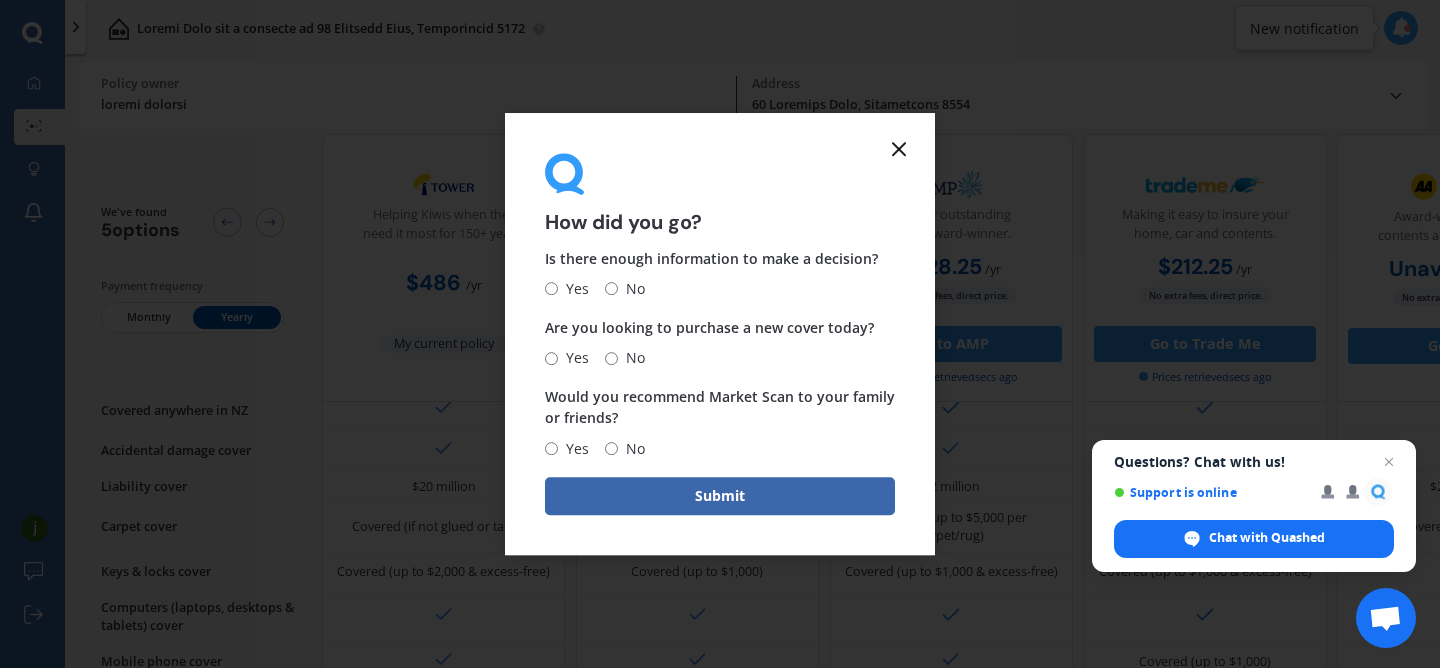 click at bounding box center [899, 149] 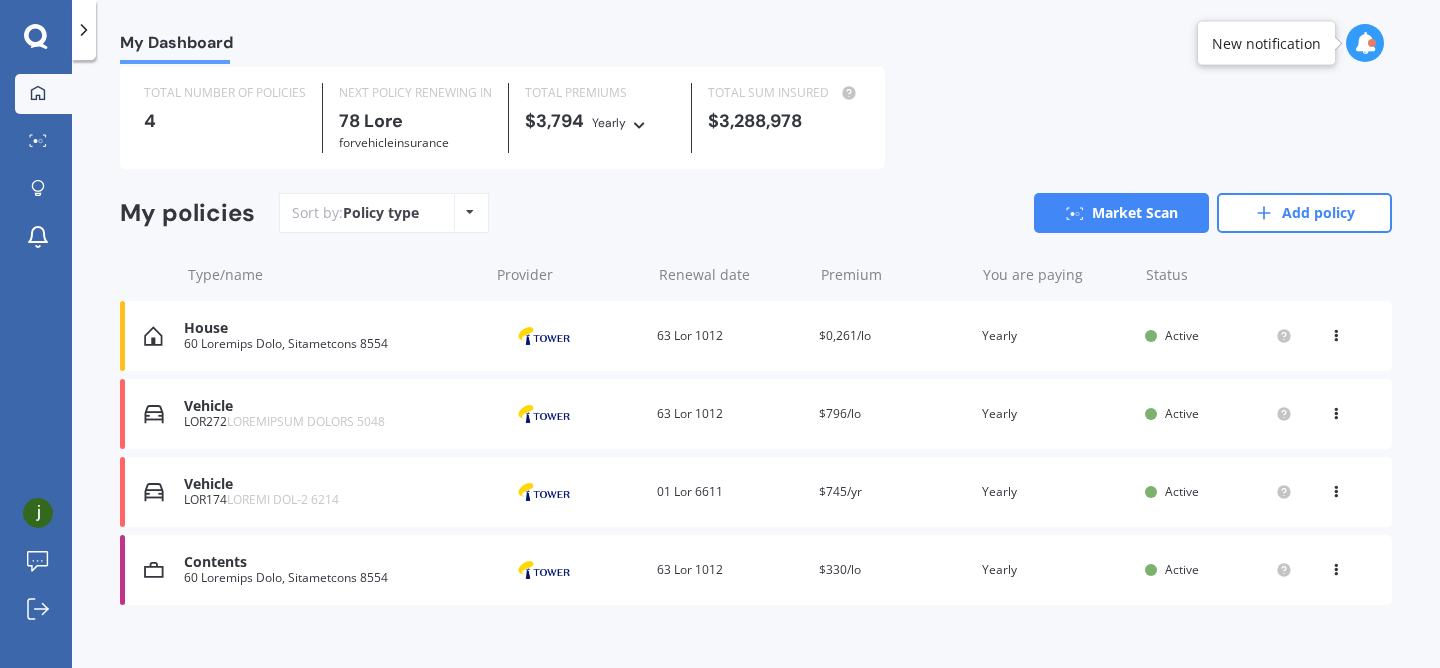 scroll, scrollTop: 79, scrollLeft: 0, axis: vertical 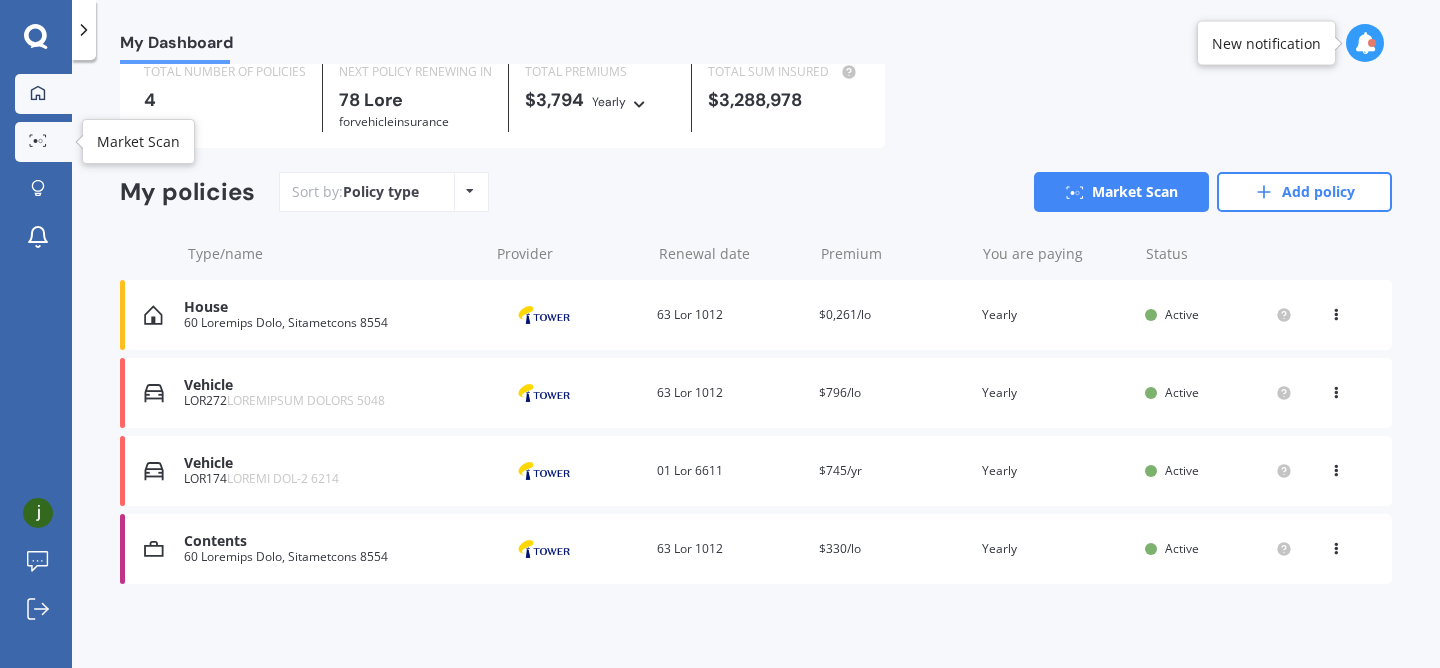 click on "Market Scan" at bounding box center [43, 142] 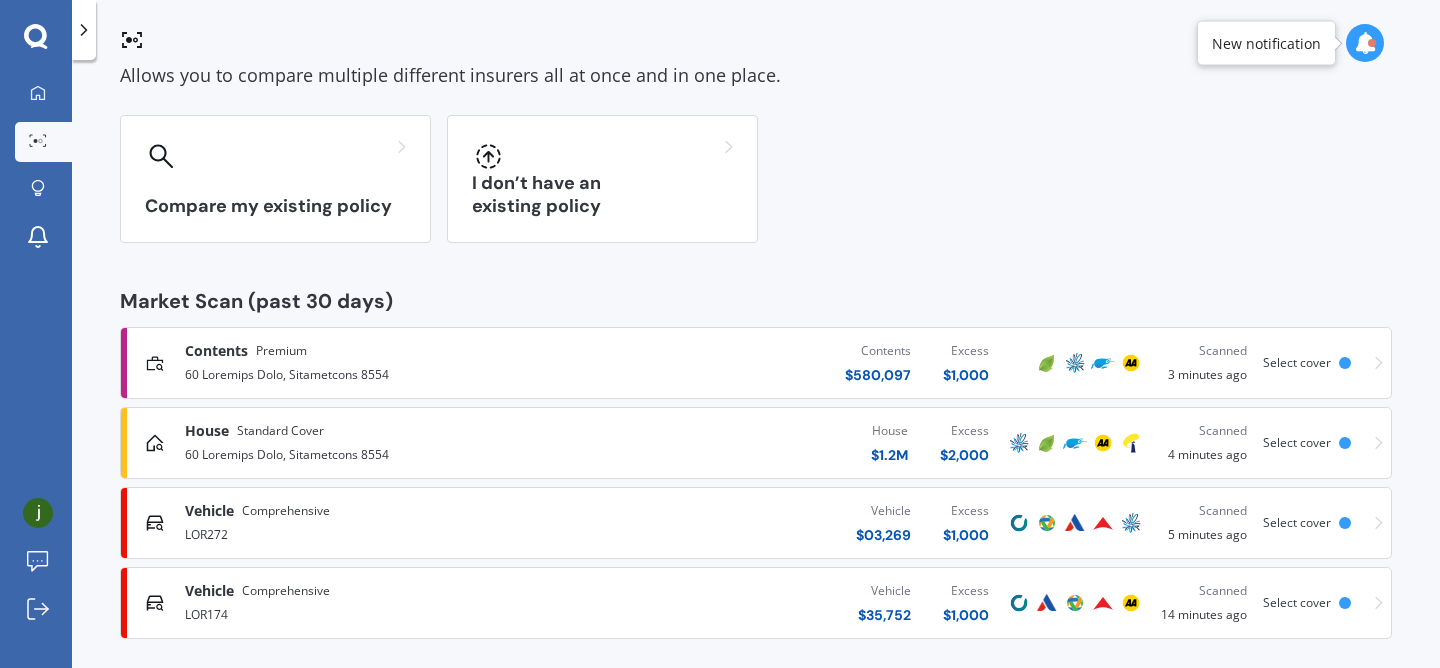 scroll, scrollTop: 131, scrollLeft: 0, axis: vertical 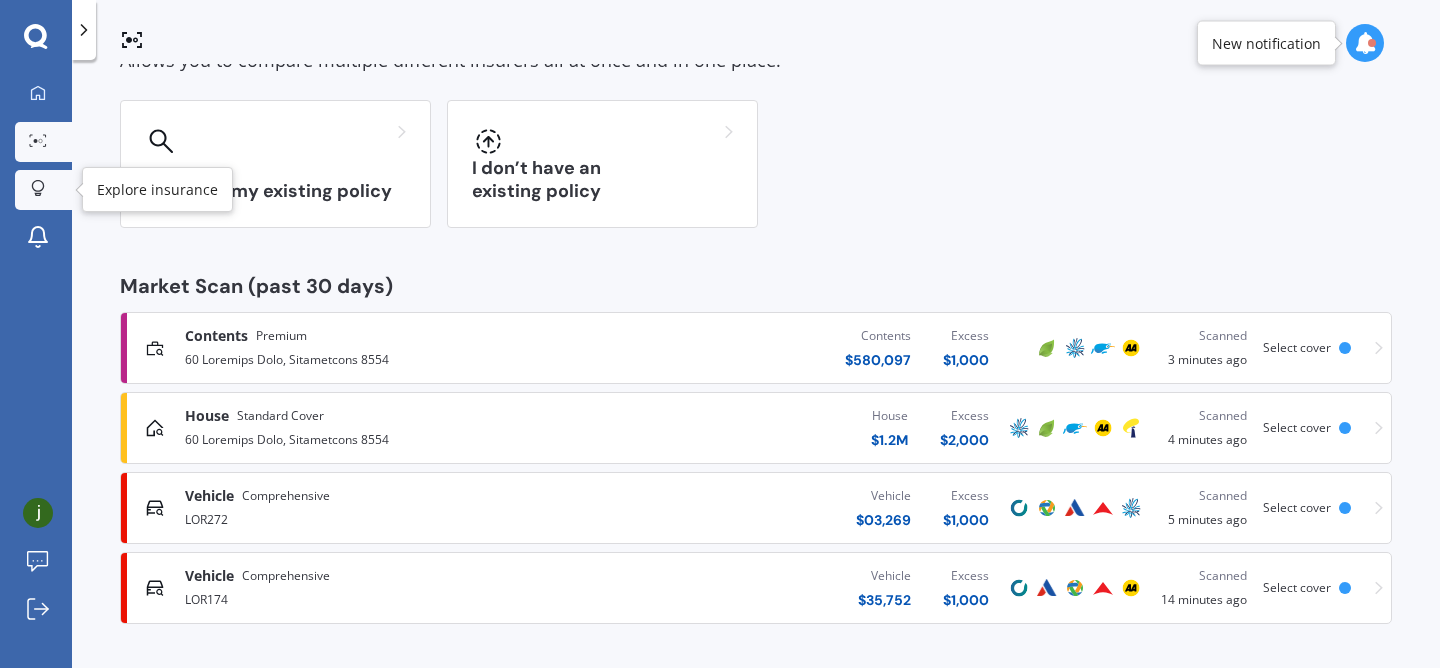 click at bounding box center [38, 189] 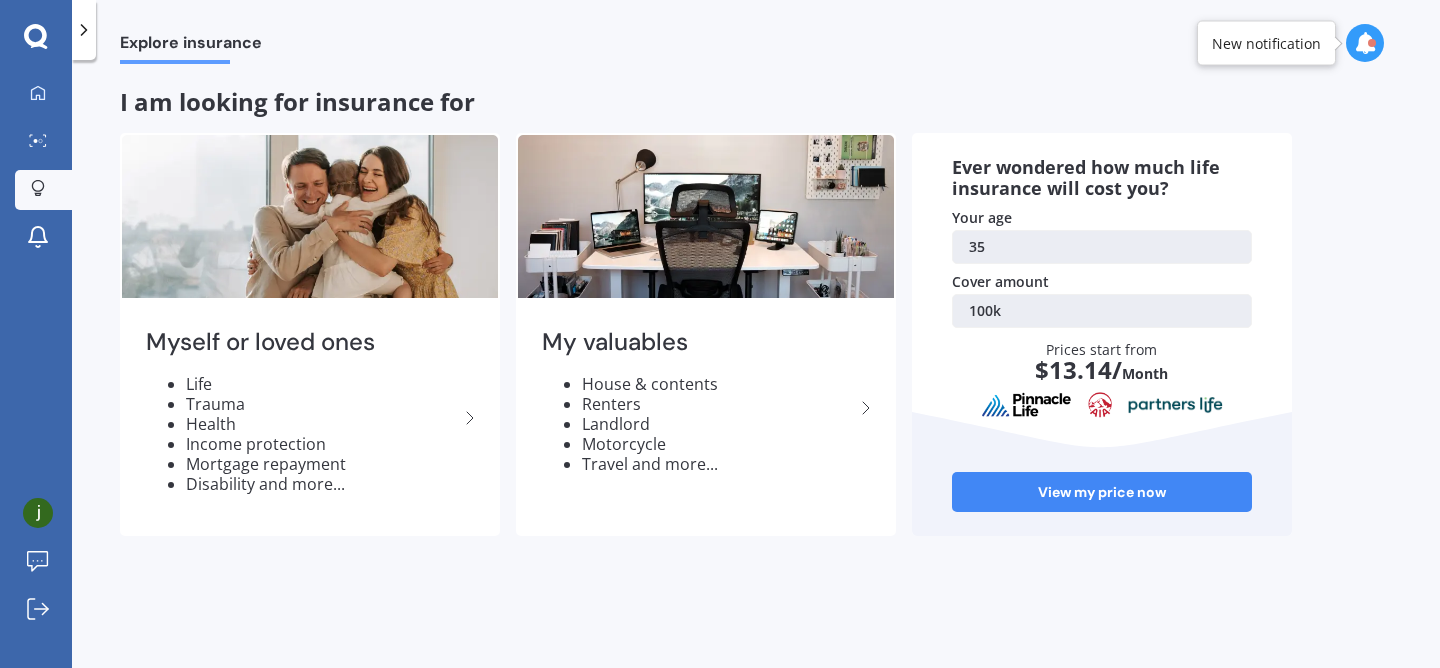 scroll, scrollTop: 0, scrollLeft: 0, axis: both 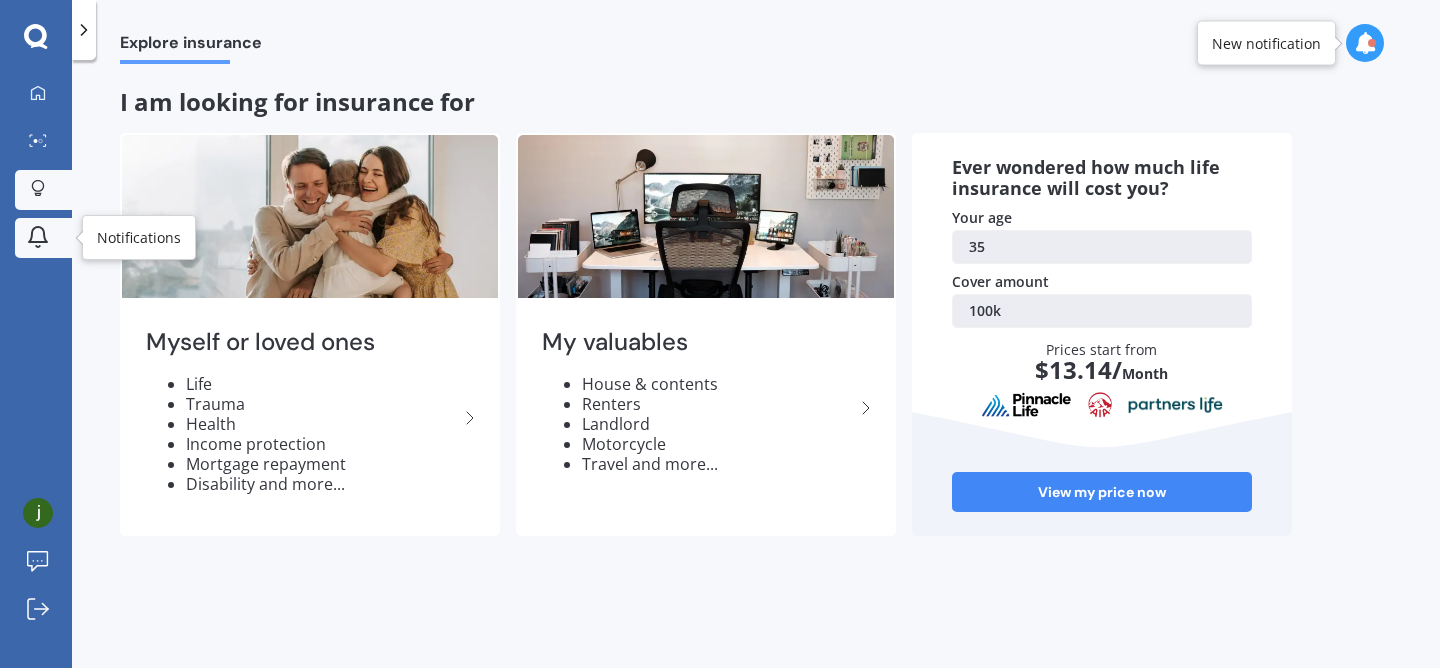 click at bounding box center (38, 238) 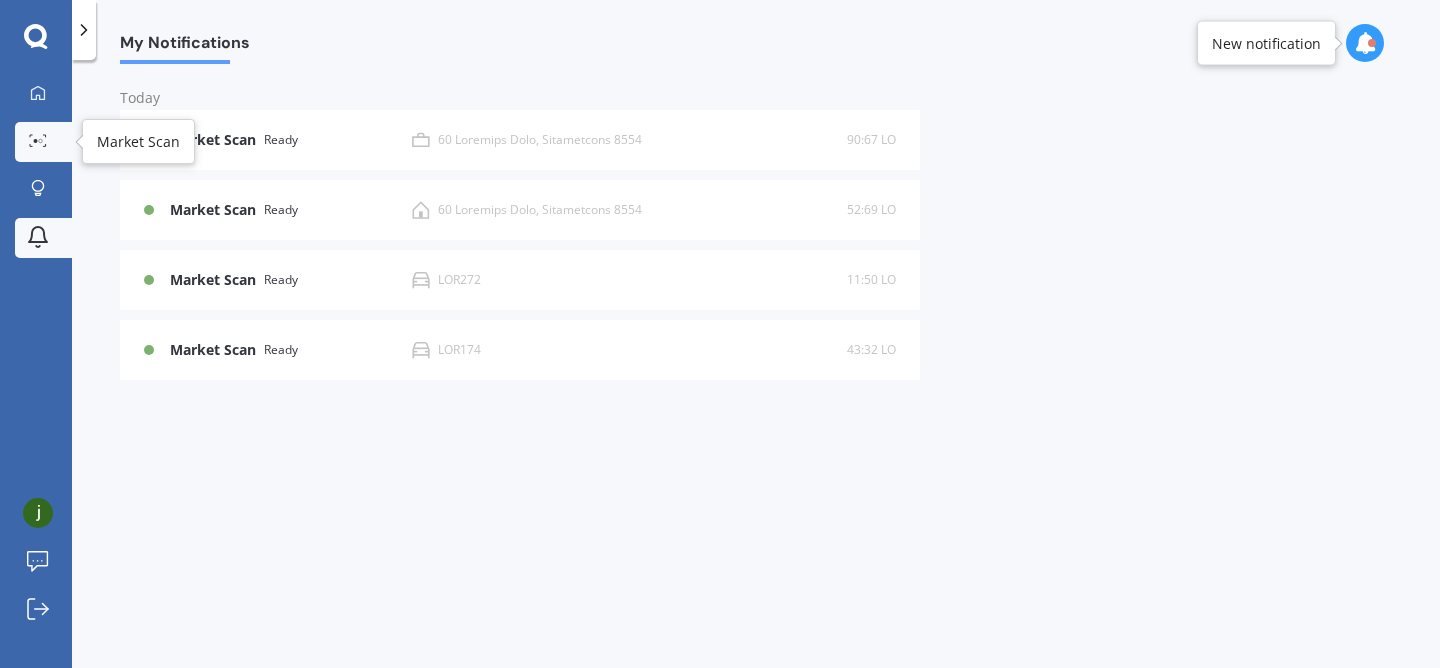 click on "Market Scan" at bounding box center (43, 142) 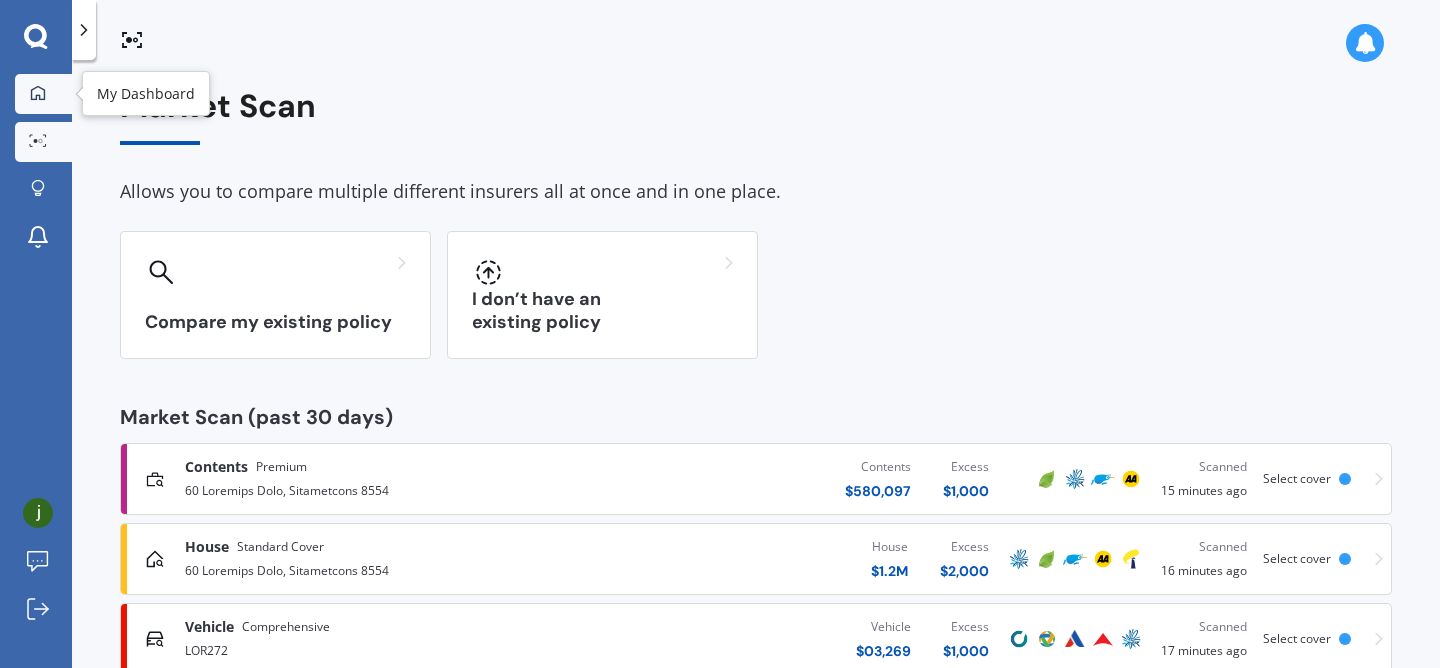 click on "My Dashboard" at bounding box center [43, 94] 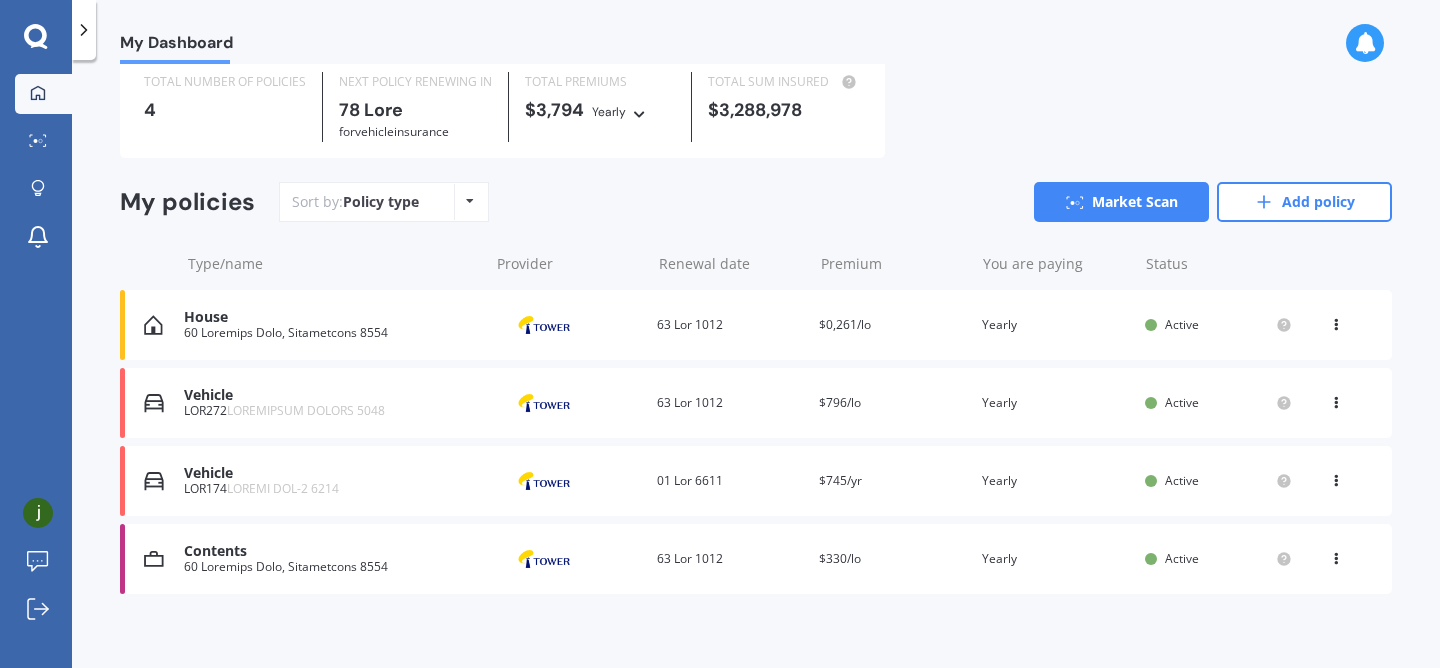 scroll, scrollTop: 76, scrollLeft: 0, axis: vertical 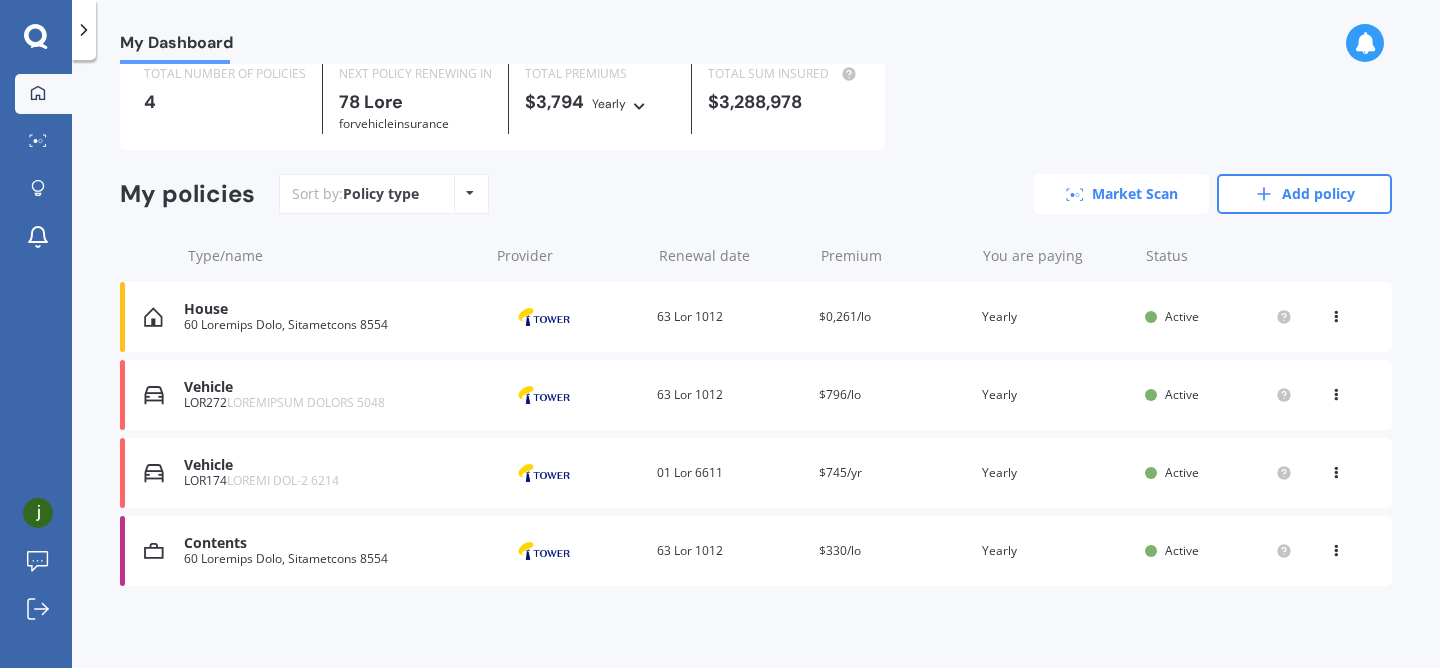 click on "Market Scan" at bounding box center (1121, 194) 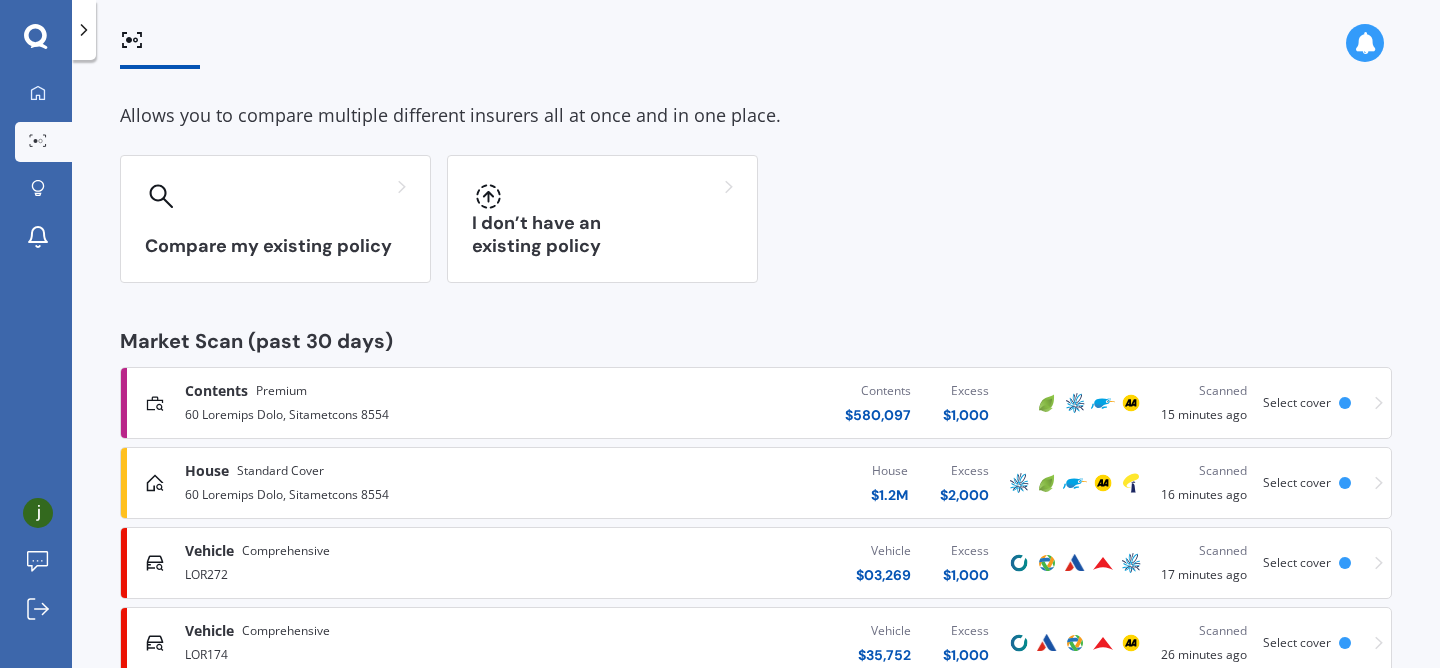 scroll, scrollTop: 0, scrollLeft: 0, axis: both 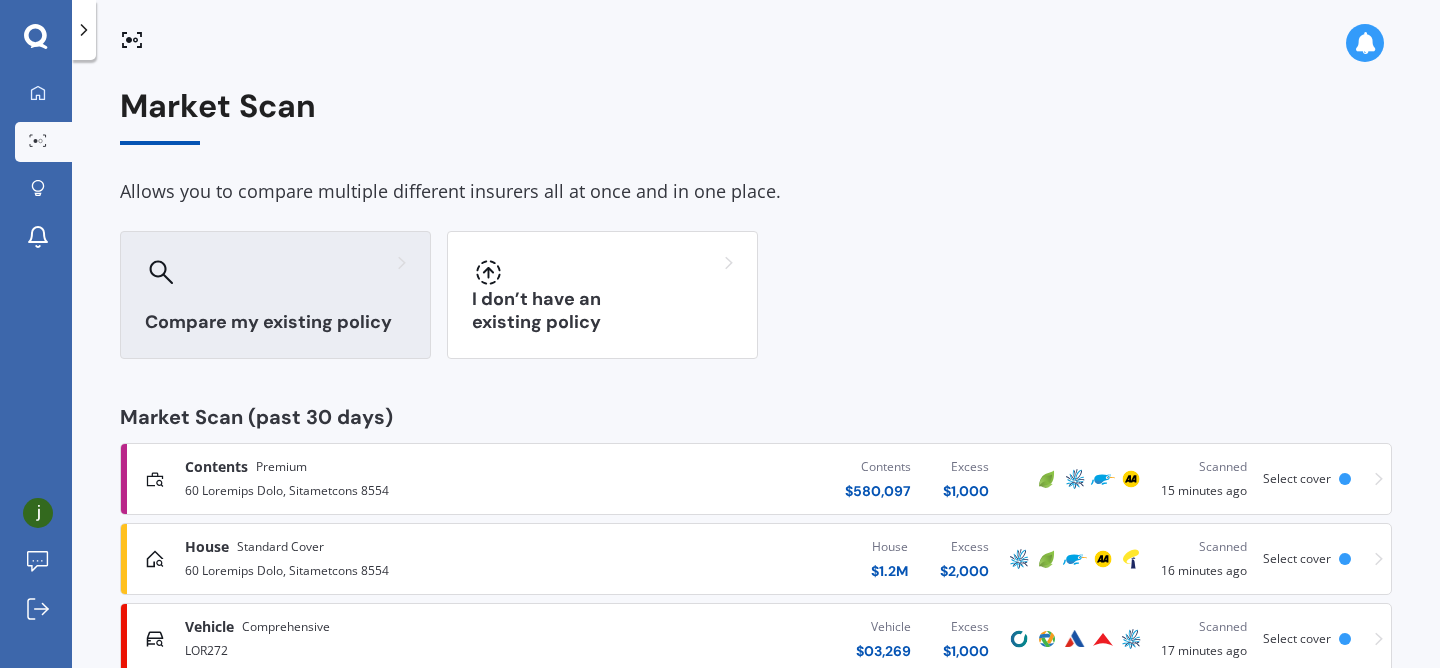 click on "Compare my existing policy" at bounding box center [275, 295] 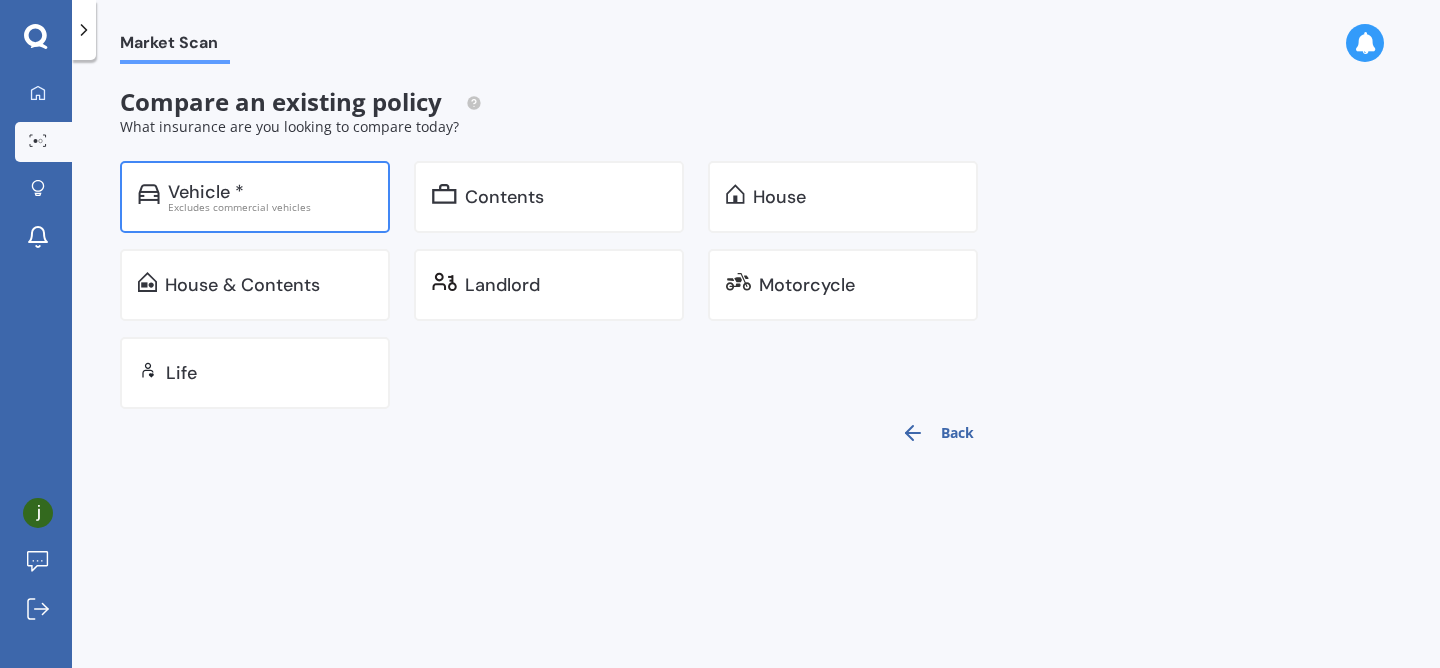 click on "Vehicle * Excludes commercial vehicles" at bounding box center (255, 197) 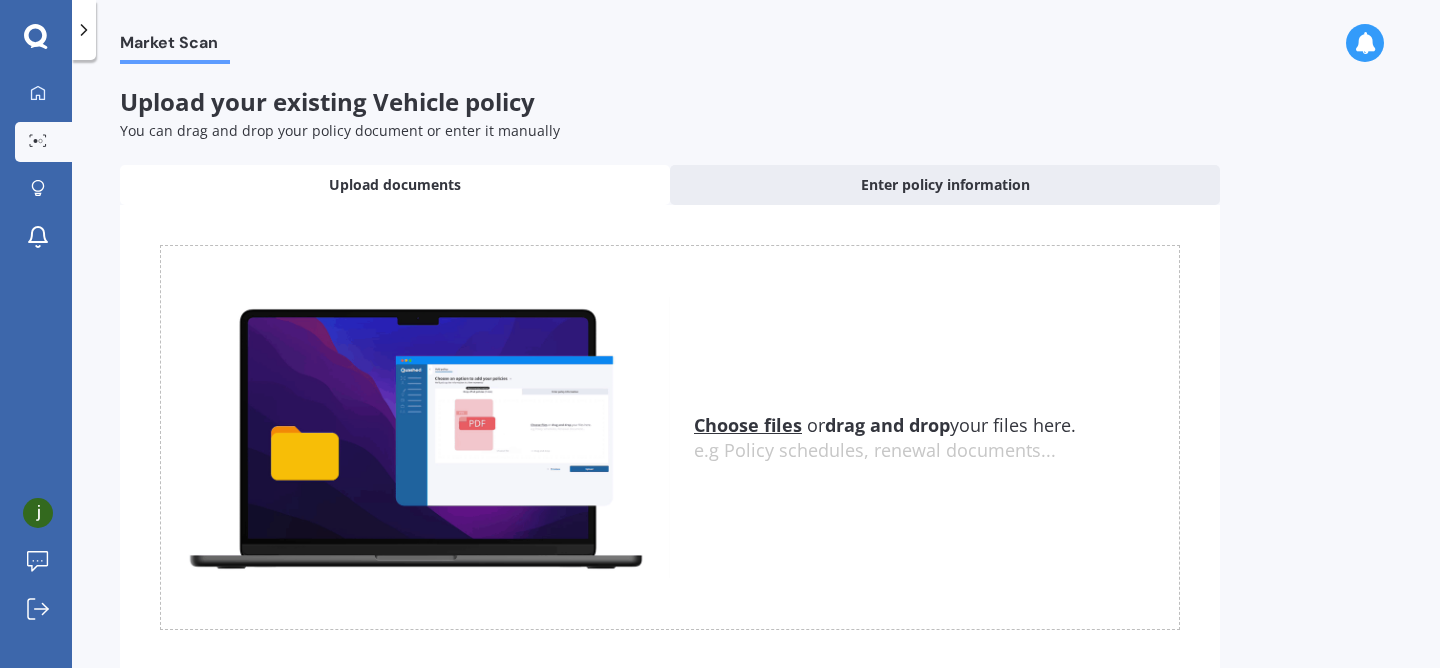 click at bounding box center (84, 30) 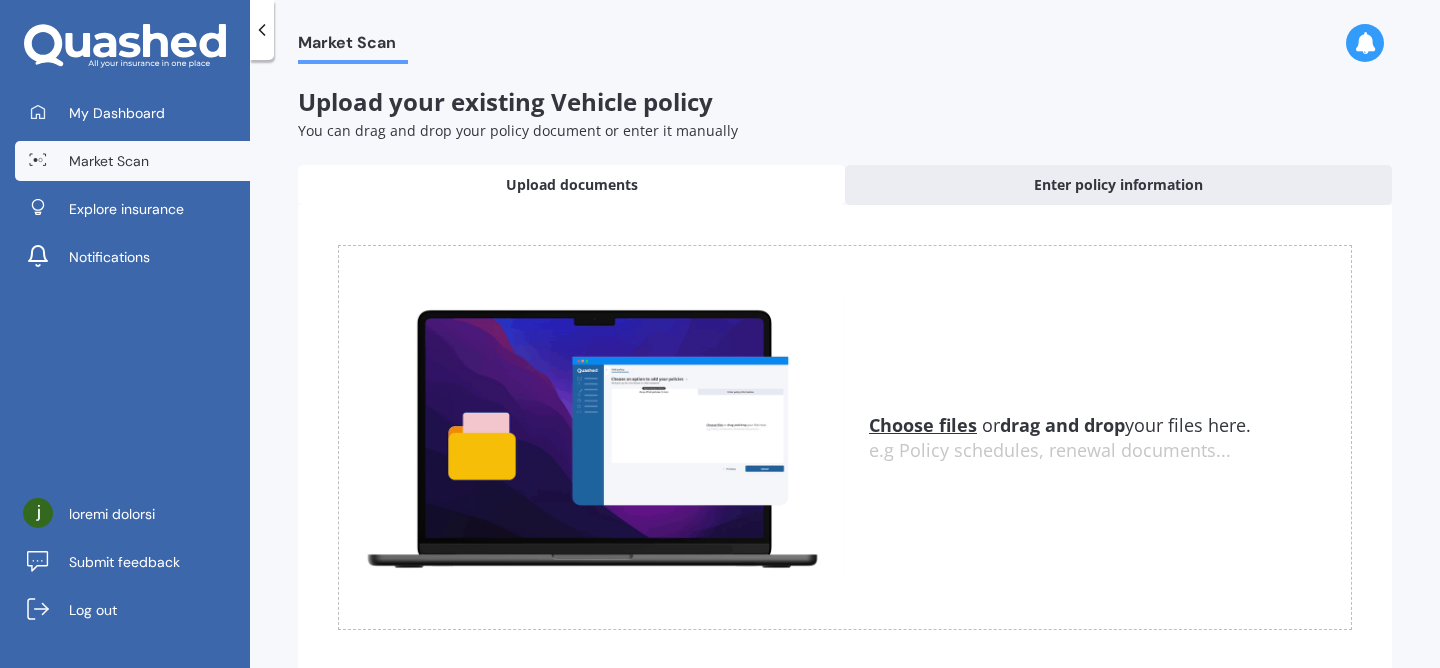 click at bounding box center [262, 30] 